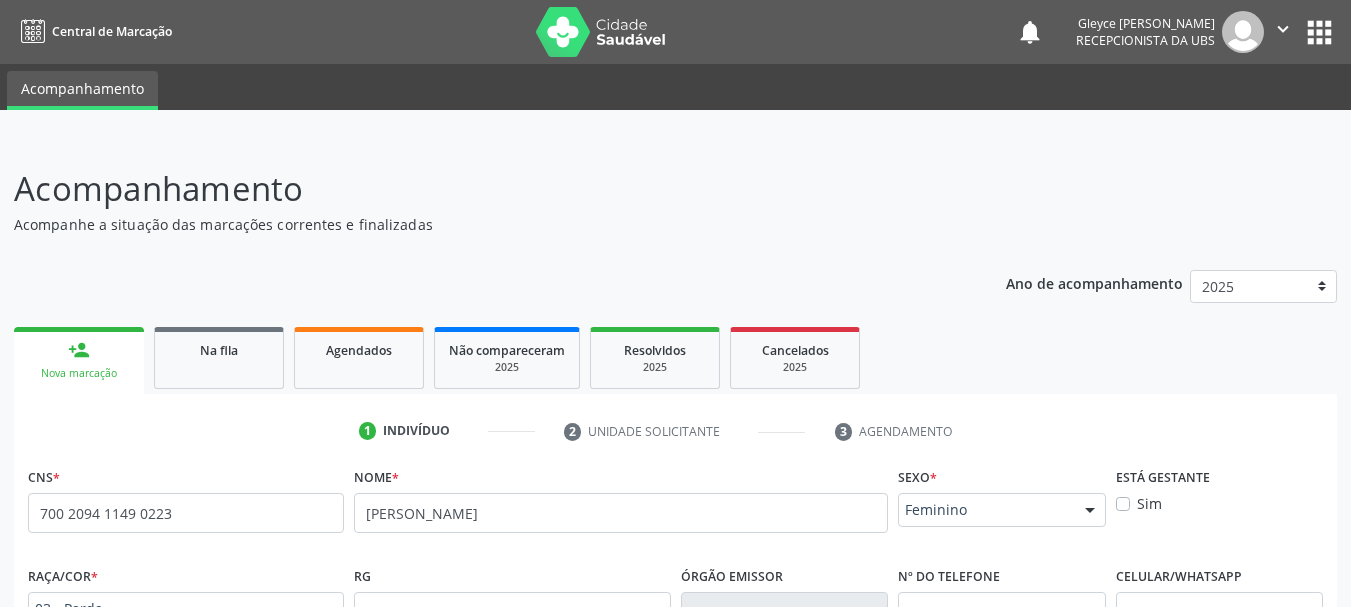 scroll, scrollTop: 505, scrollLeft: 0, axis: vertical 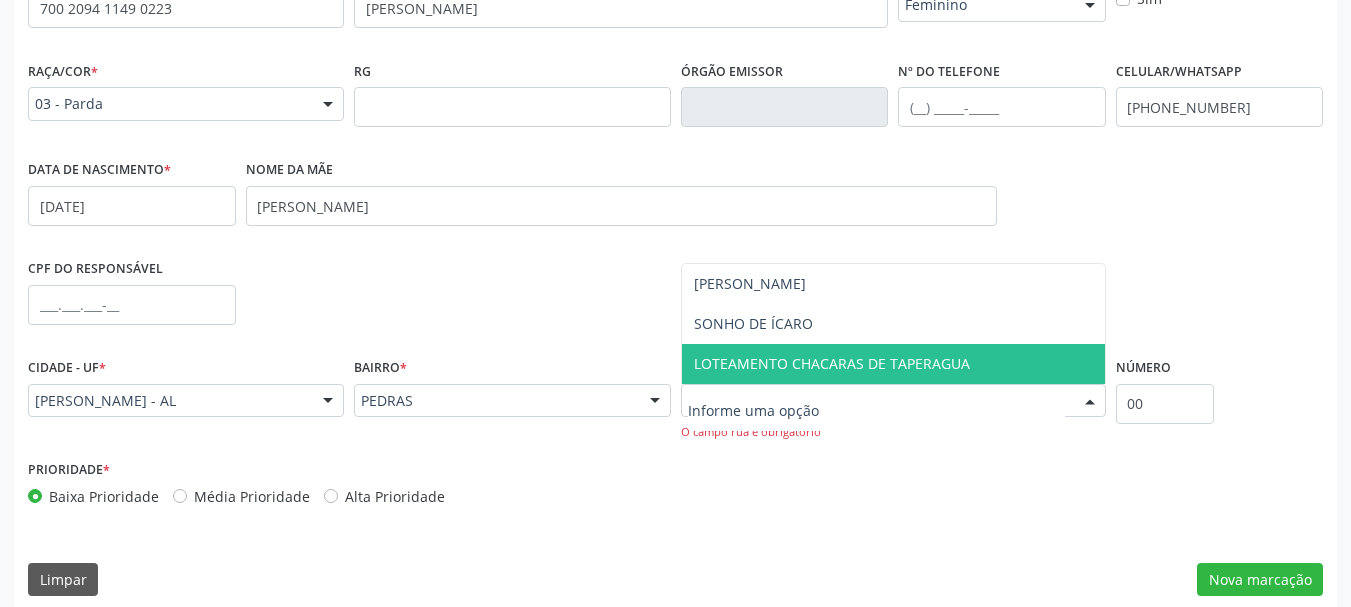 click at bounding box center [876, 411] 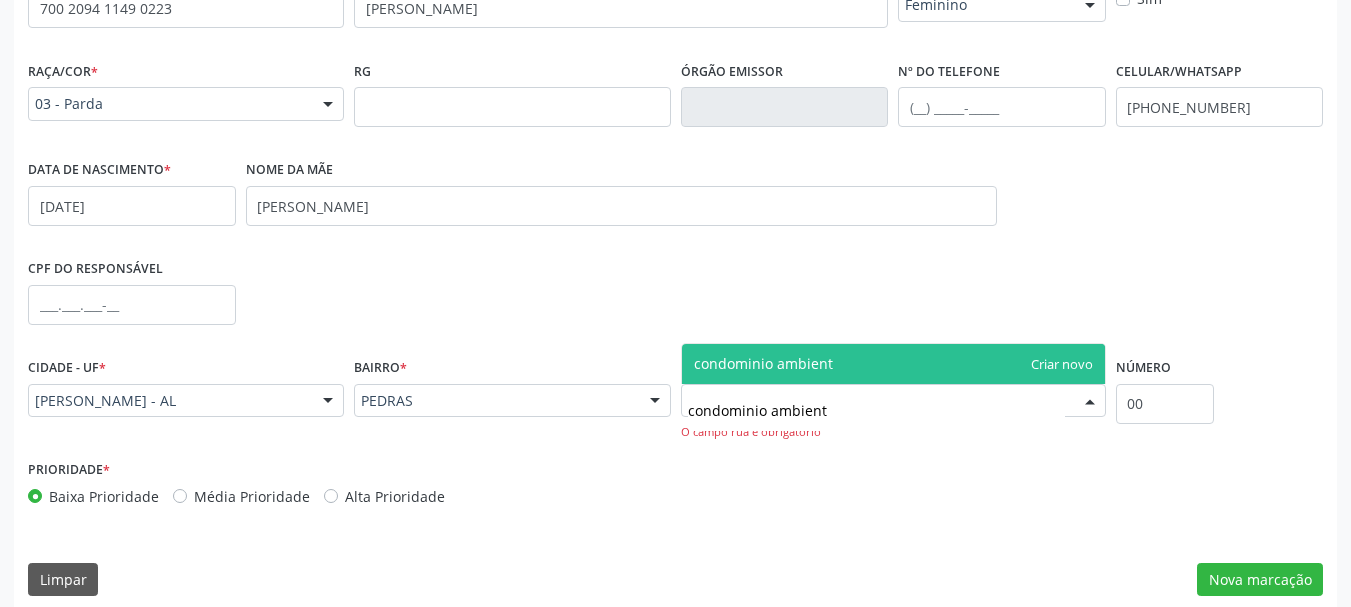type on "condominio ambiente" 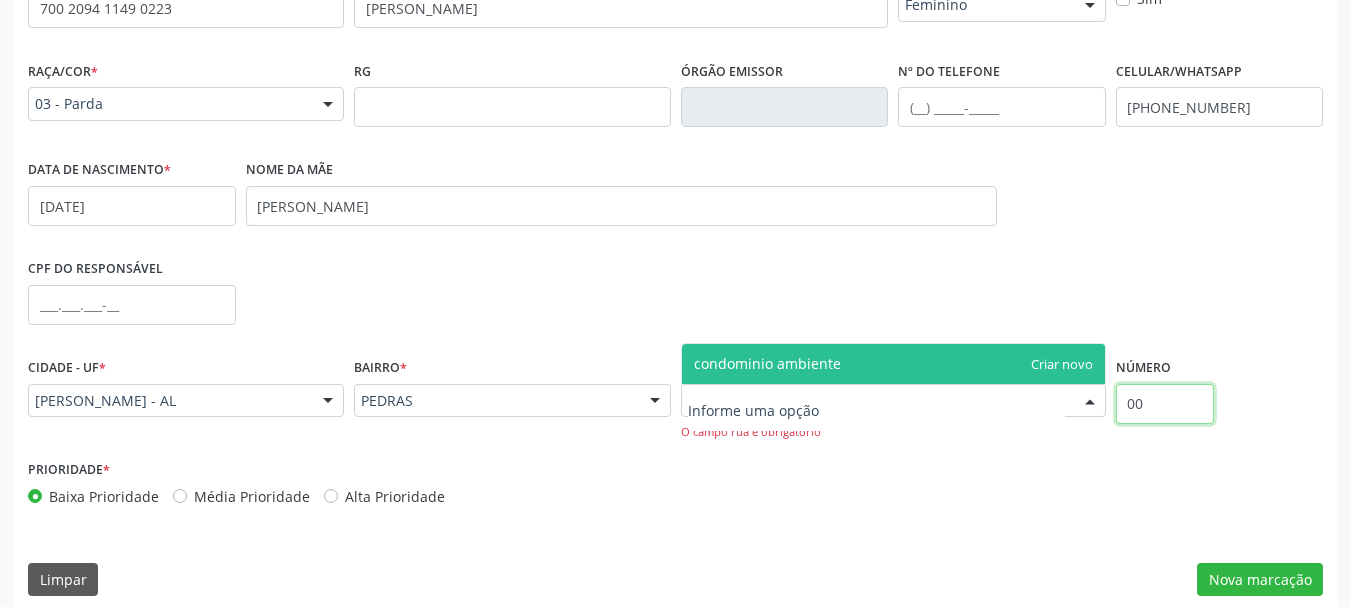 click on "00" at bounding box center [1165, 404] 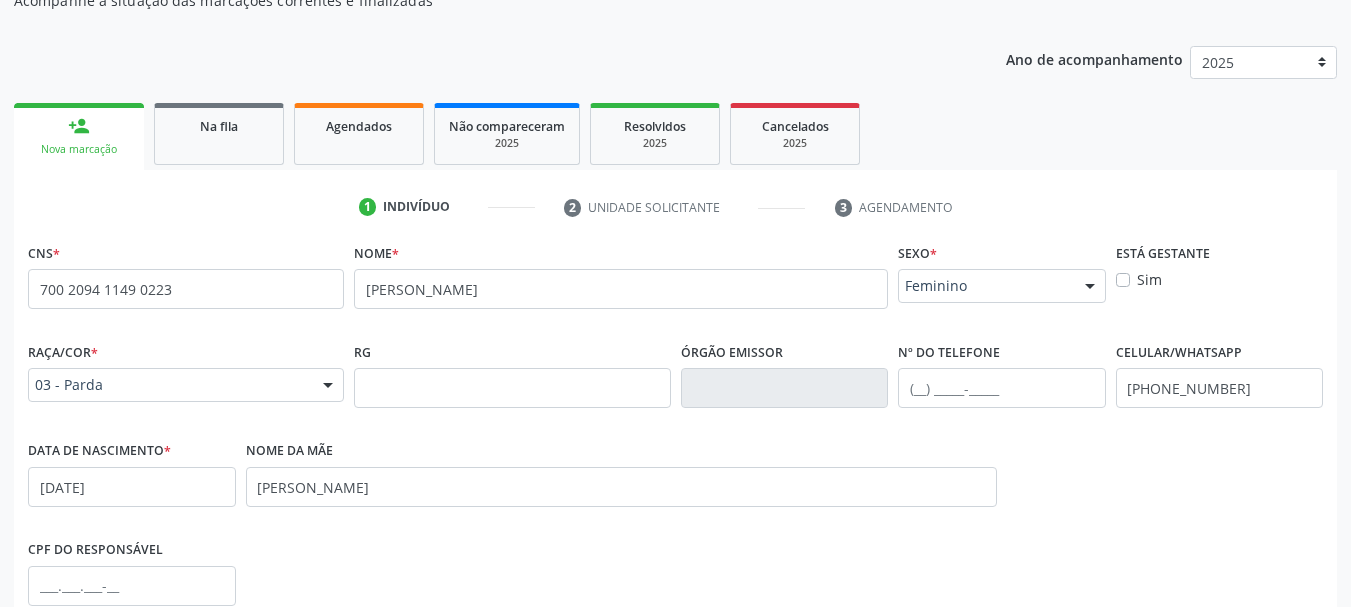 scroll, scrollTop: 105, scrollLeft: 0, axis: vertical 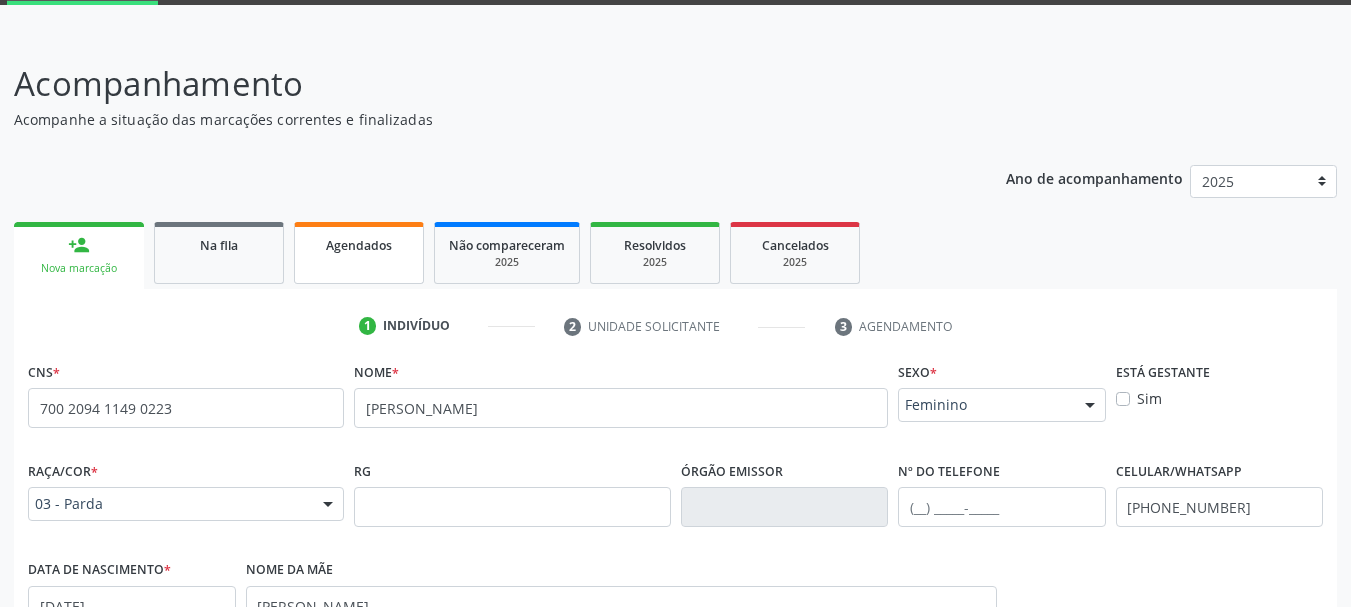click on "Agendados" at bounding box center (359, 253) 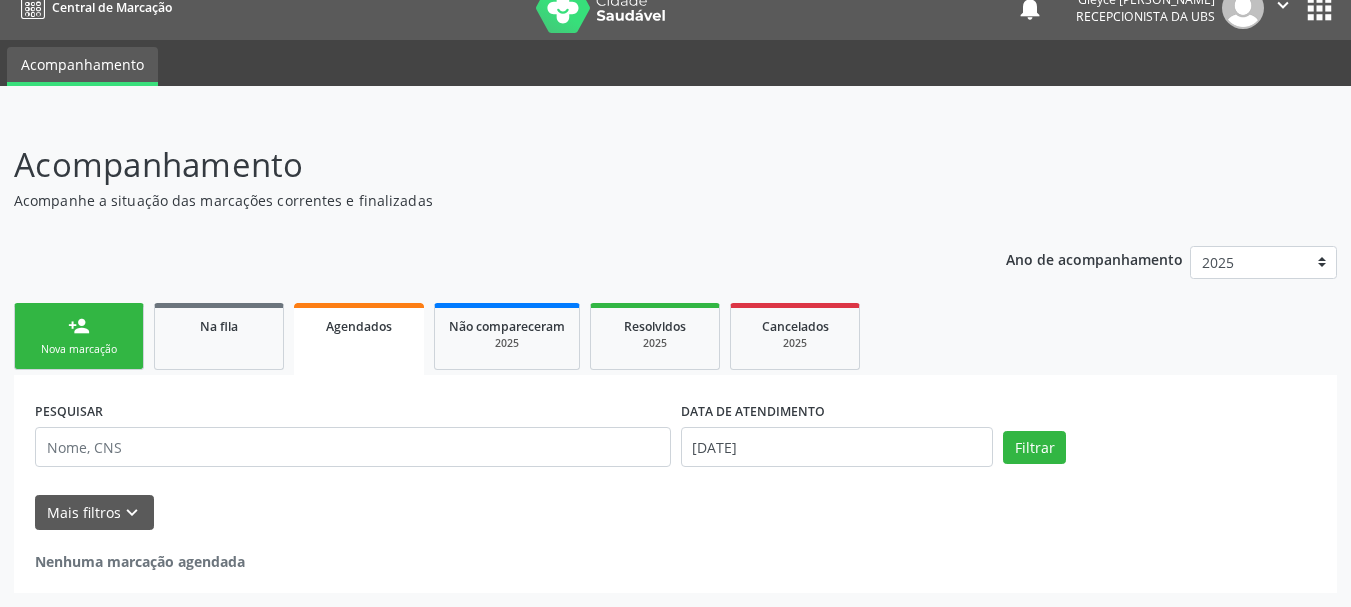 scroll, scrollTop: 24, scrollLeft: 0, axis: vertical 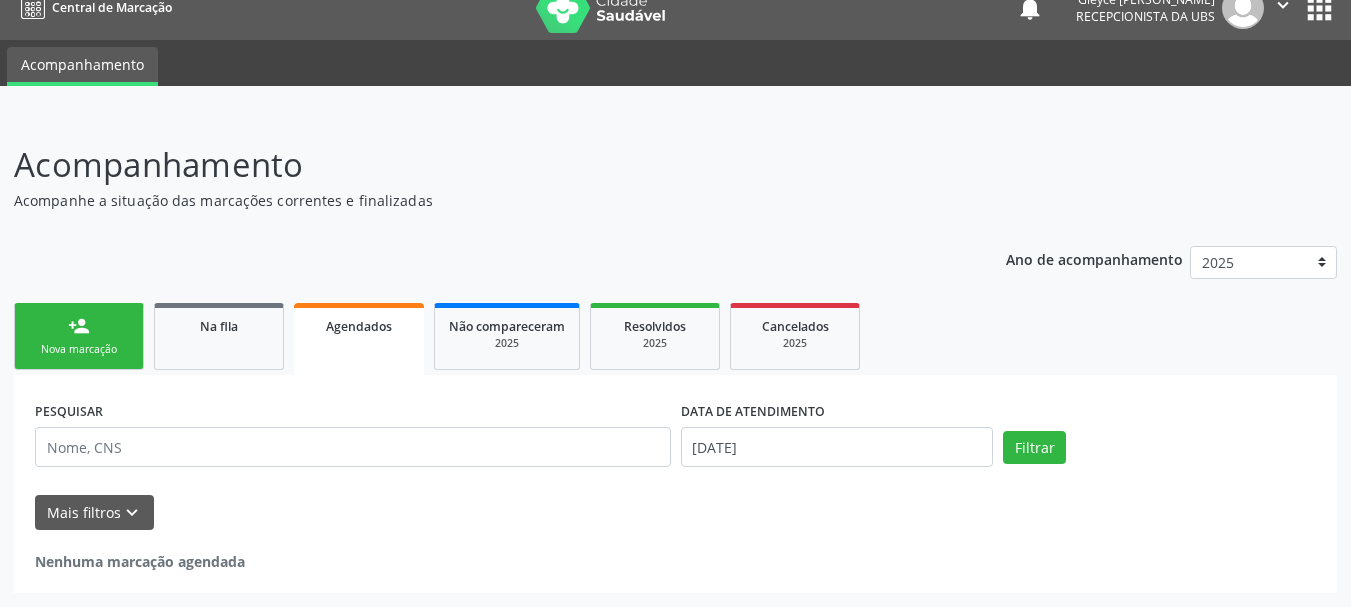 click on "Nova marcação" at bounding box center (79, 349) 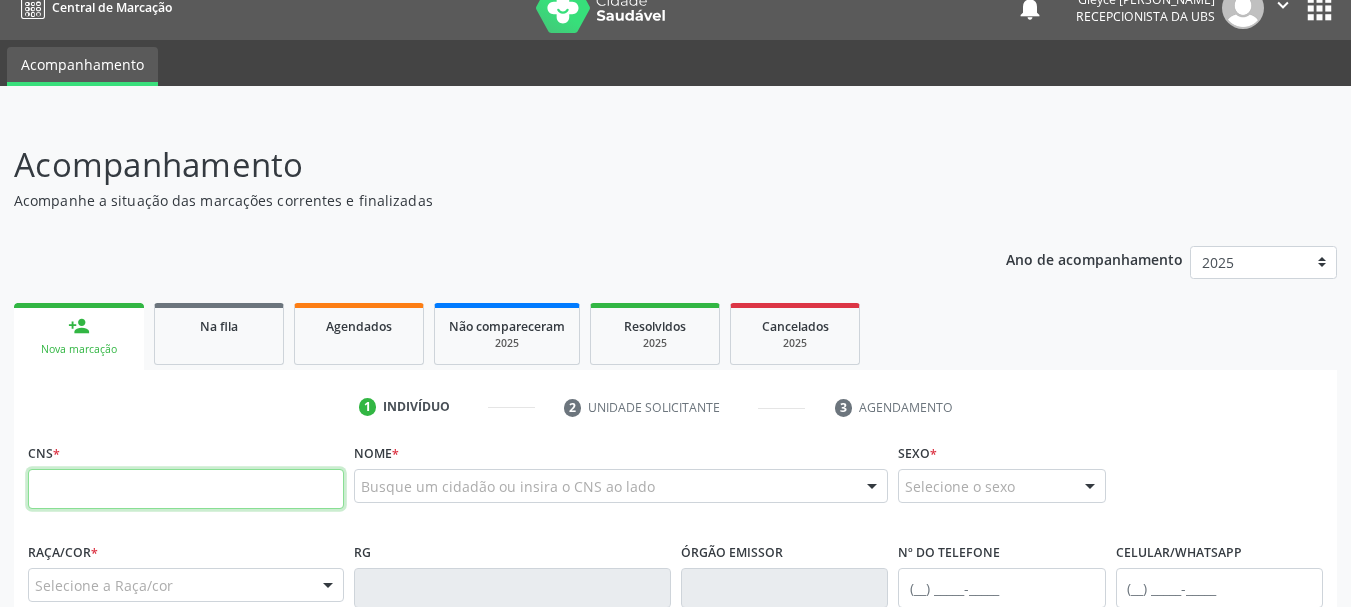 click at bounding box center (186, 489) 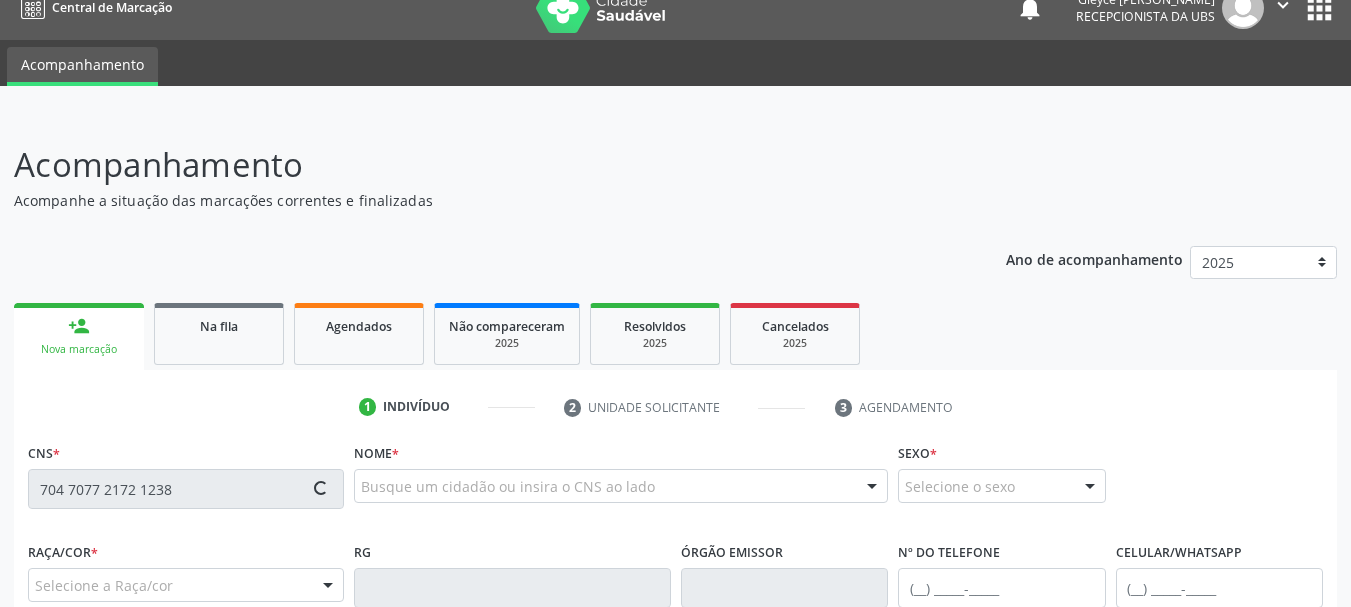 type on "704 7077 2172 1238" 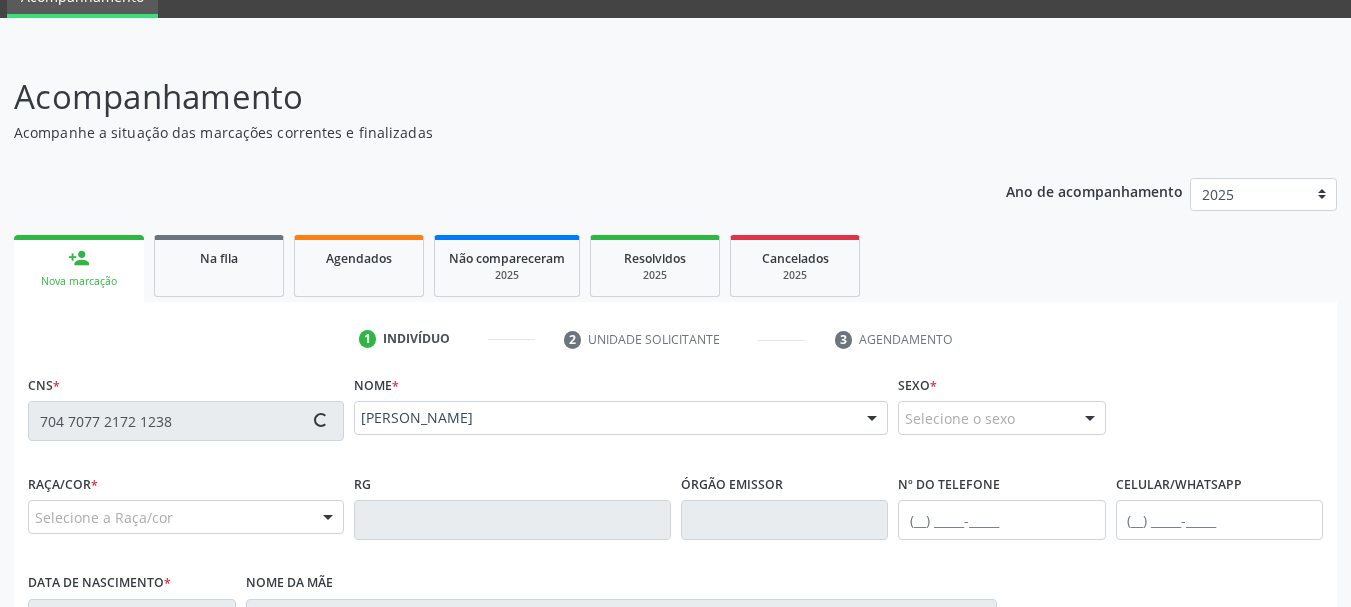scroll, scrollTop: 224, scrollLeft: 0, axis: vertical 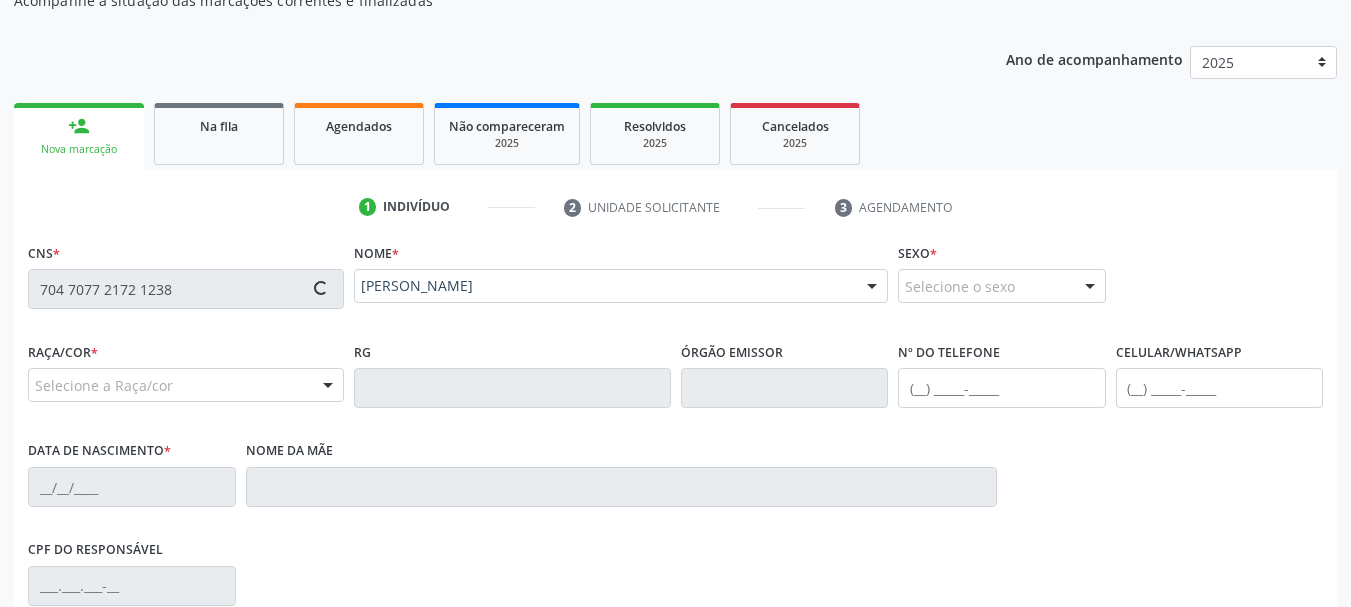 type on "[PHONE_NUMBER]" 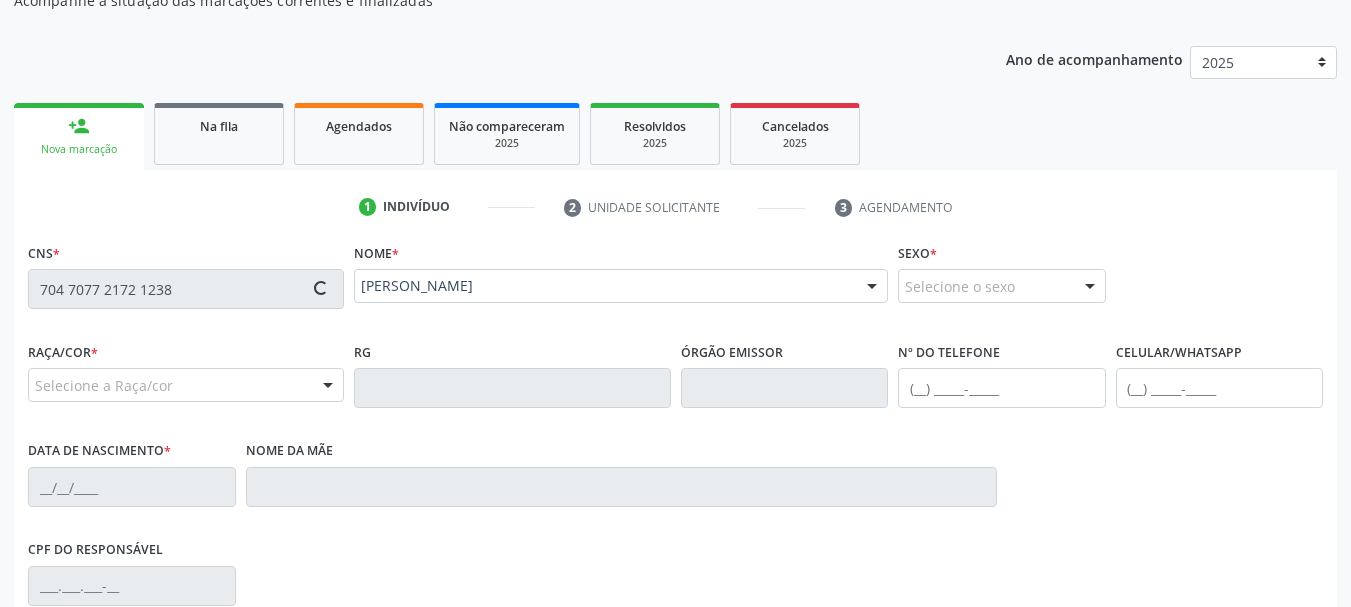 type on "[DATE]" 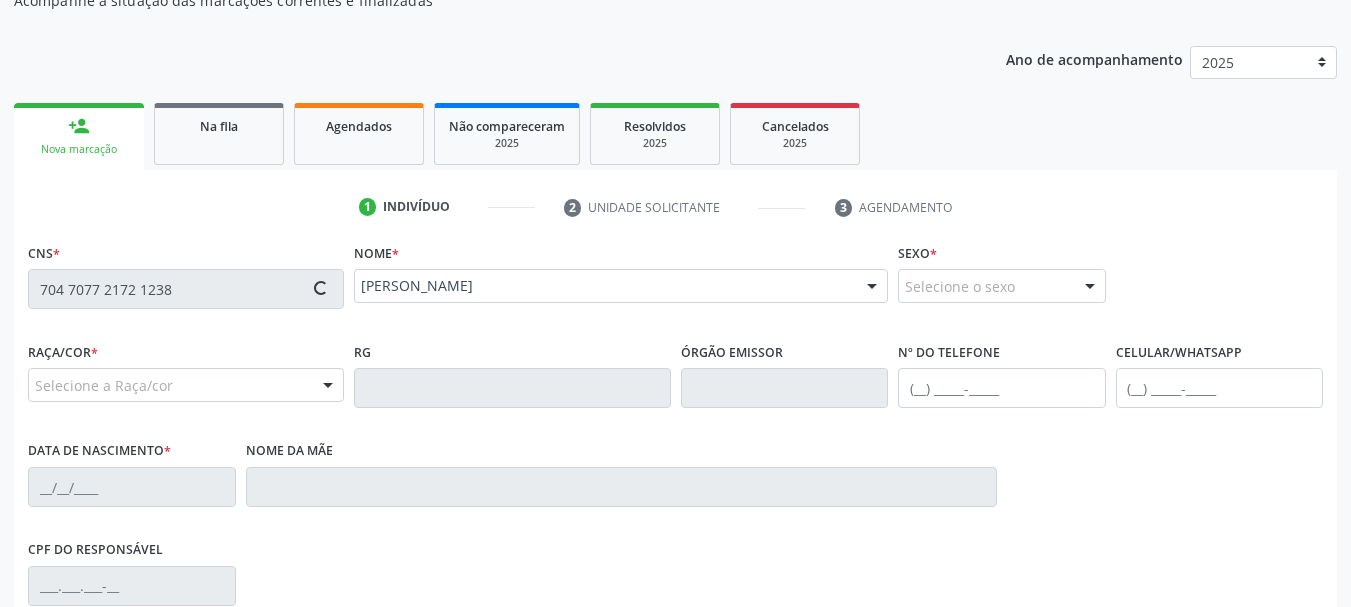 type on "[PERSON_NAME]" 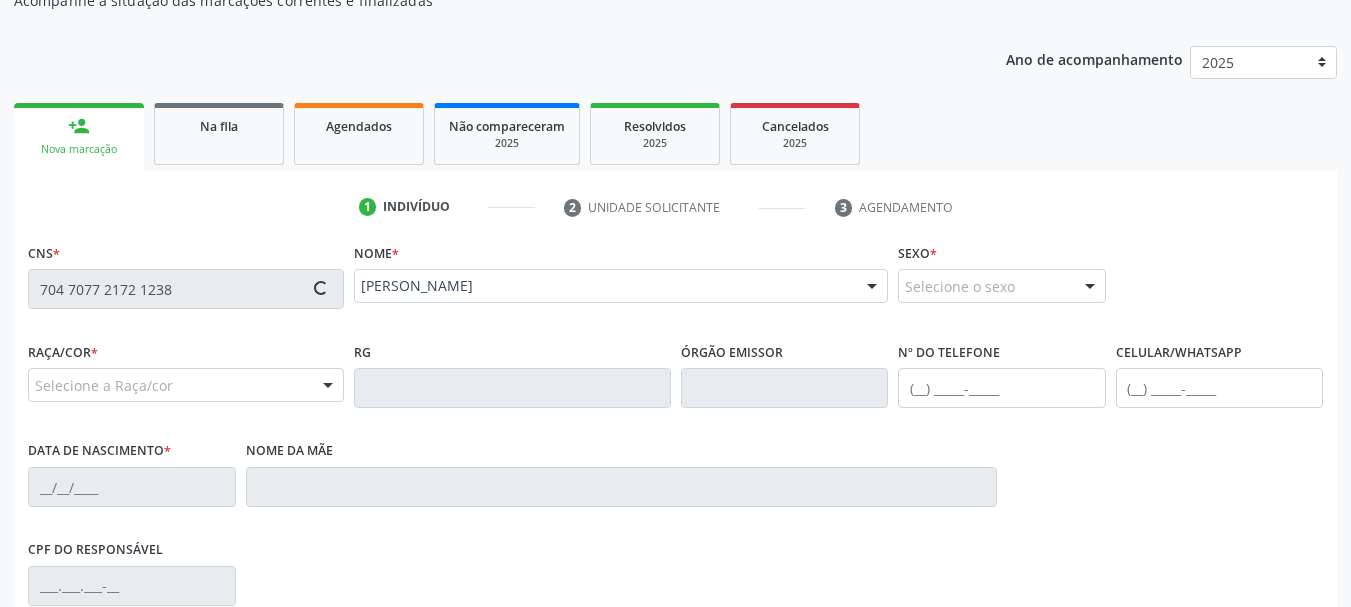 type on "37" 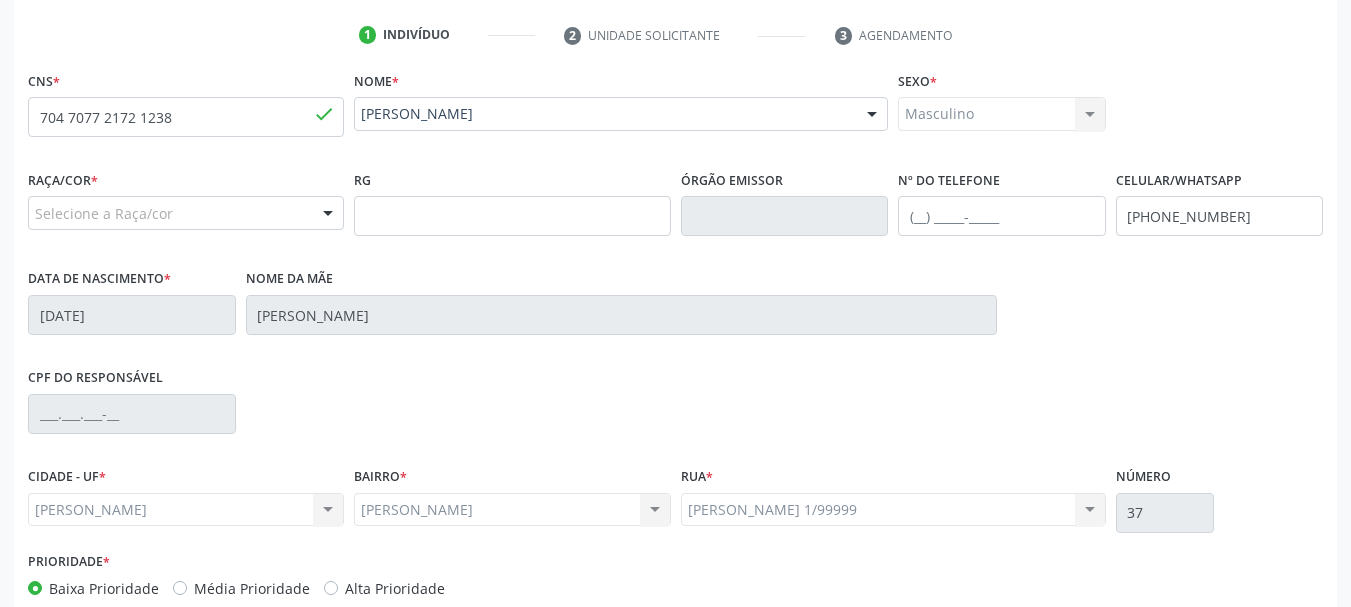 scroll, scrollTop: 505, scrollLeft: 0, axis: vertical 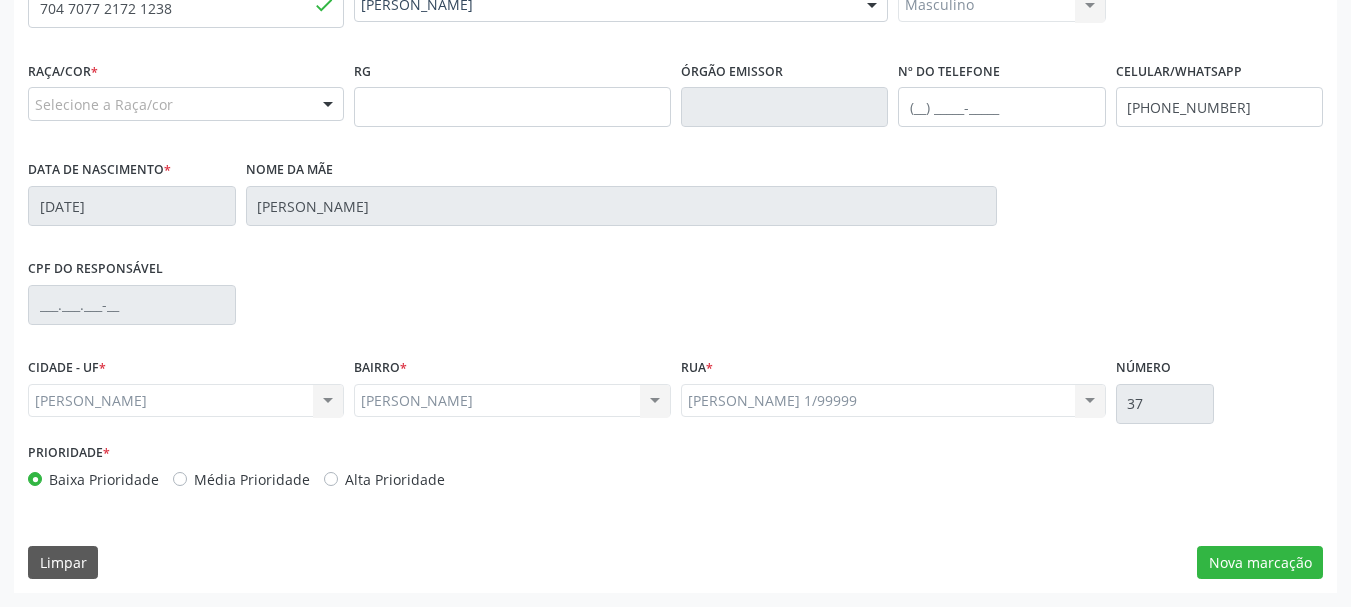 click on "[PERSON_NAME] resultado encontrado para: "   "
Não há nenhuma opção para ser exibida." at bounding box center [512, 401] 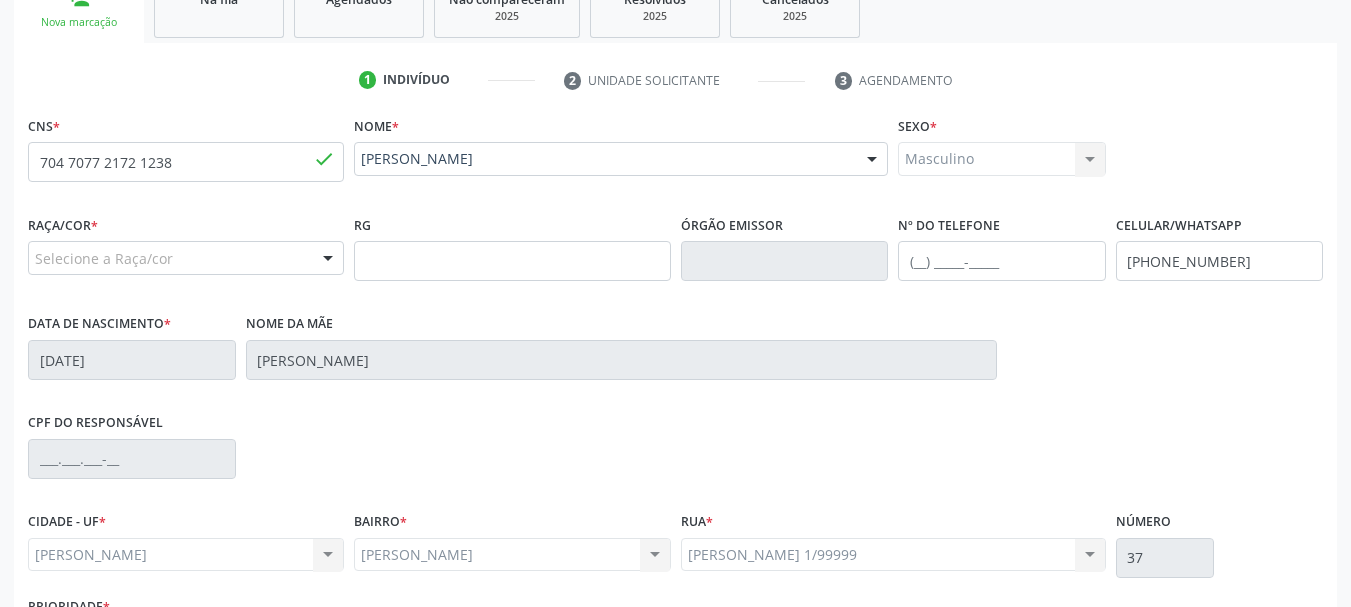 scroll, scrollTop: 105, scrollLeft: 0, axis: vertical 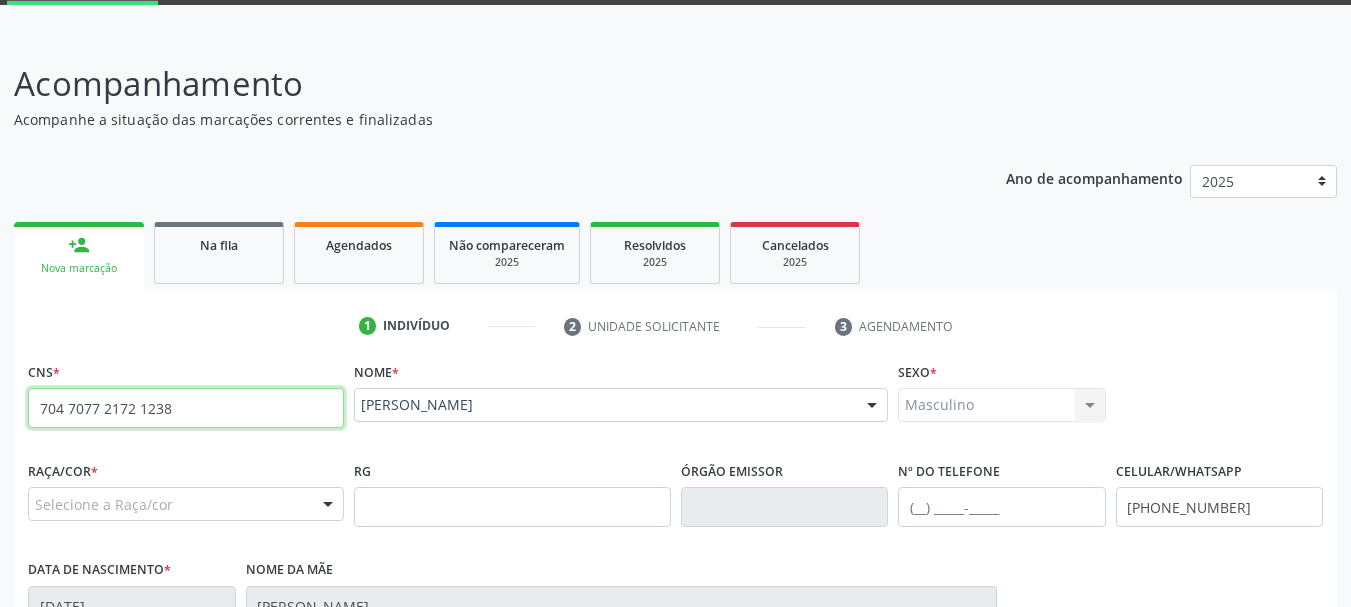 drag, startPoint x: 234, startPoint y: 410, endPoint x: 0, endPoint y: 416, distance: 234.0769 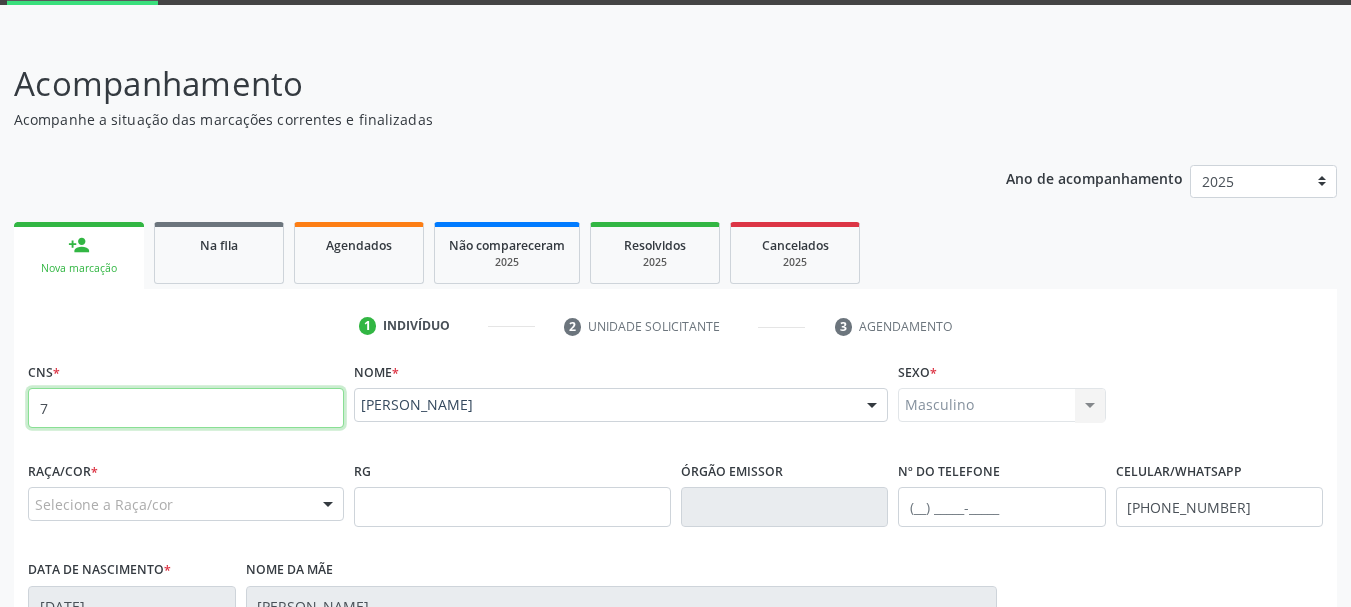 type 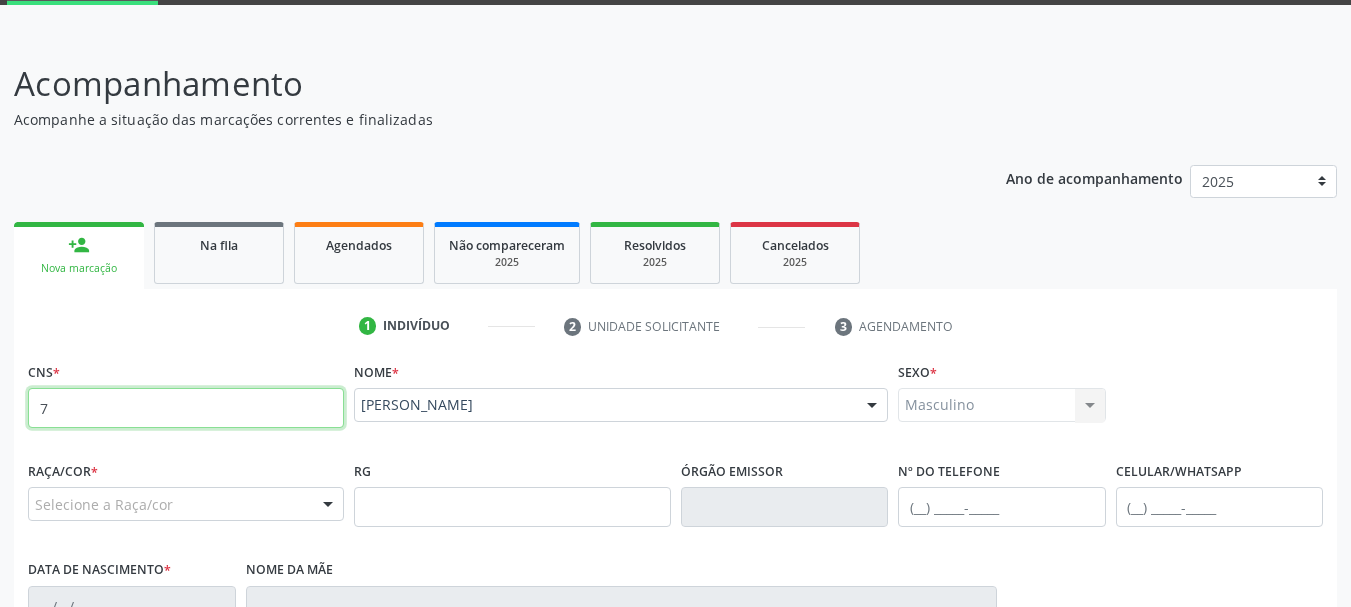 type 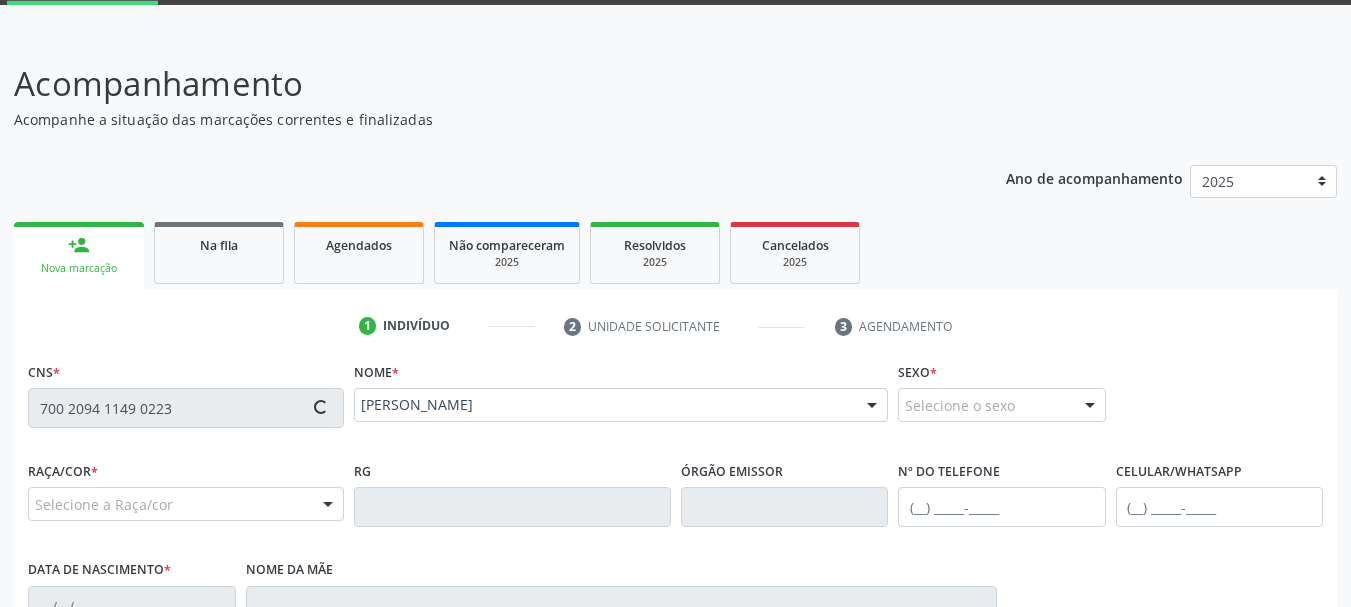 type on "700 2094 1149 0223" 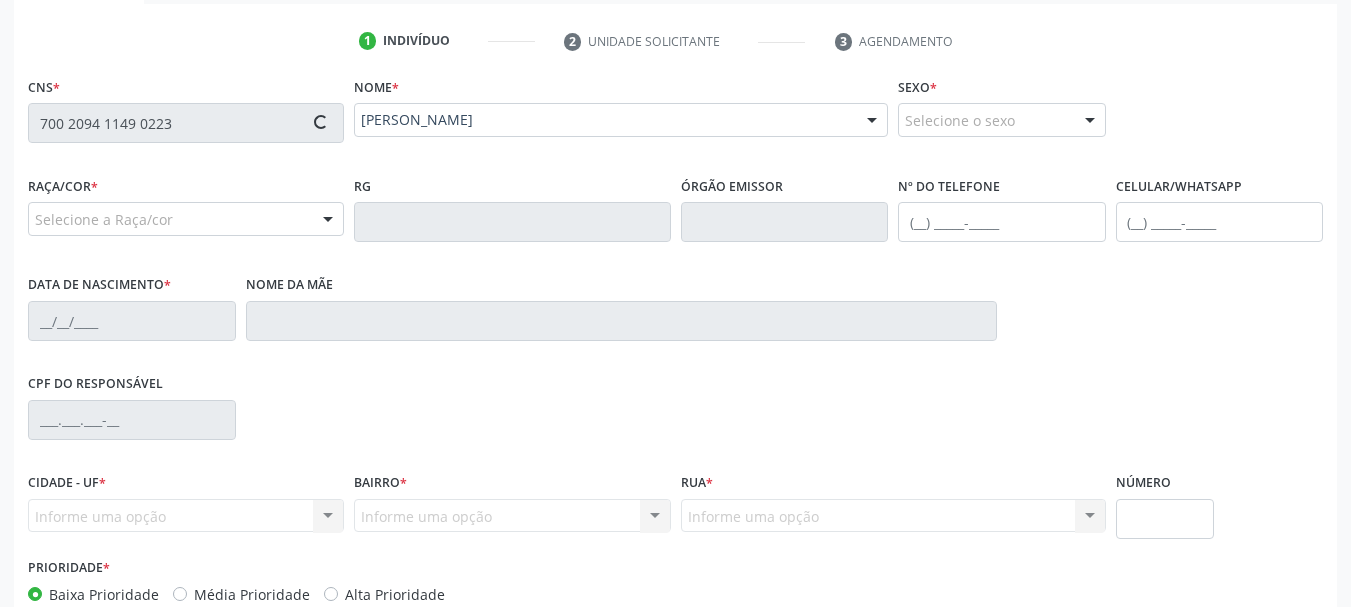 scroll, scrollTop: 405, scrollLeft: 0, axis: vertical 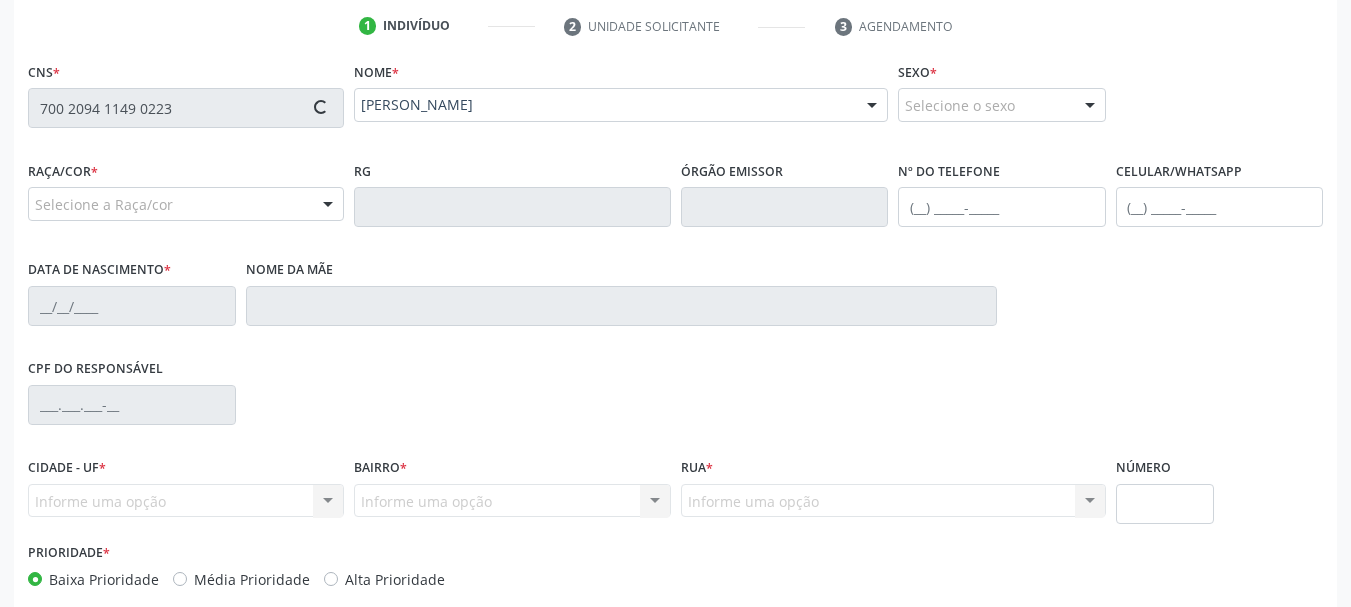type on "[PHONE_NUMBER]" 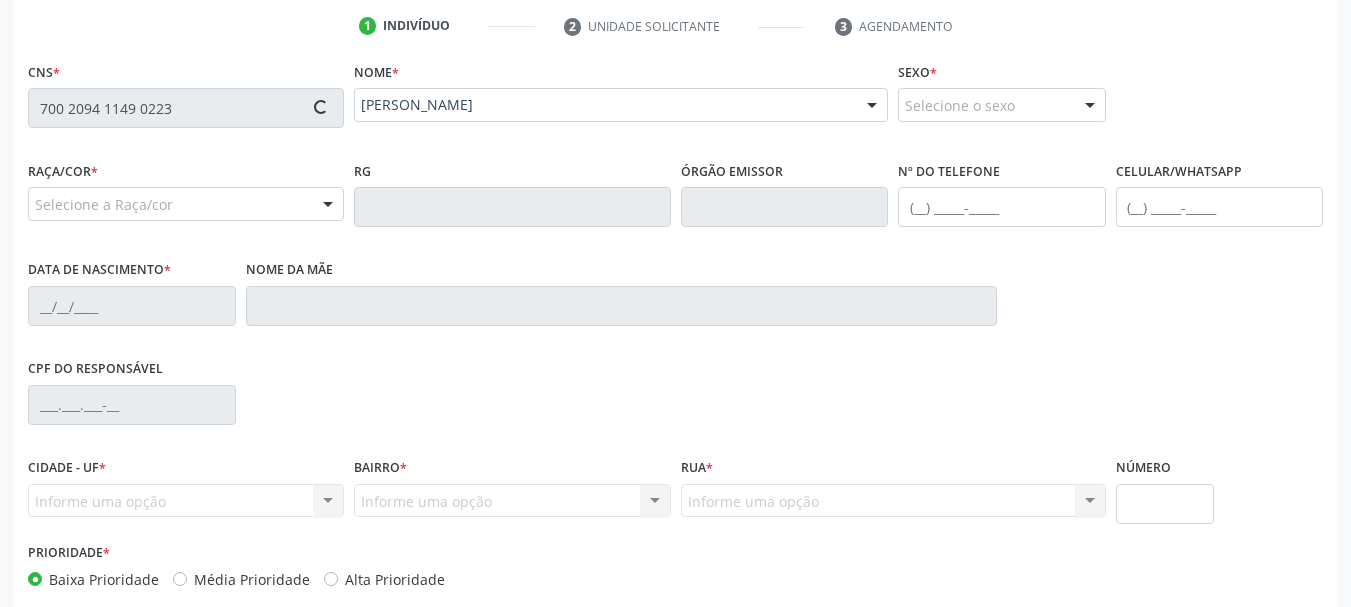 type on "[DATE]" 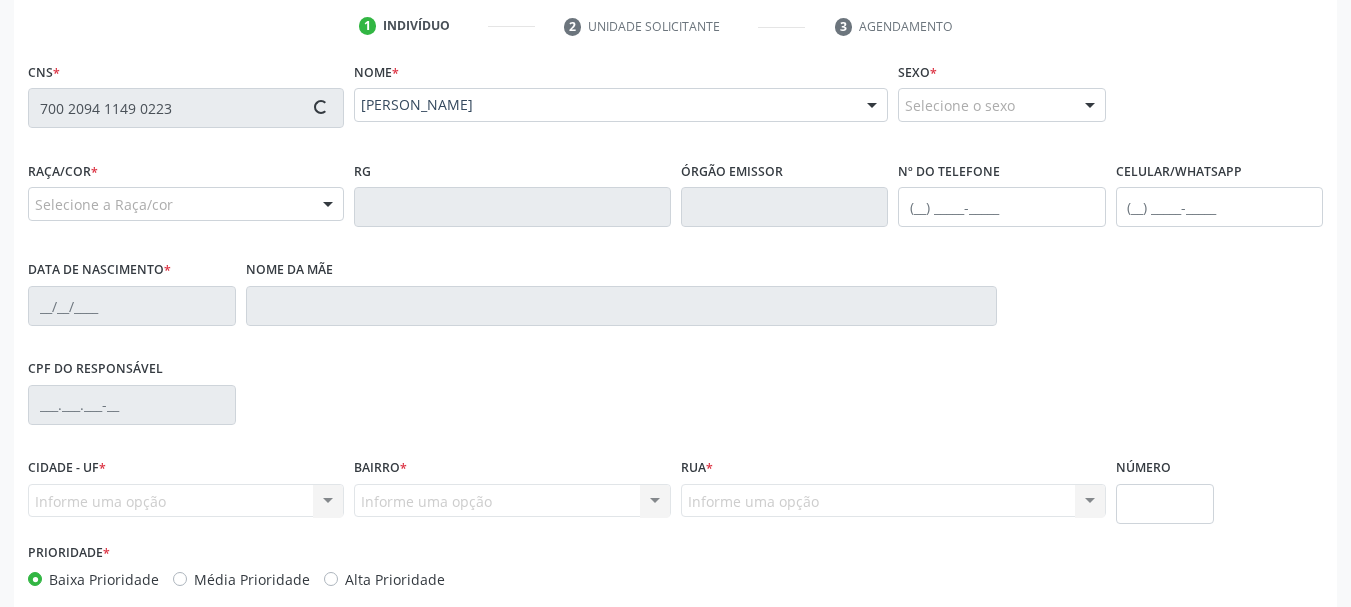 type on "[PERSON_NAME]" 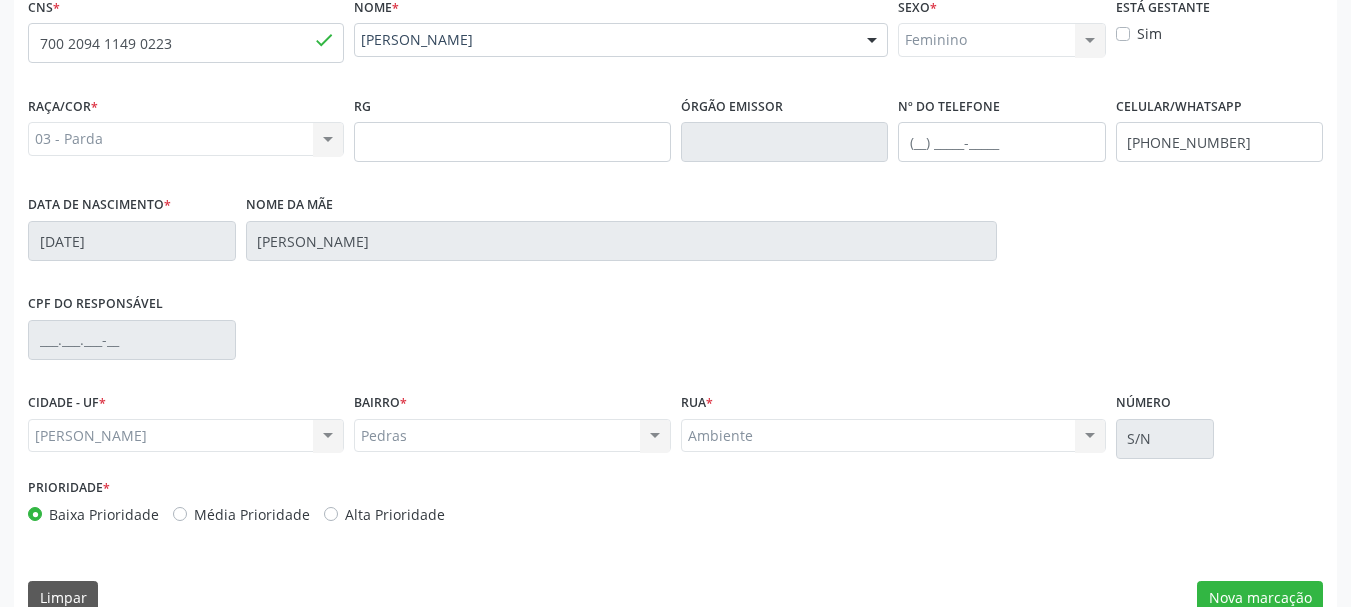 scroll, scrollTop: 505, scrollLeft: 0, axis: vertical 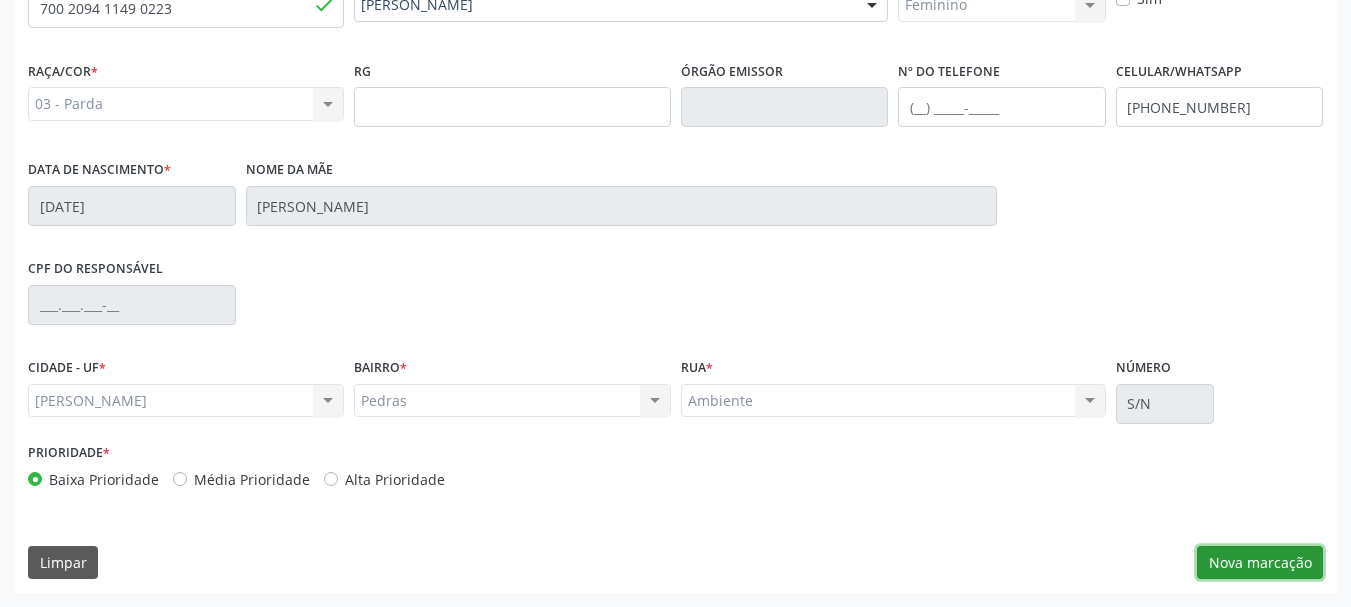 click on "Nova marcação" at bounding box center (1260, 563) 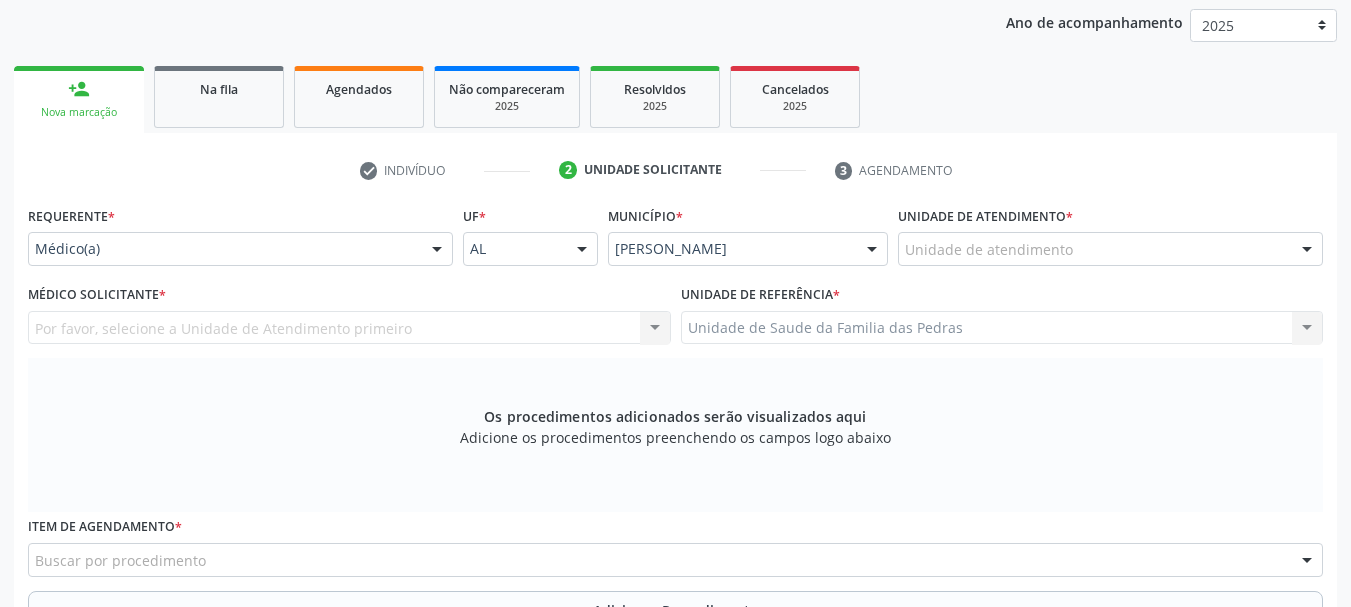 scroll, scrollTop: 205, scrollLeft: 0, axis: vertical 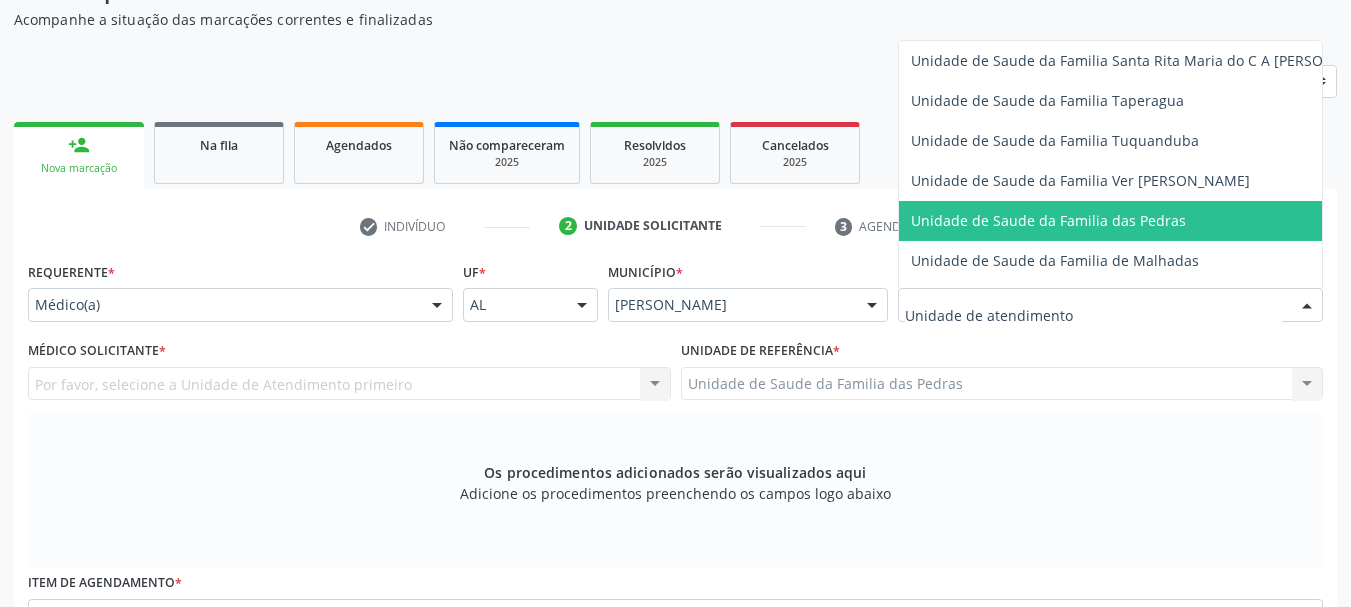 click on "Unidade de Saude da Familia das Pedras" at bounding box center (1048, 220) 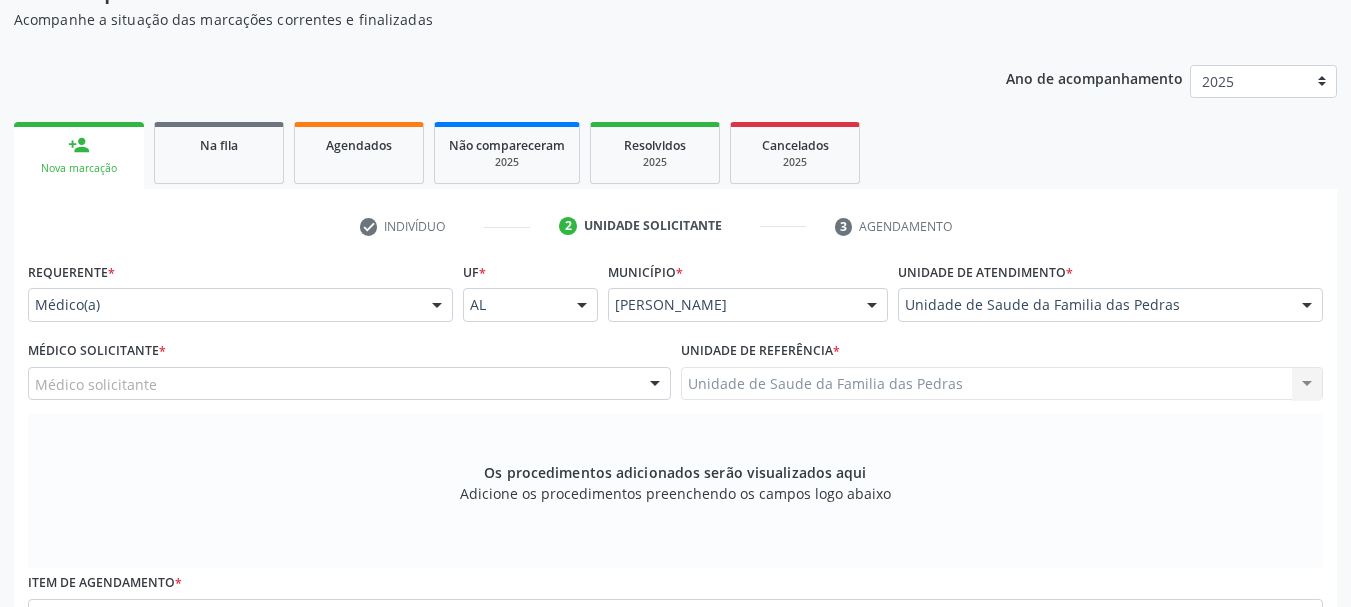 click on "Médico solicitante" at bounding box center [349, 384] 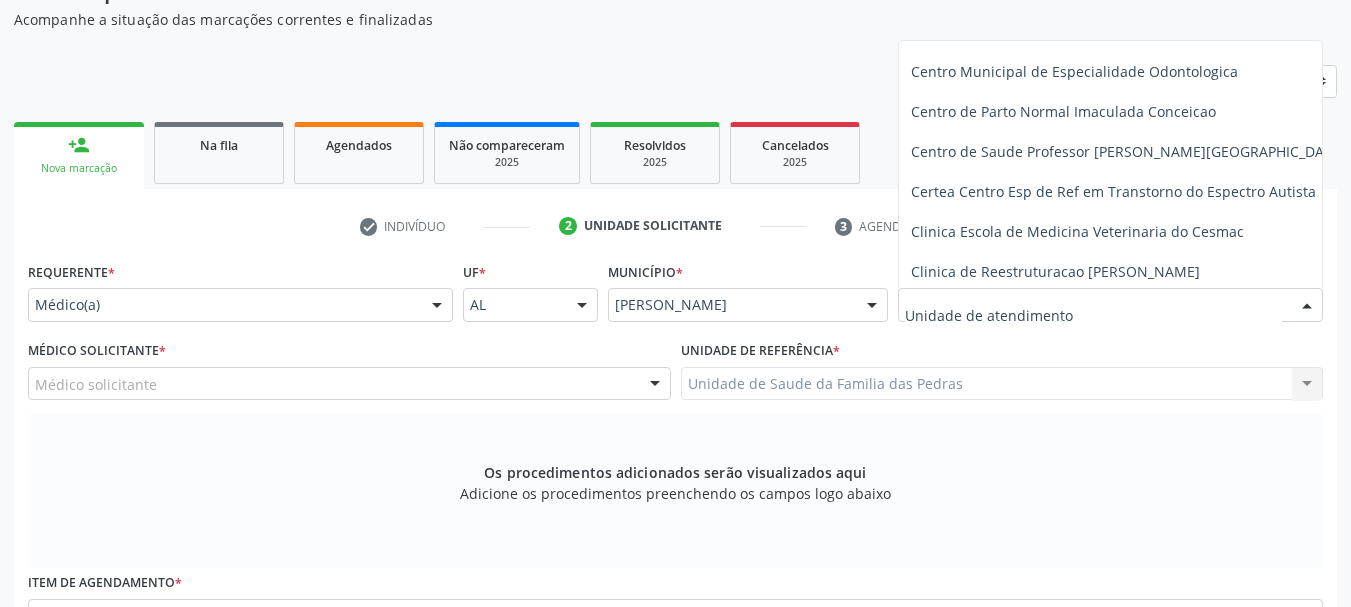 scroll, scrollTop: 200, scrollLeft: 0, axis: vertical 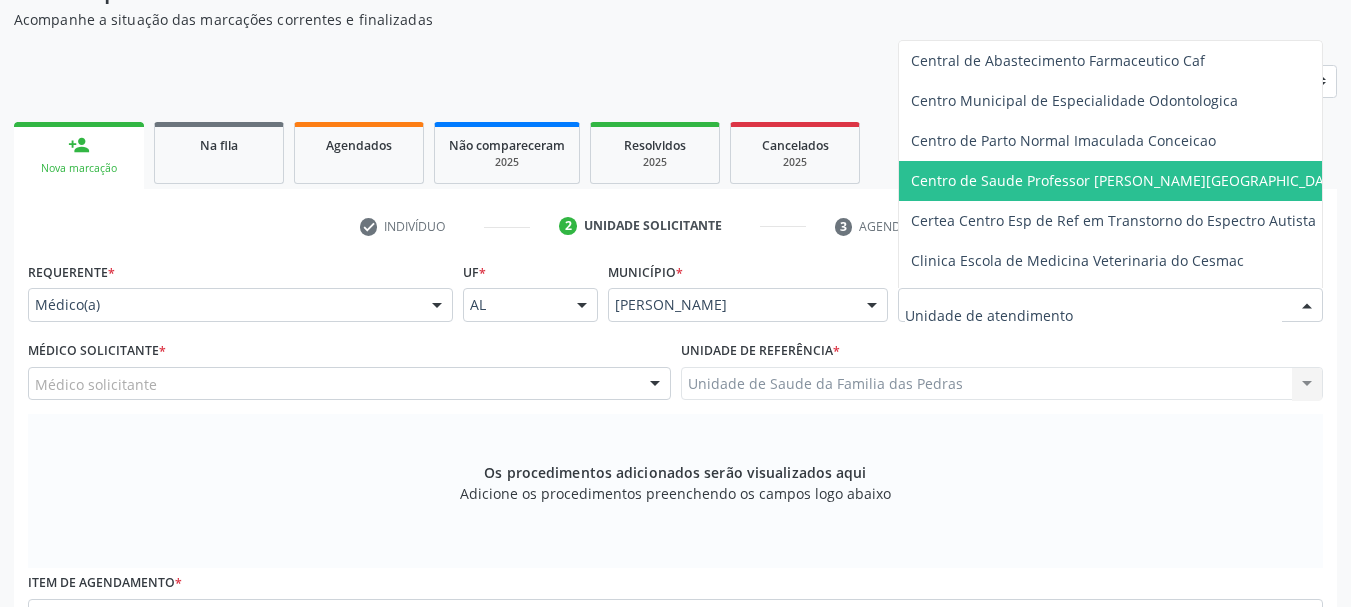 click on "Centro de Saude Professor [PERSON_NAME][GEOGRAPHIC_DATA]" at bounding box center (1148, 181) 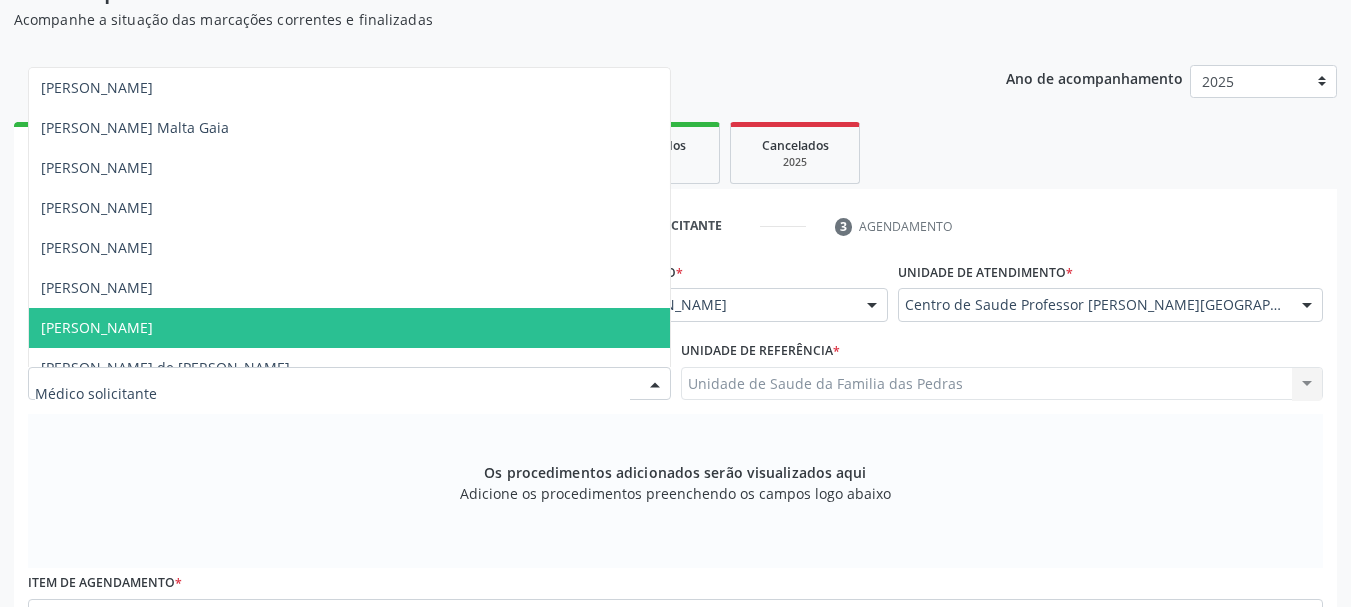 click at bounding box center (349, 384) 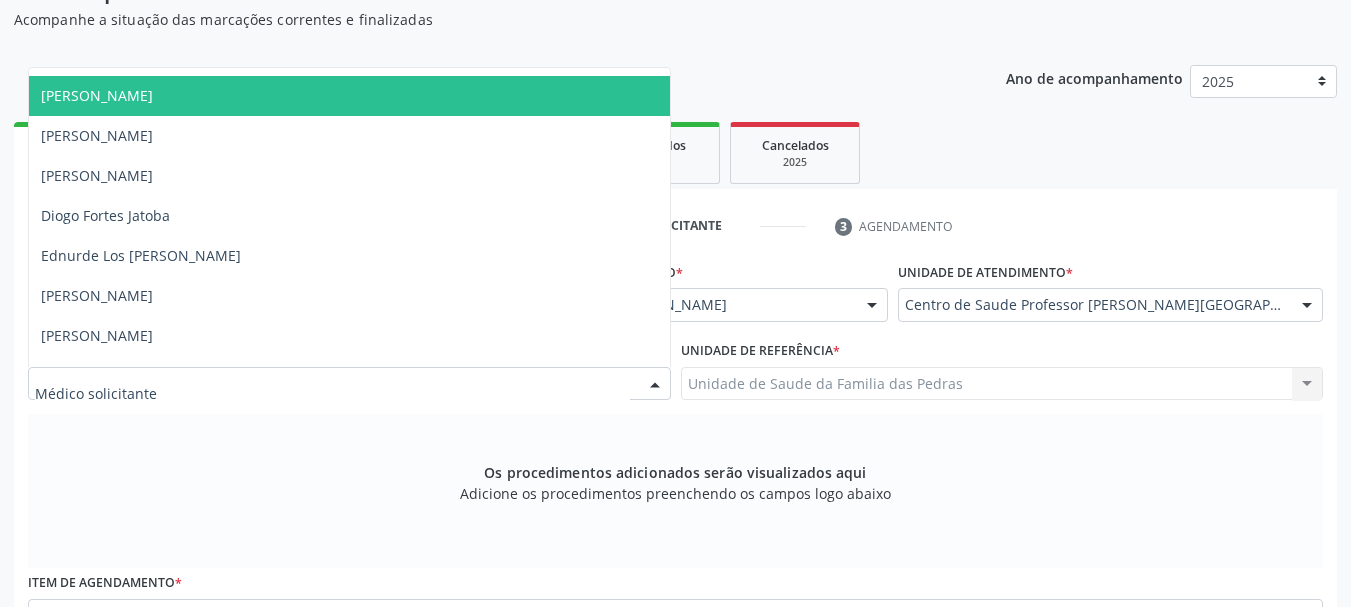 scroll, scrollTop: 500, scrollLeft: 0, axis: vertical 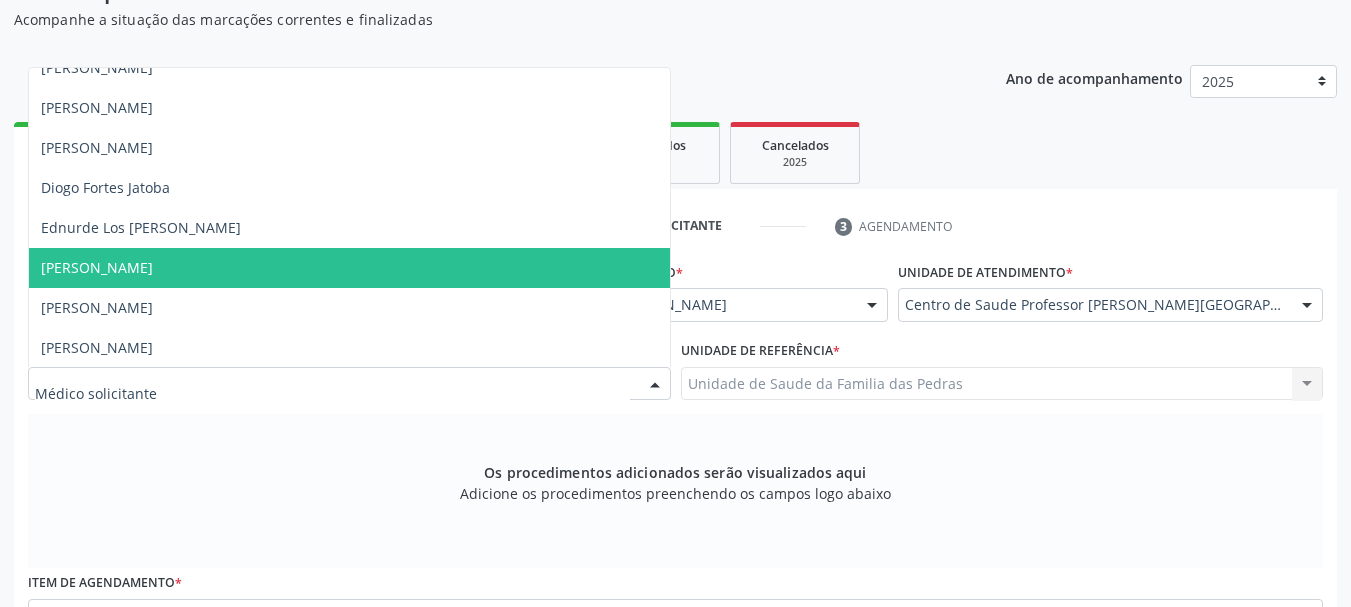 click on "[PERSON_NAME]" at bounding box center [349, 268] 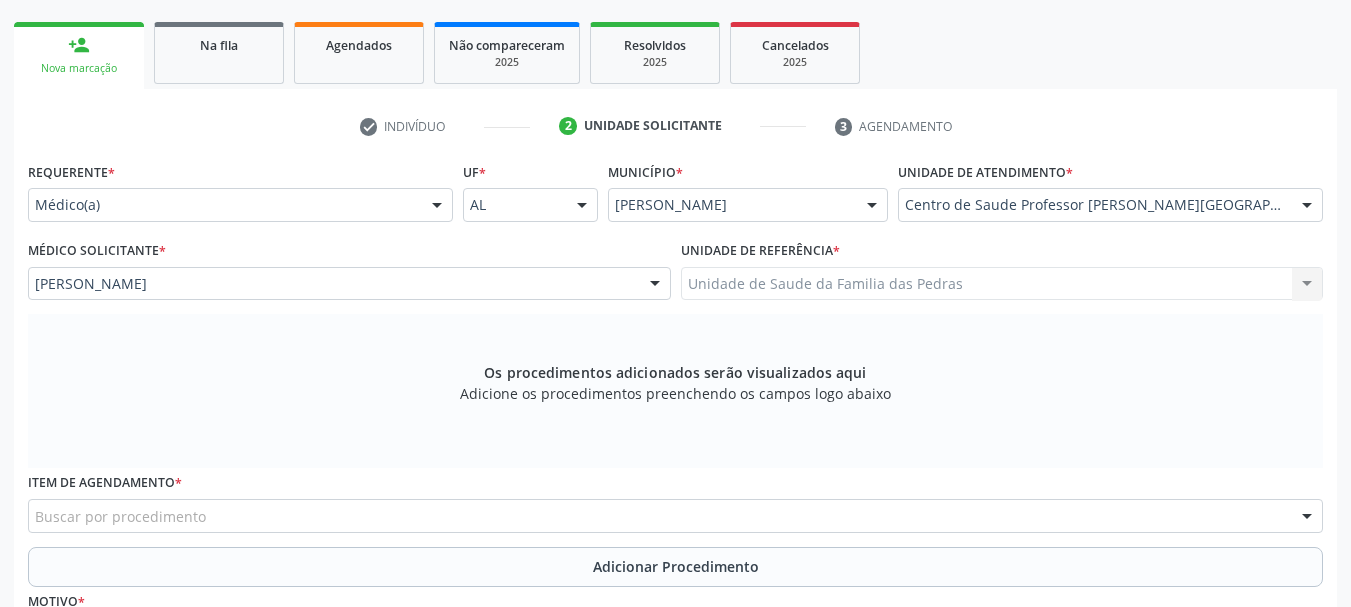 scroll, scrollTop: 405, scrollLeft: 0, axis: vertical 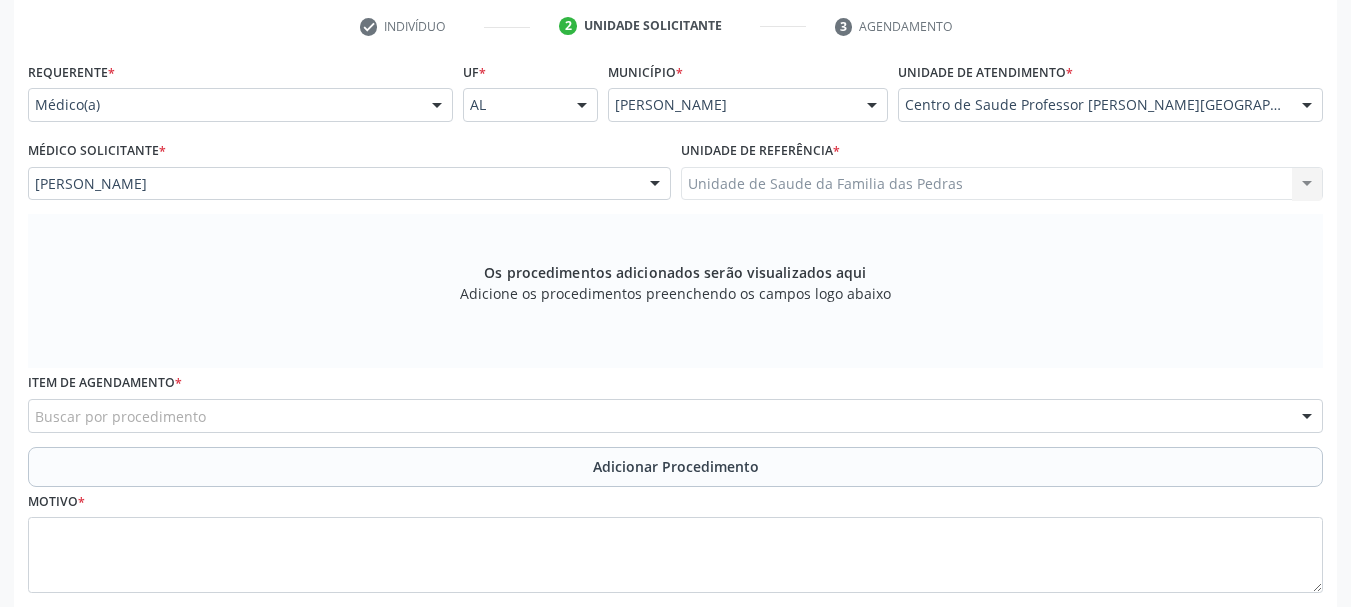 click on "Buscar por procedimento" at bounding box center [675, 416] 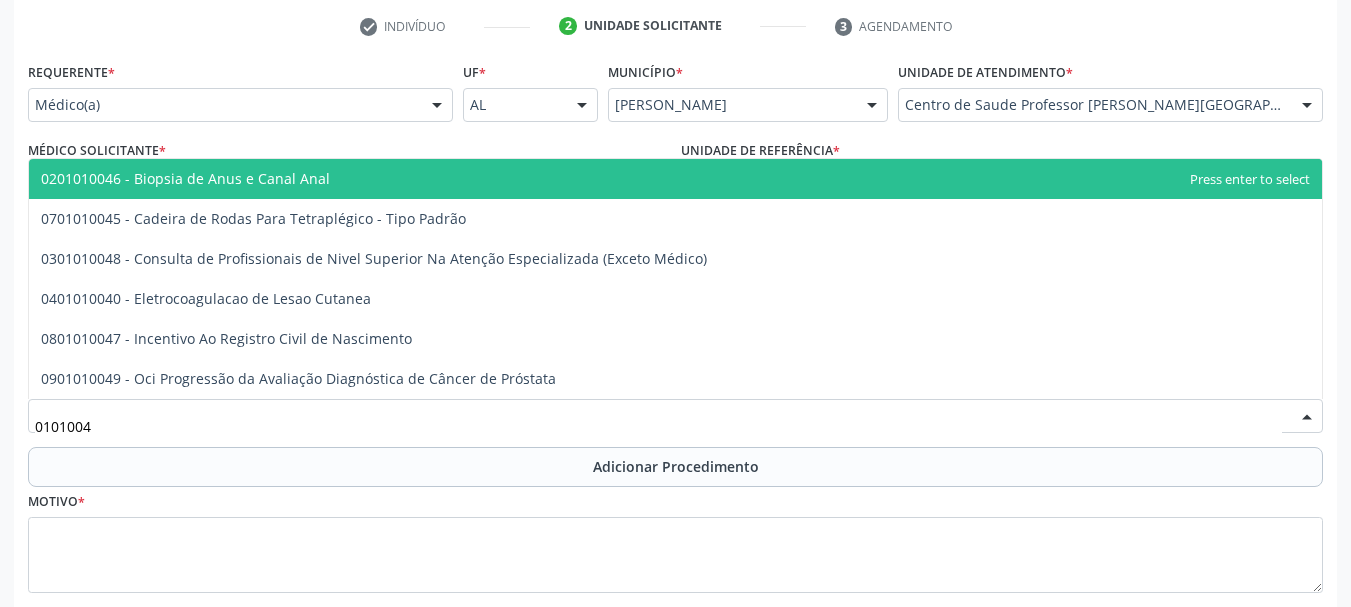 type on "01010048" 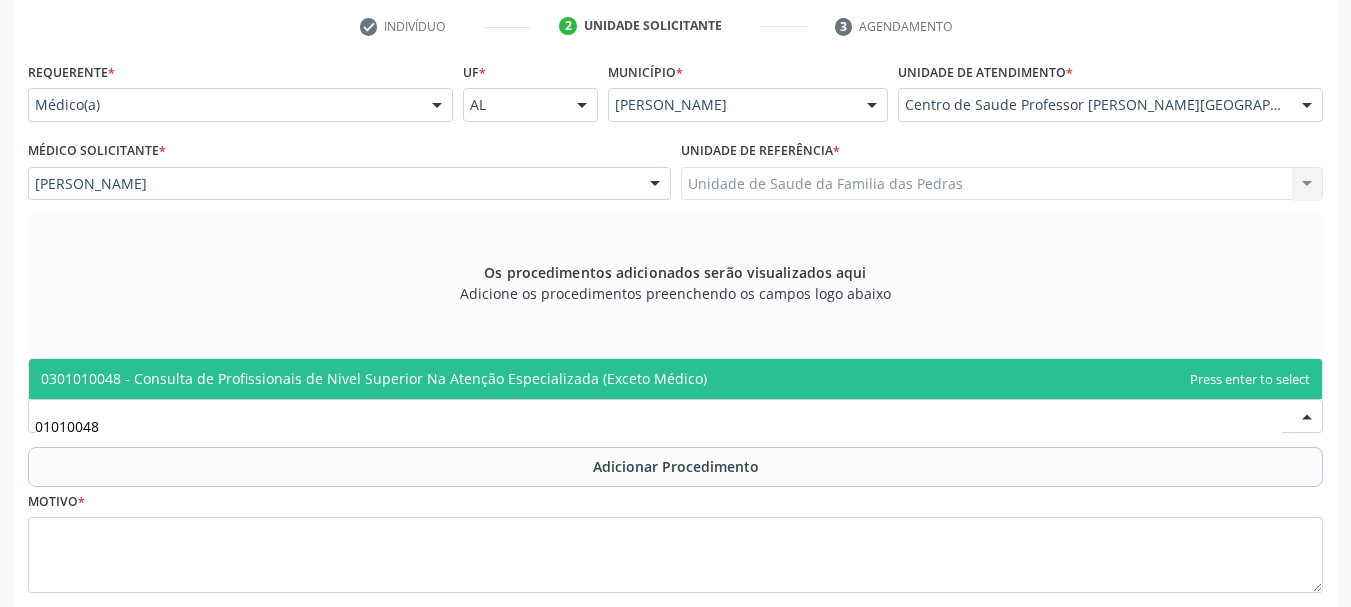 click on "0301010048 - Consulta de Profissionais de Nivel Superior Na Atenção Especializada (Exceto Médico)" at bounding box center [374, 378] 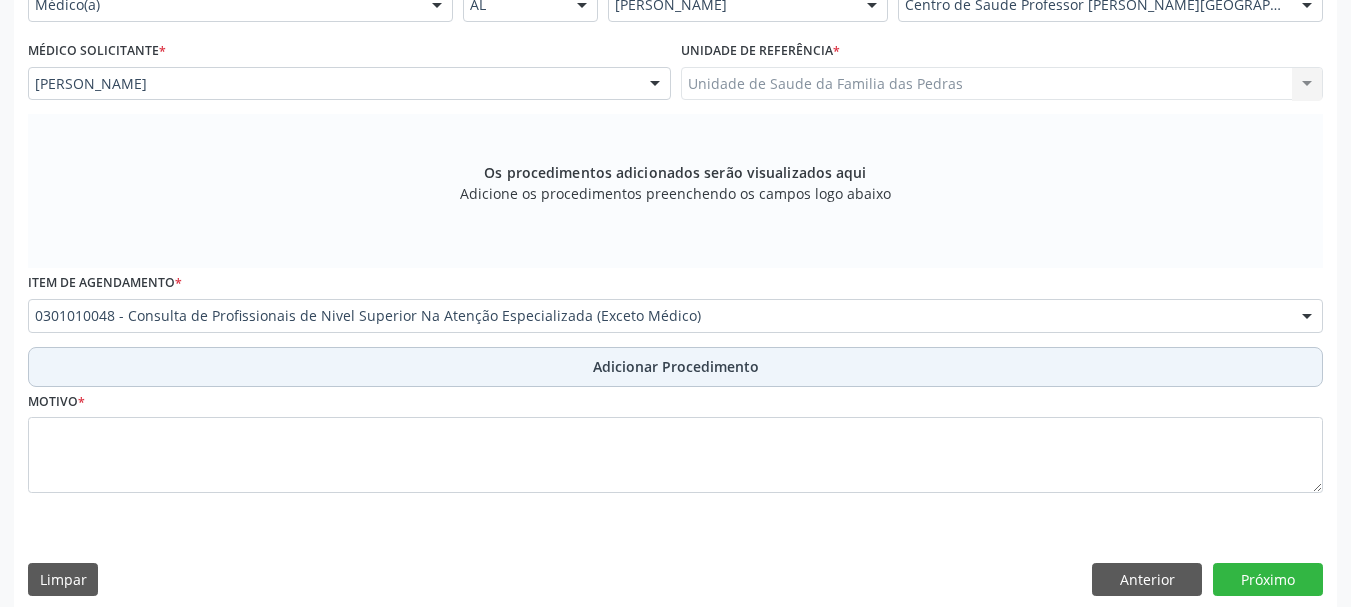 click on "Adicionar Procedimento" at bounding box center (675, 367) 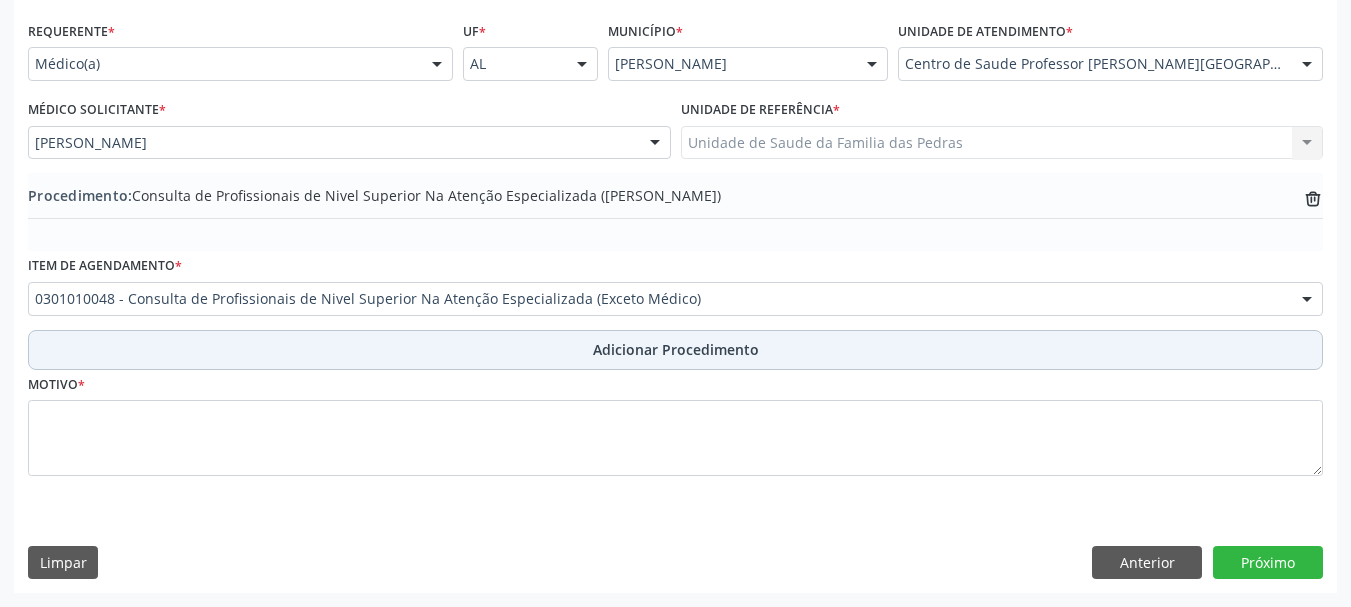 scroll, scrollTop: 446, scrollLeft: 0, axis: vertical 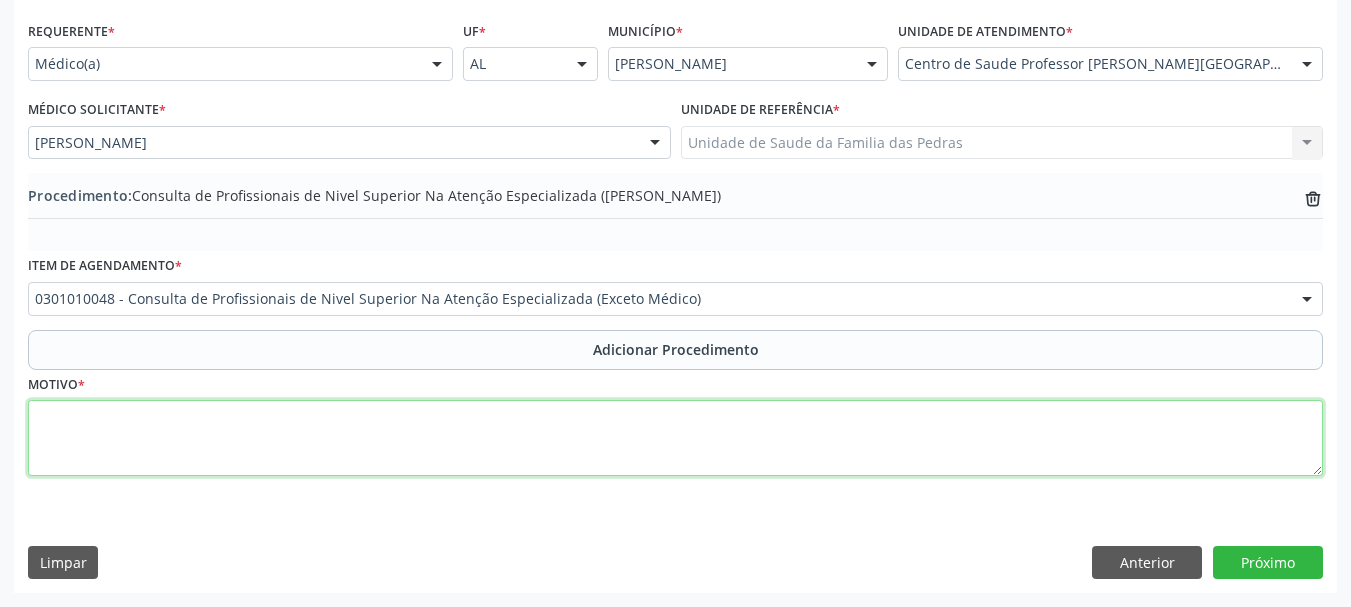 click at bounding box center [675, 438] 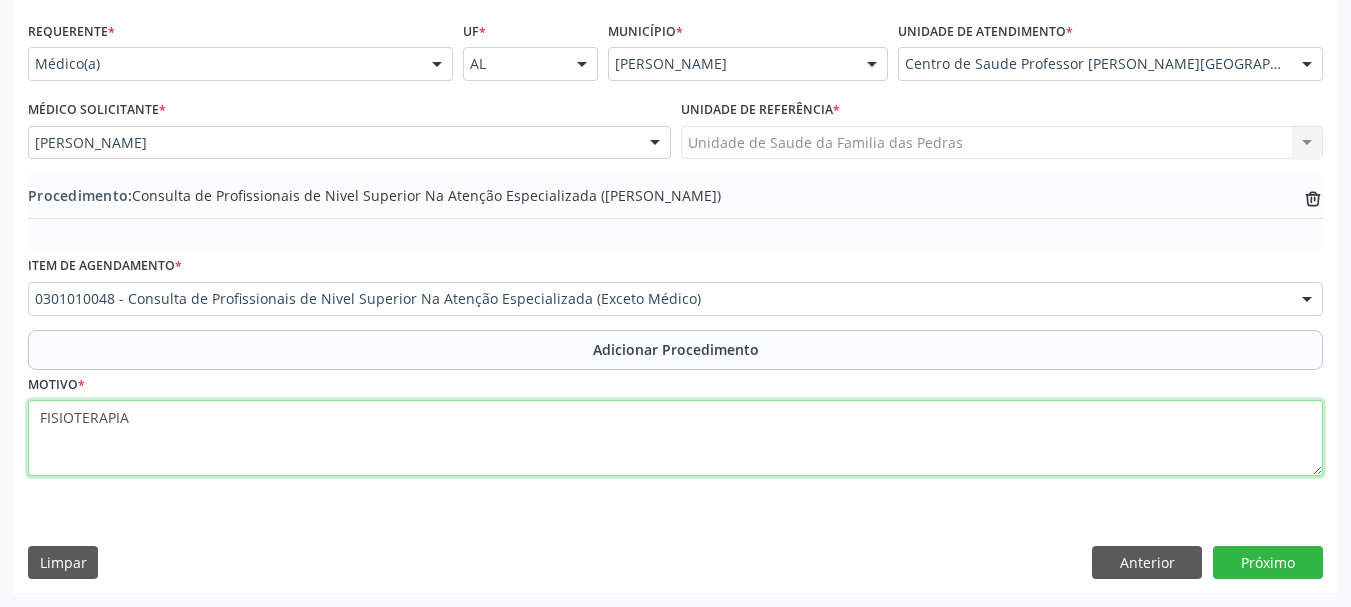 click on "FISIOTERAPIA" at bounding box center [675, 438] 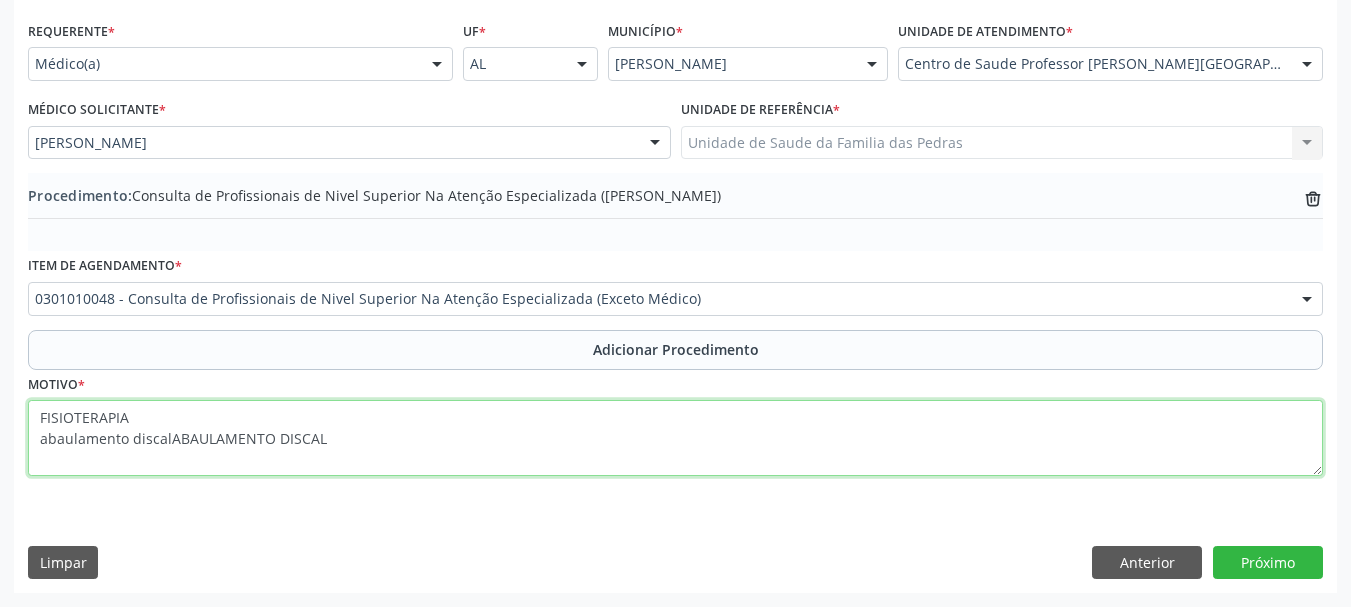 click on "FISIOTERAPIA
abaulamento discalABAULAMENTO DISCAL" at bounding box center [675, 438] 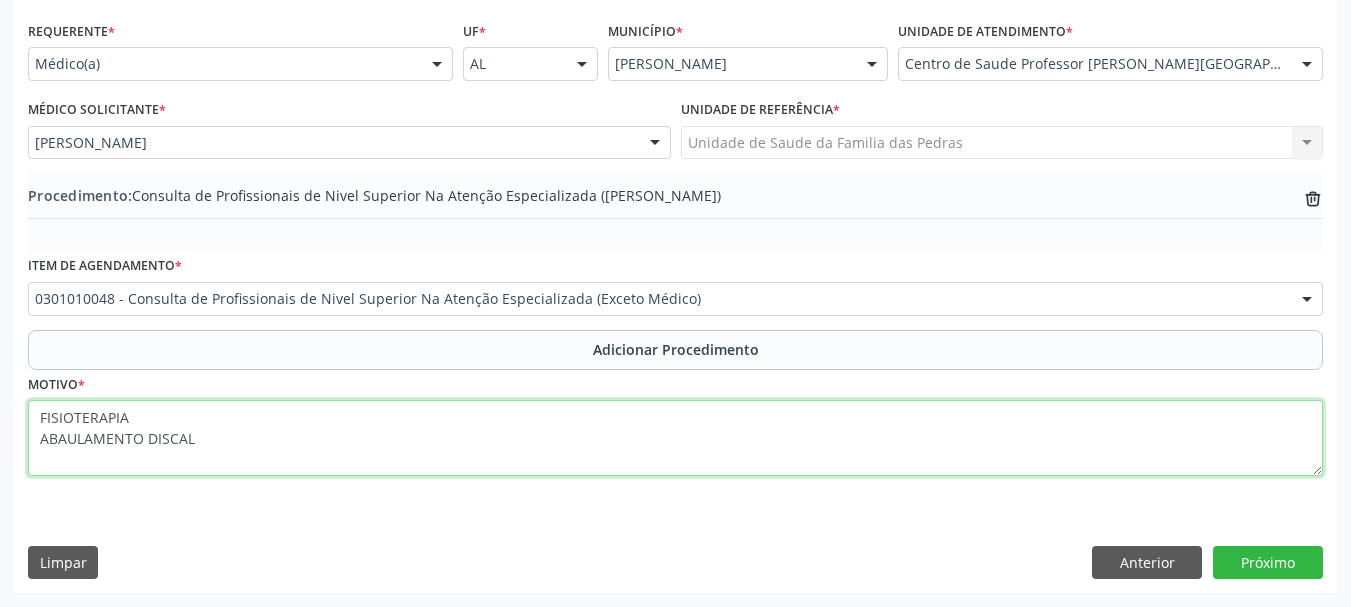 click on "FISIOTERAPIA
ABAULAMENTO DISCAL" at bounding box center (675, 438) 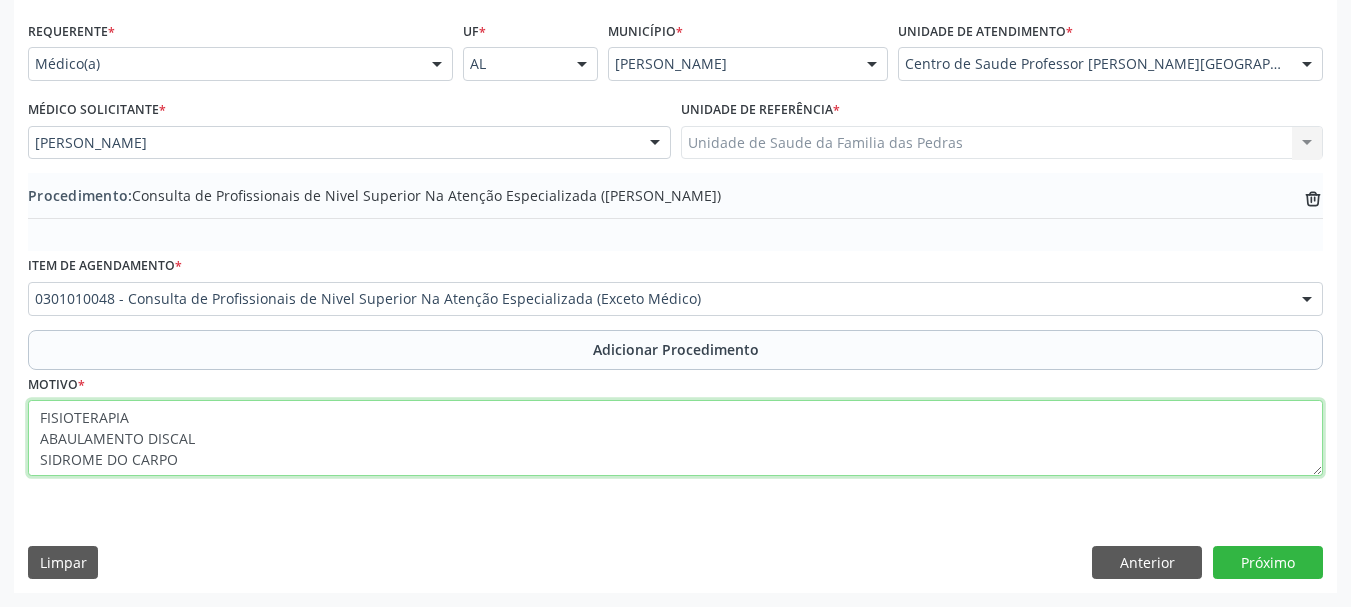 click on "FISIOTERAPIA
ABAULAMENTO DISCAL
SIDROME DO CARPO" at bounding box center (675, 438) 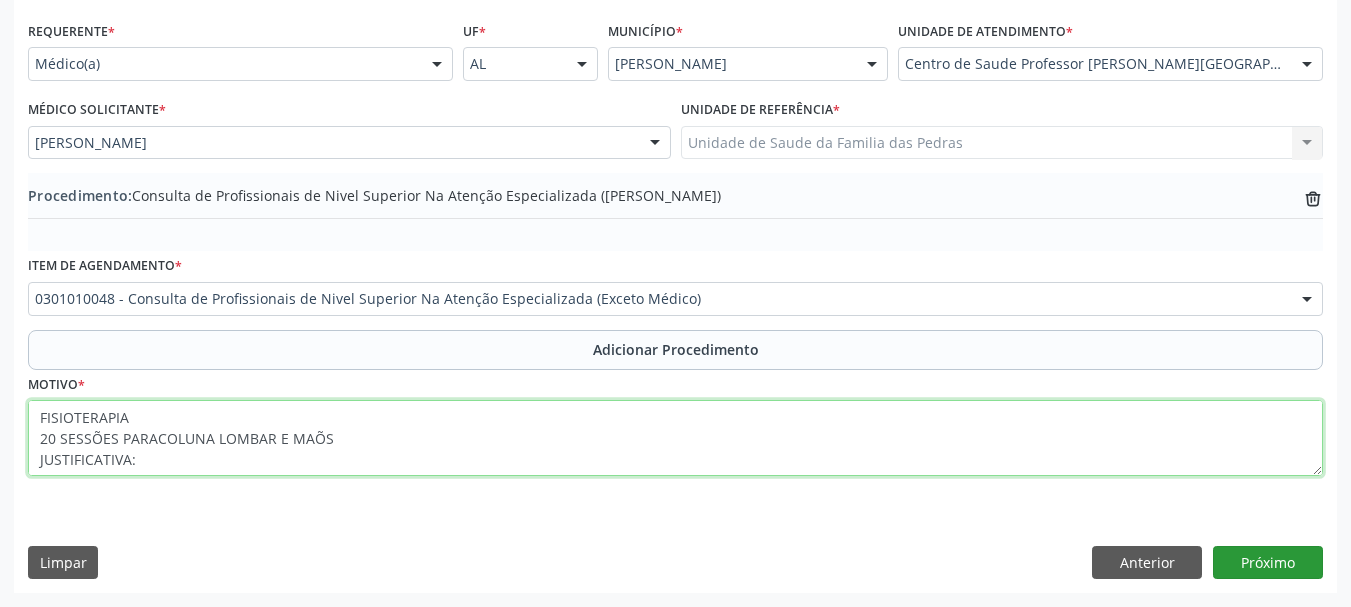type on "FISIOTERAPIA
20 SESSÕES PARACOLUNA LOMBAR E MAÕS
JUSTIFICATIVA:
ABAULAMENTO DISCAL
SIDROME DO CARPO" 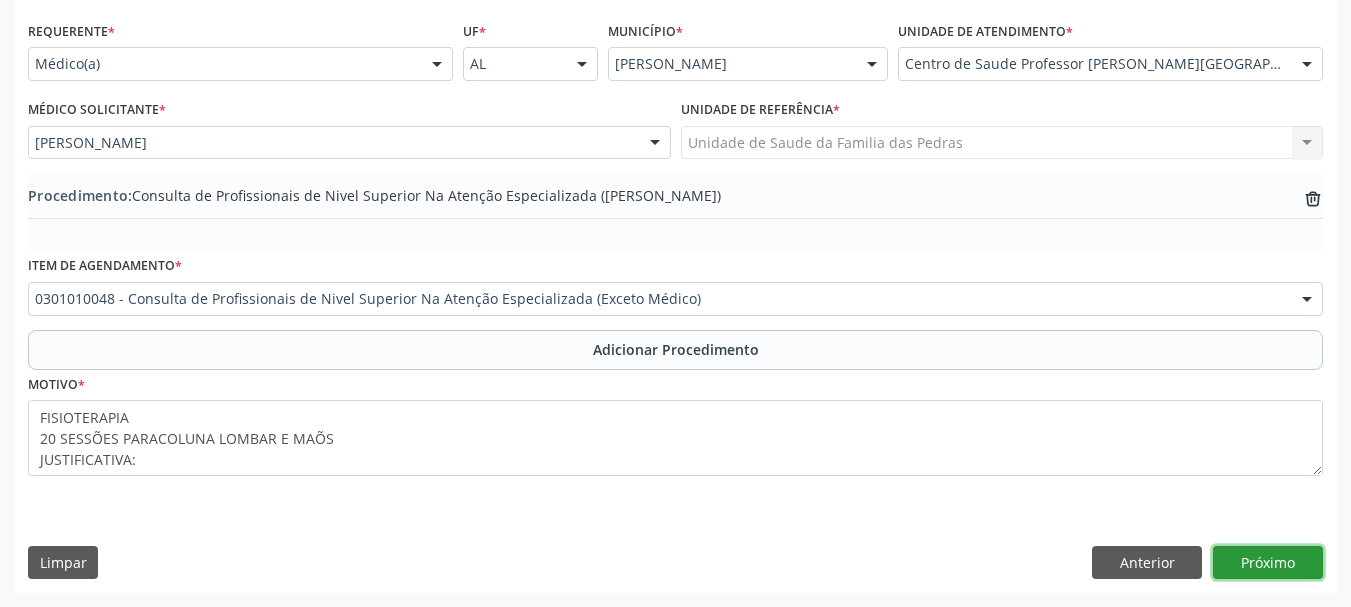 click on "Próximo" at bounding box center [1268, 563] 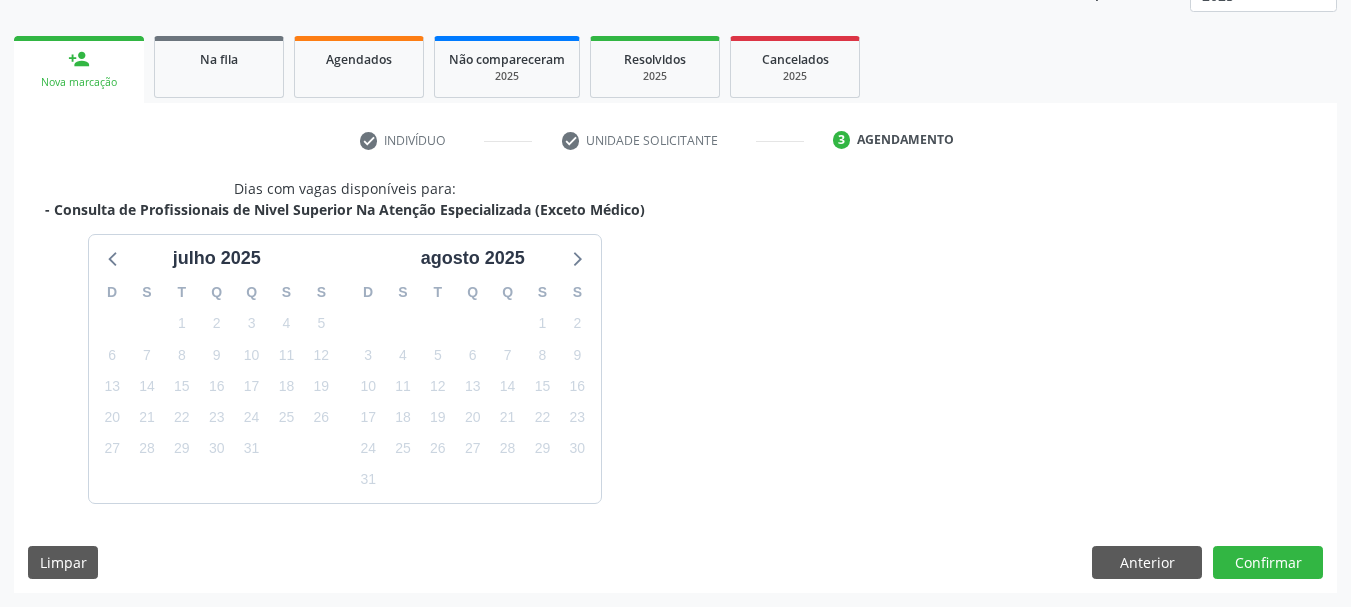 scroll, scrollTop: 350, scrollLeft: 0, axis: vertical 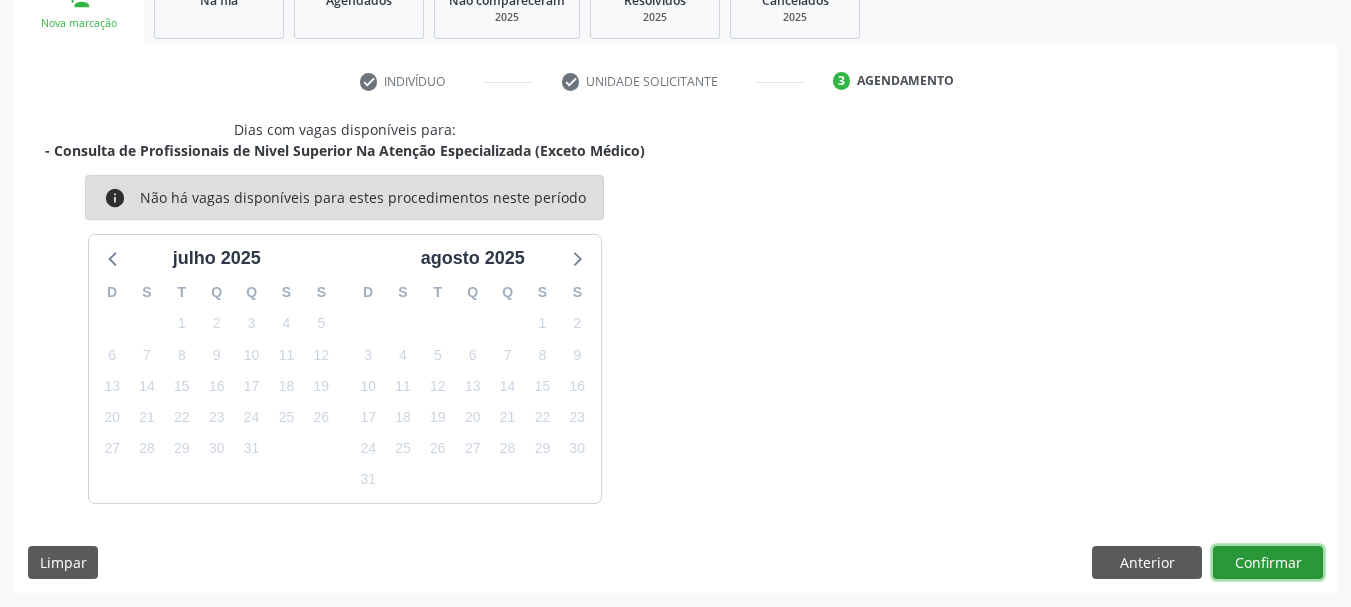 click on "Confirmar" at bounding box center [1268, 563] 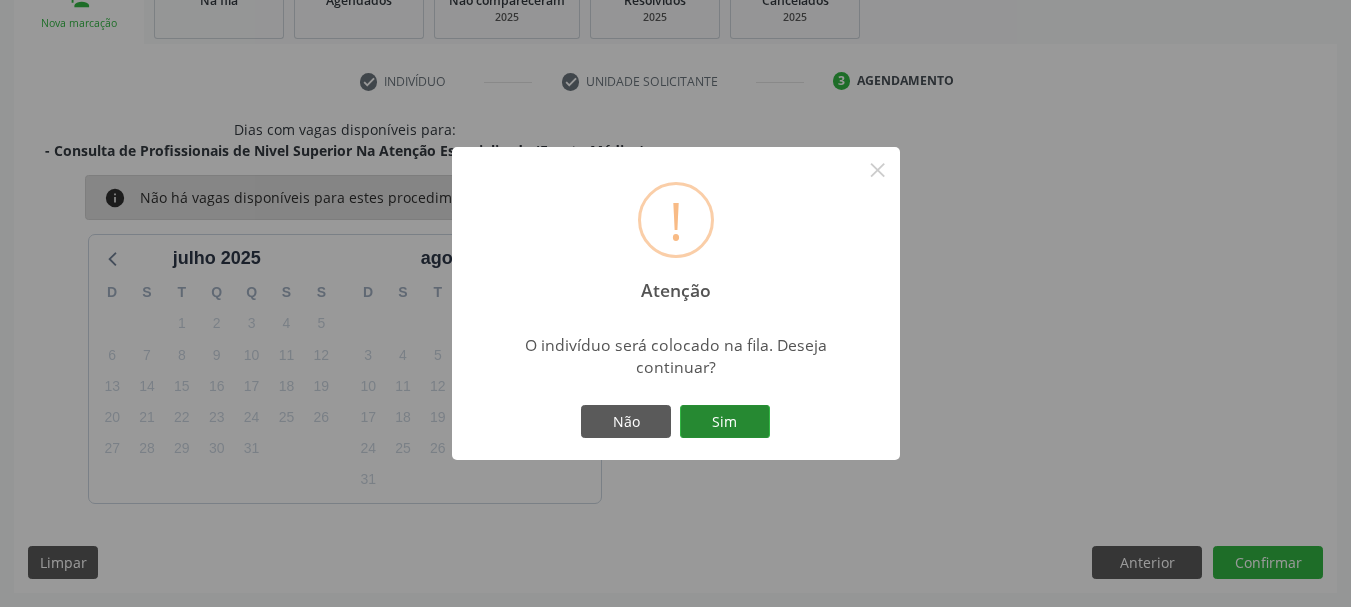 click on "Sim" at bounding box center (725, 422) 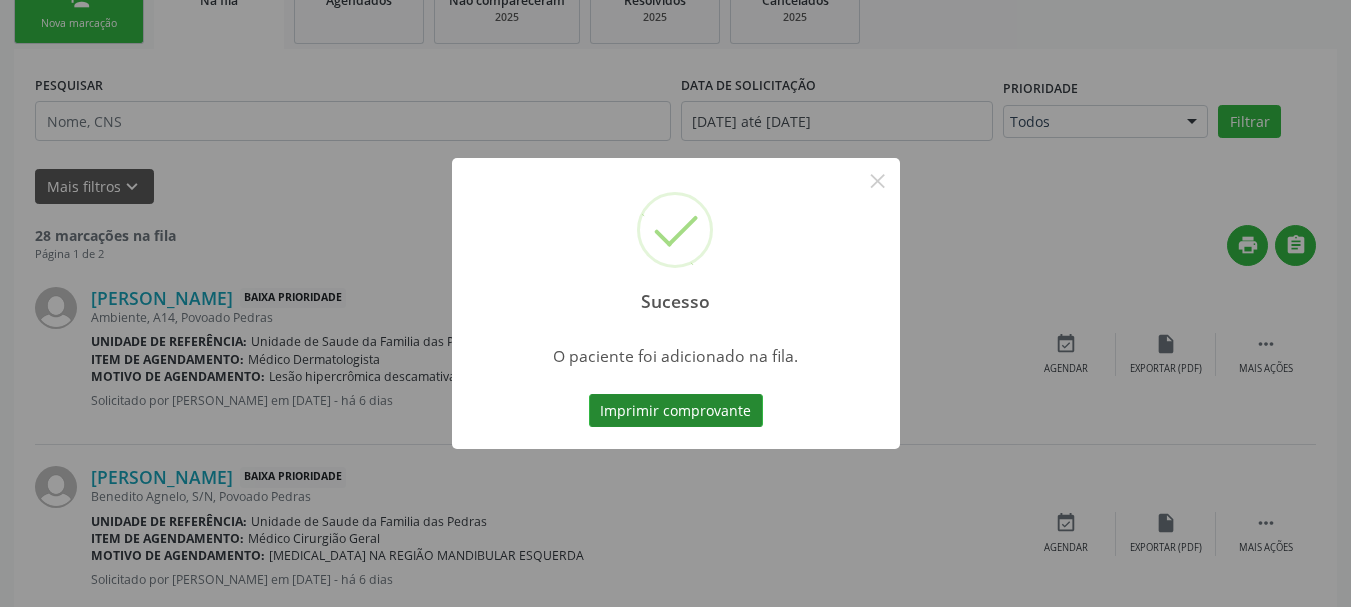 scroll, scrollTop: 88, scrollLeft: 0, axis: vertical 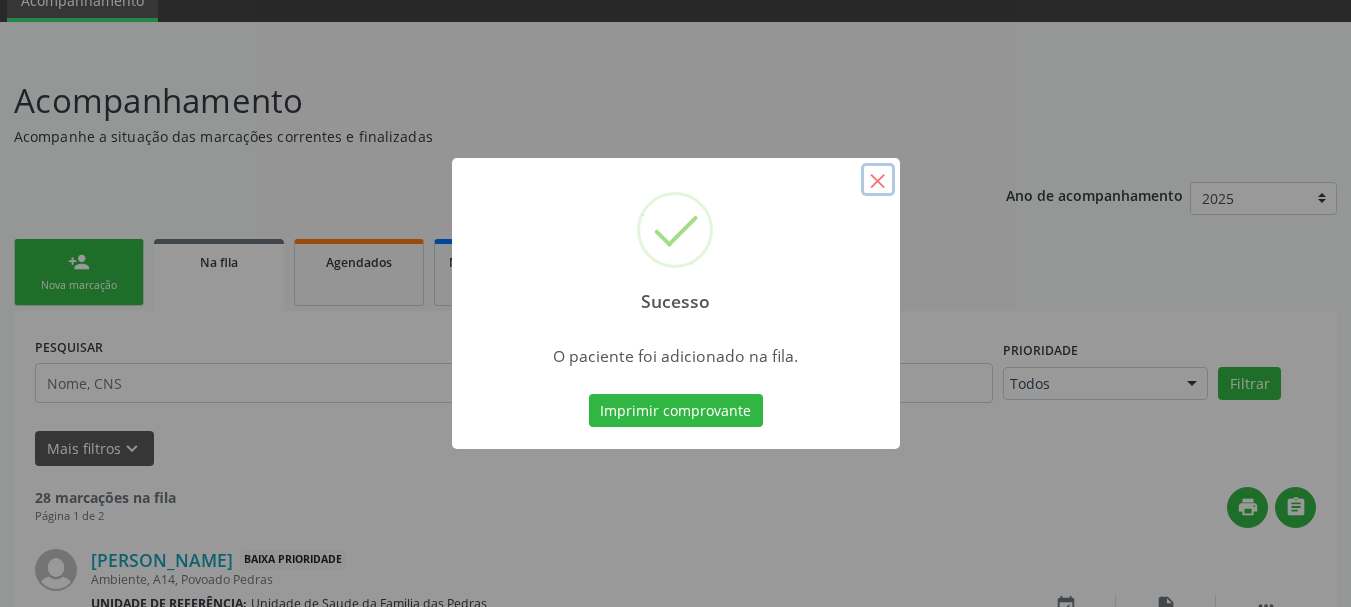 click on "×" at bounding box center [878, 180] 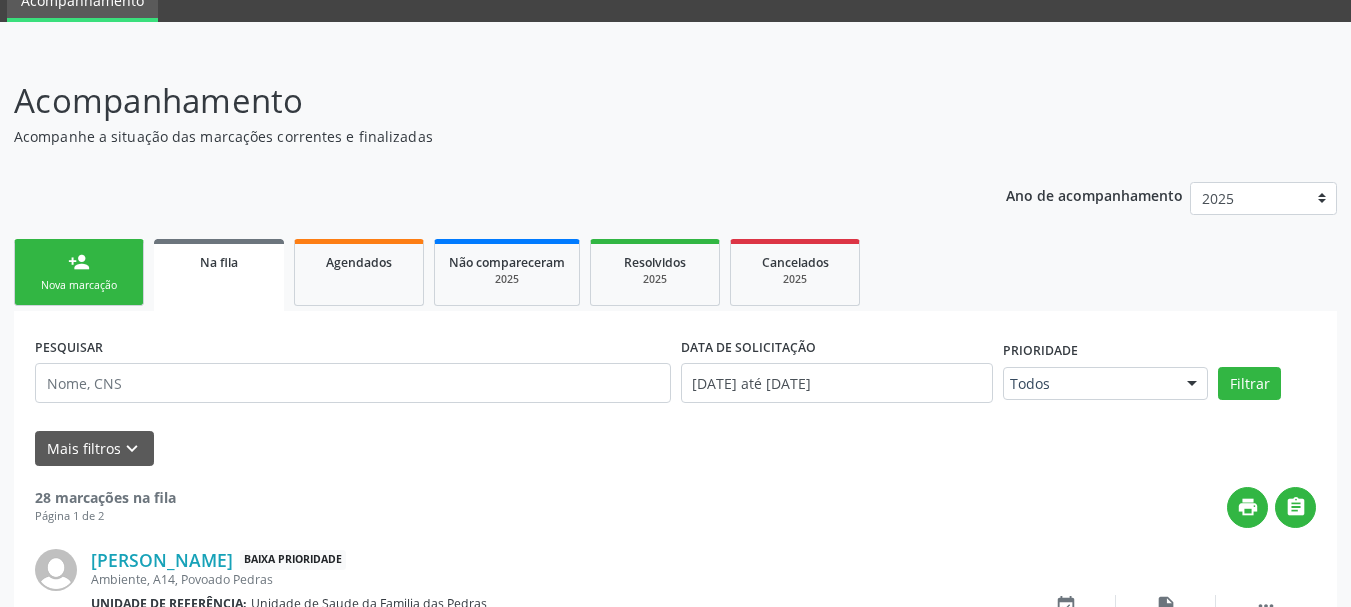 click on "person_add
Nova marcação" at bounding box center (79, 272) 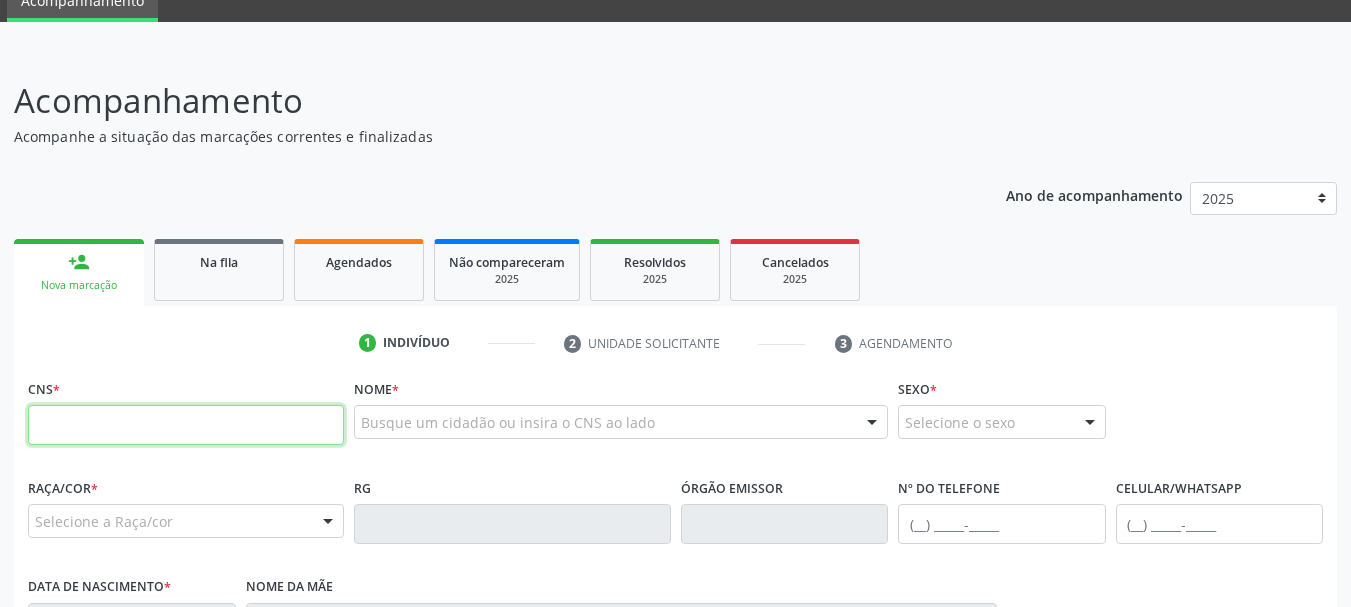 click at bounding box center [186, 425] 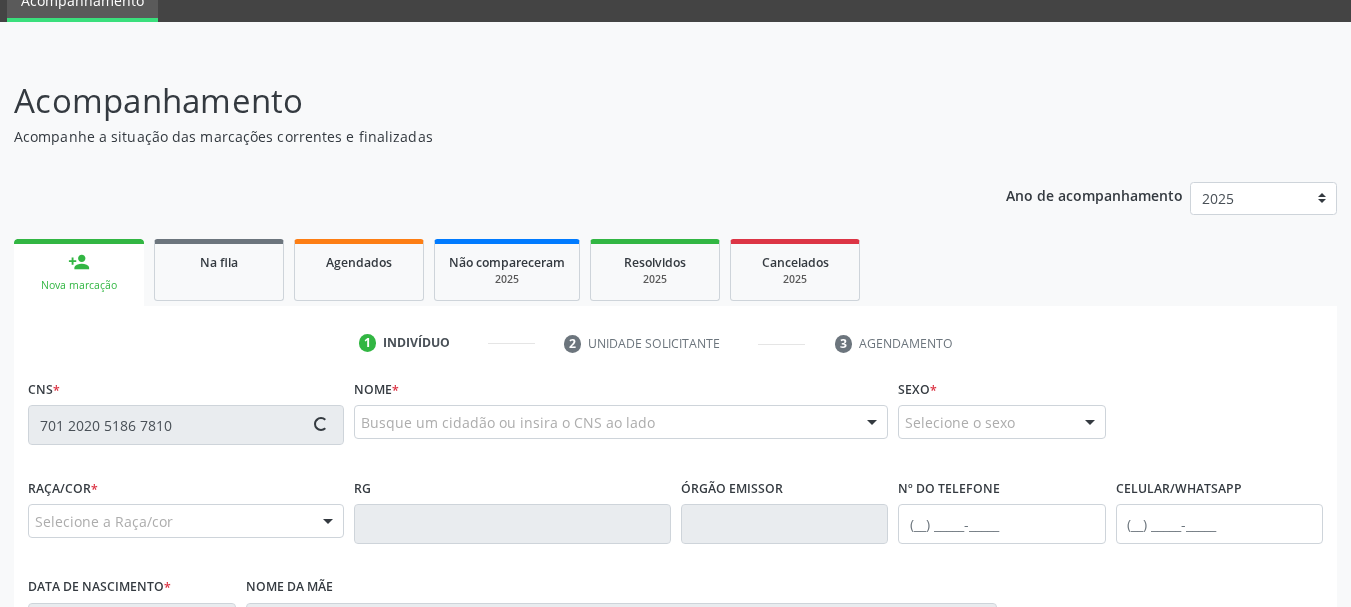 type on "701 2020 5186 7810" 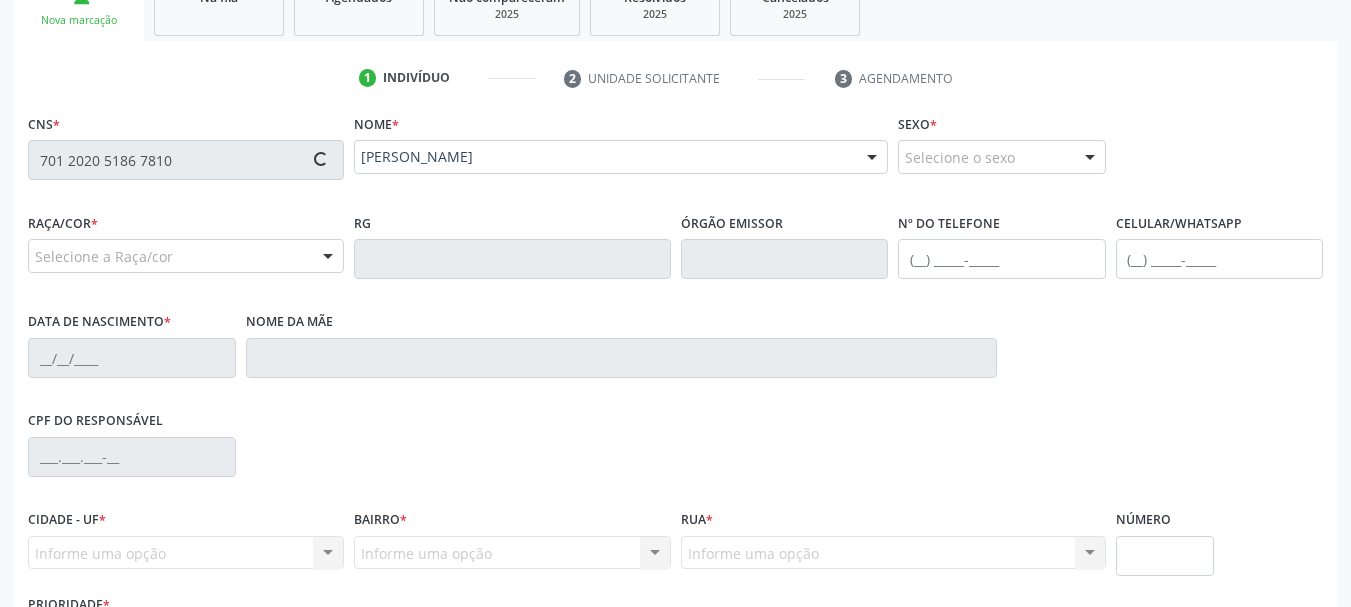 scroll, scrollTop: 388, scrollLeft: 0, axis: vertical 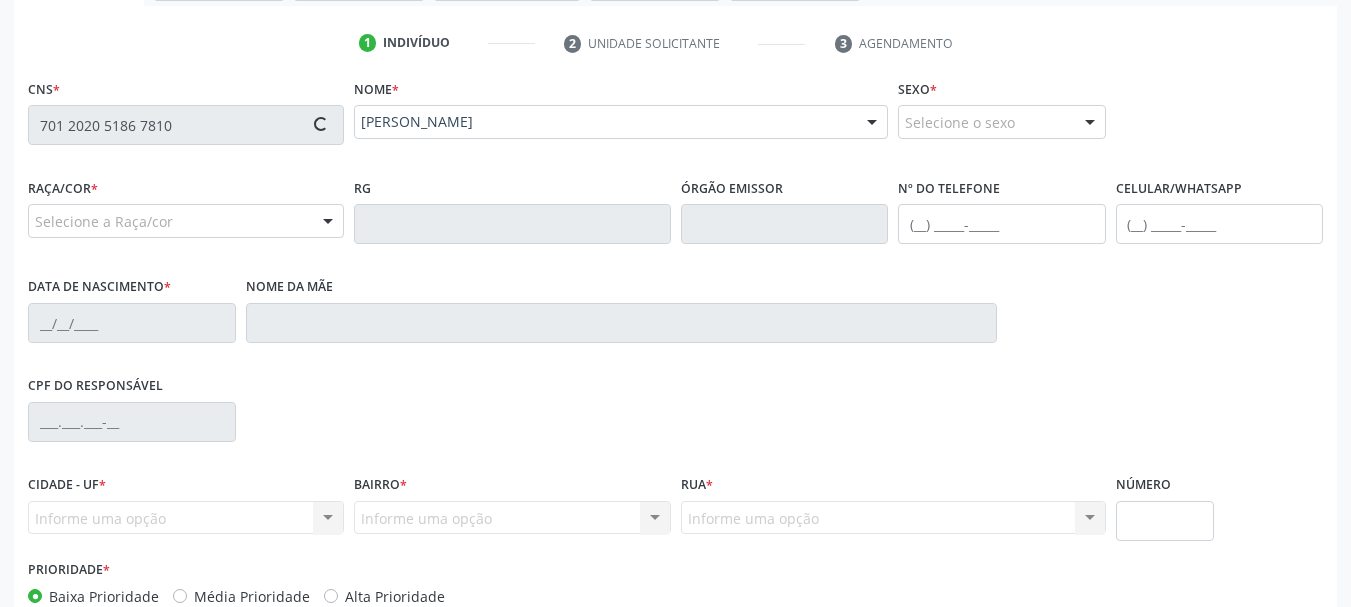 type on "[PHONE_NUMBER]" 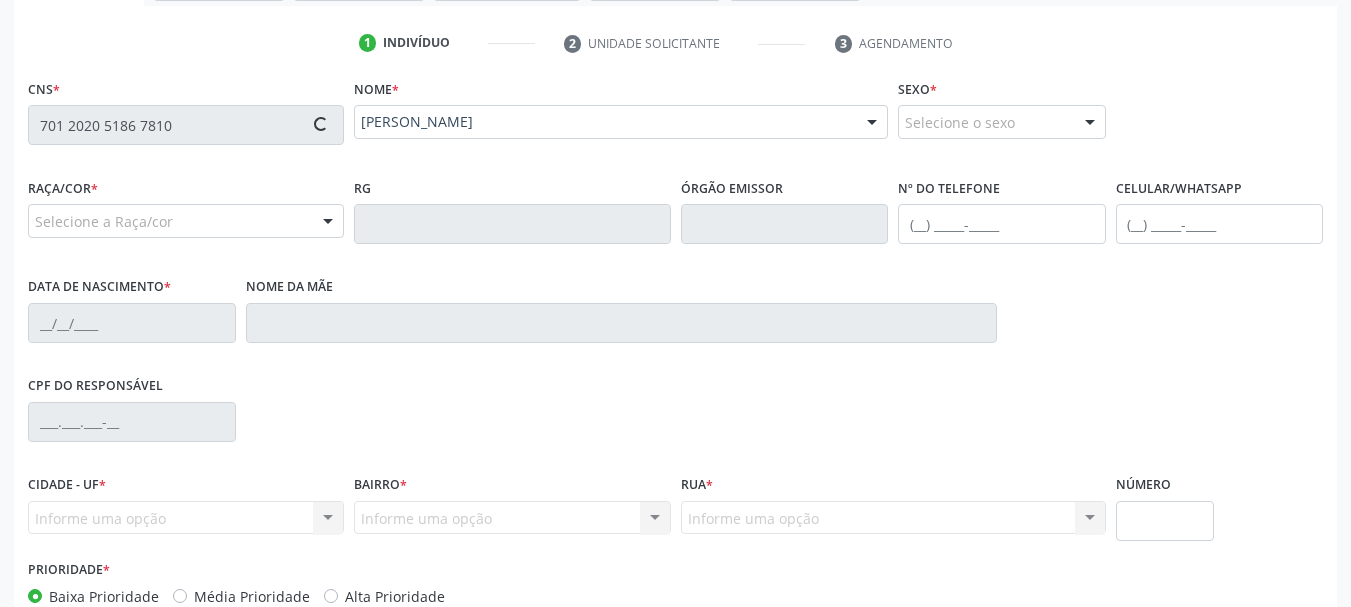 type on "[PERSON_NAME]" 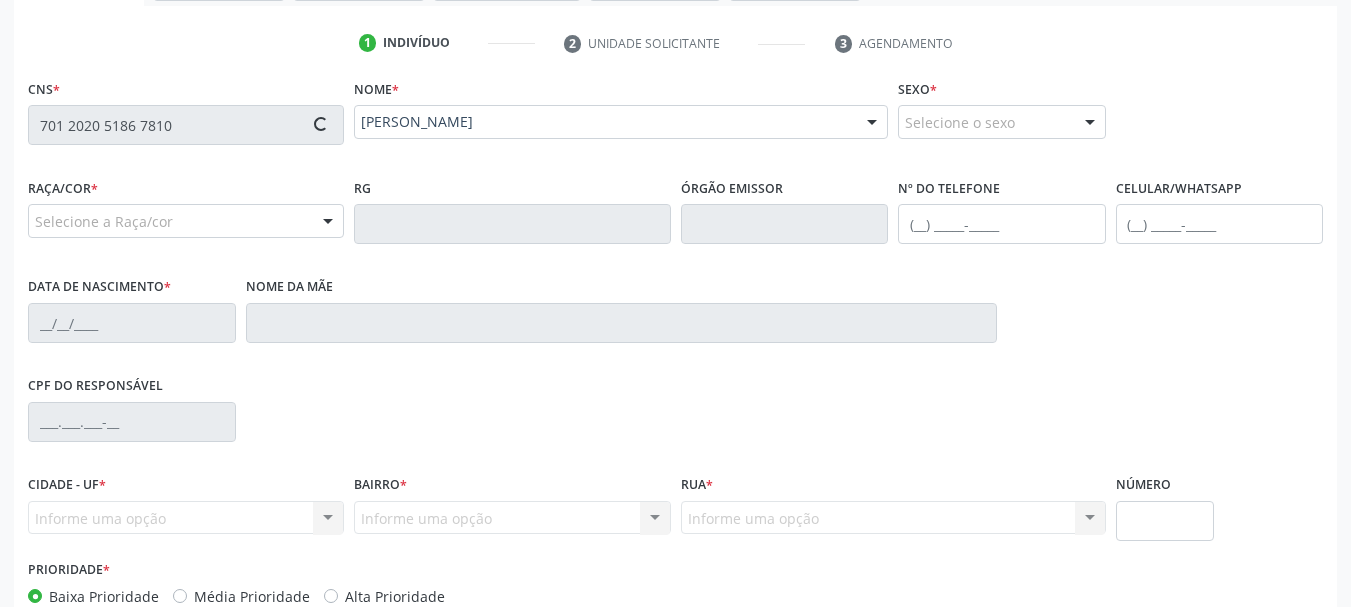 type on "S/N" 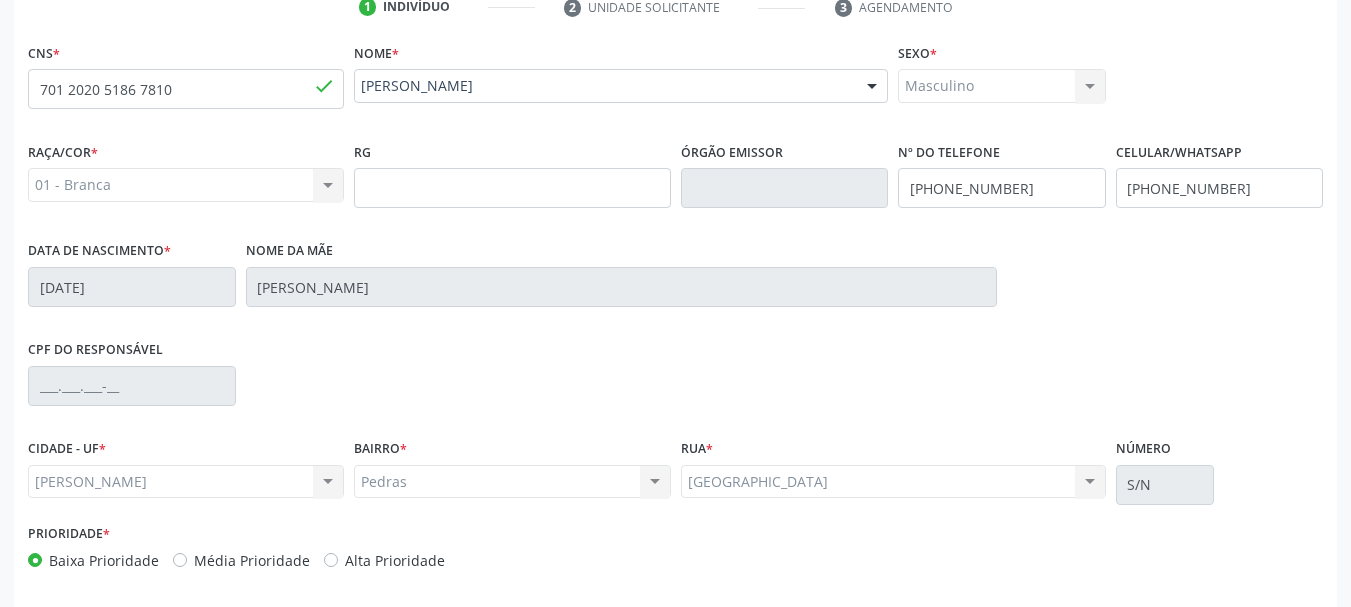 scroll, scrollTop: 488, scrollLeft: 0, axis: vertical 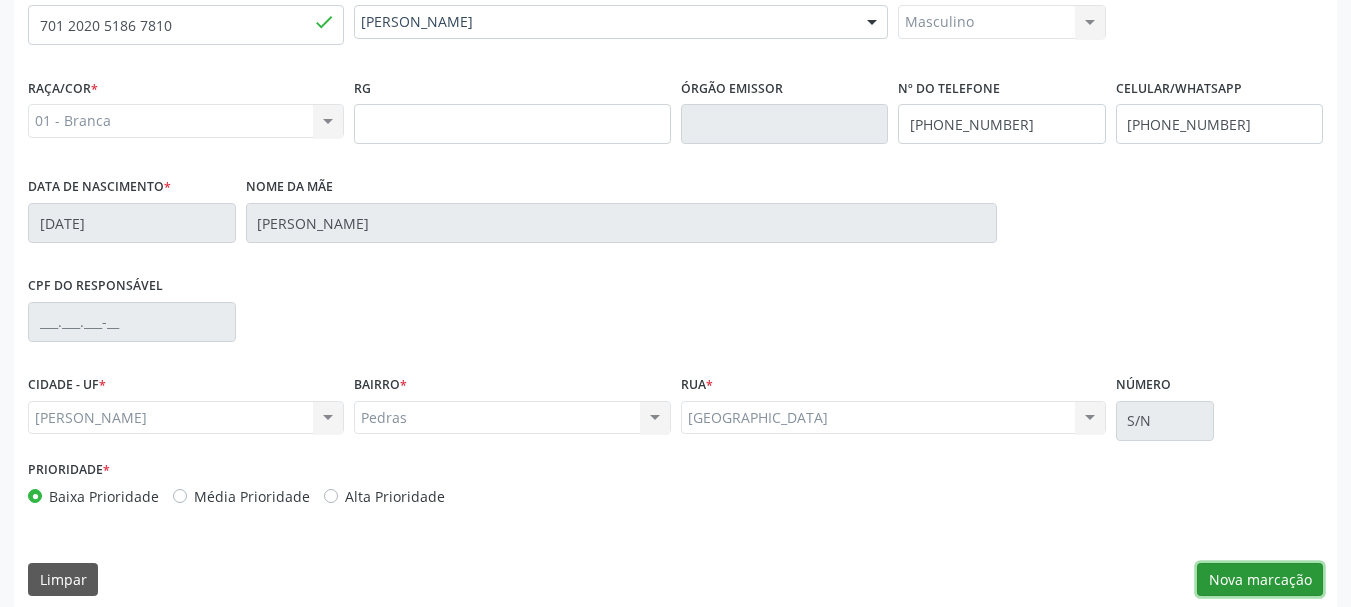 click on "Nova marcação" at bounding box center [1260, 580] 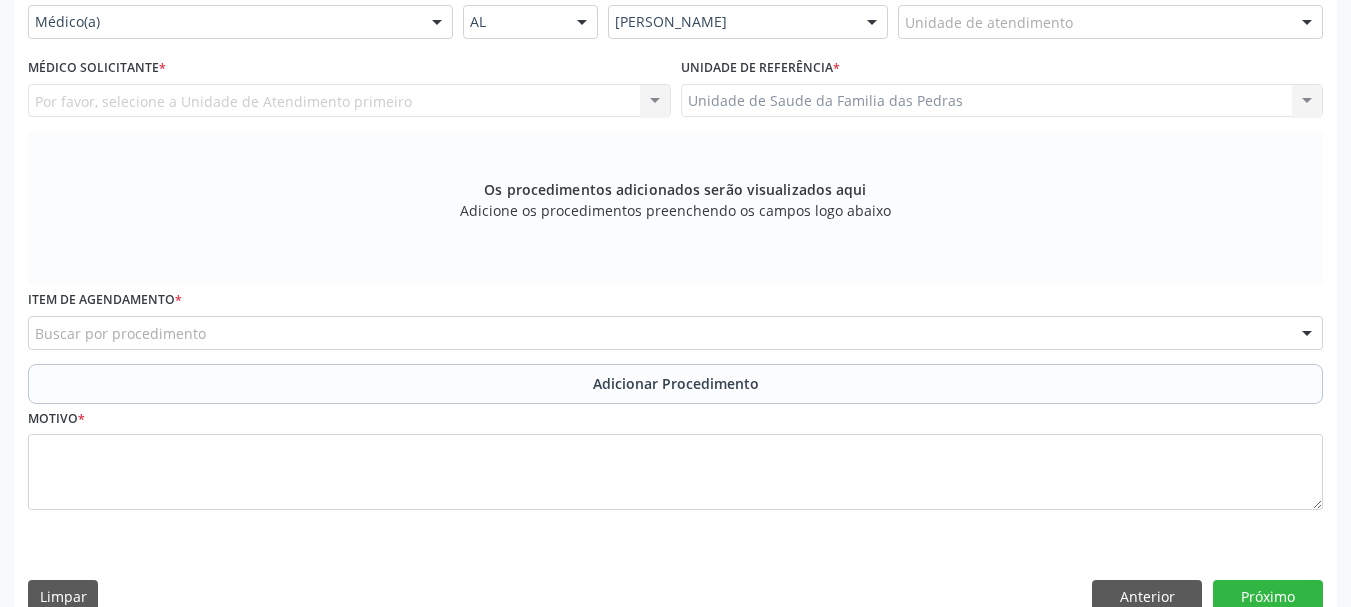 click on "Requerente
*
Médico(a)         Médico(a)   Enfermeiro(a)   Paciente
Nenhum resultado encontrado para: "   "
Não há nenhuma opção para ser exibida.
UF
*
AL         AL
Nenhum resultado encontrado para: "   "
Não há nenhuma opção para ser exibida.
Município
*
[PERSON_NAME] resultado encontrado para: "   "
Não há nenhuma opção para ser exibida.
Unidade de atendimento
*
Unidade de atendimento
Aeronave Baron 58   Aeronave Cessna   Associacao Divina Misericordia   Caps [PERSON_NAME] Sarmento   Central Municipal de Rede de Frio de Marechal Deodoro   Central de Abastecimento Farmaceutico Caf   Centro Municipal de Especialidade Odontologica   Centro de Parto Normal Imaculada Conceicao   Centro de Saude Professor [PERSON_NAME][GEOGRAPHIC_DATA]" at bounding box center (675, 300) 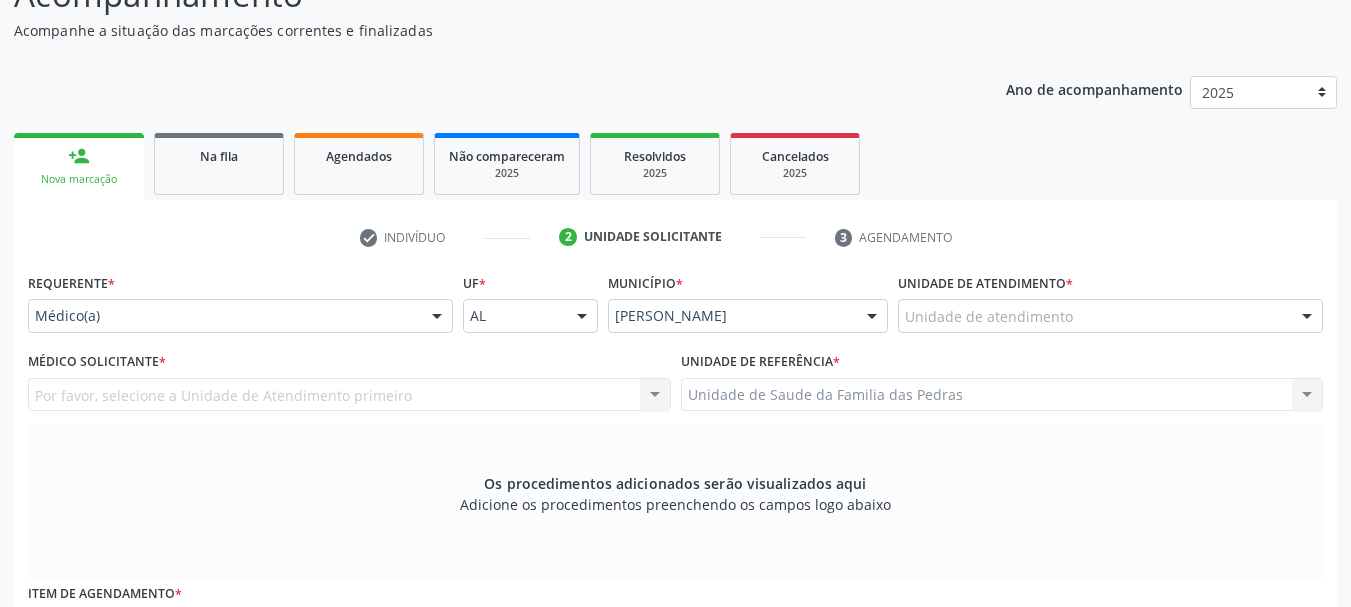 scroll, scrollTop: 188, scrollLeft: 0, axis: vertical 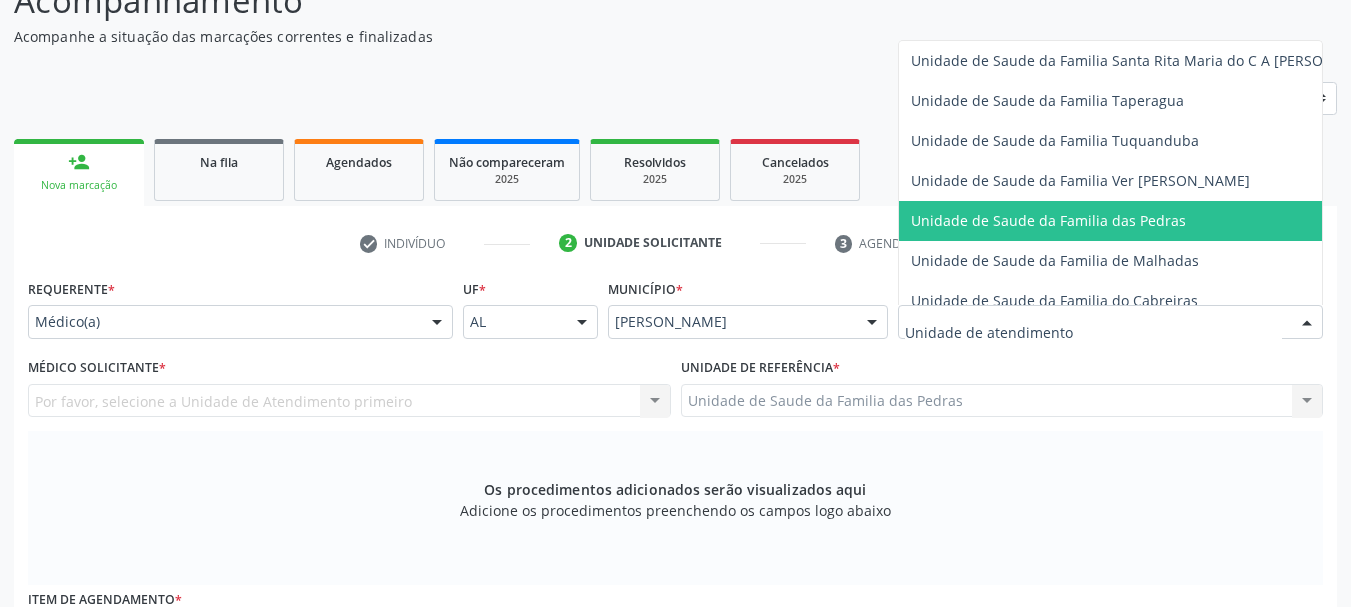 click on "Unidade de Saude da Familia das Pedras" at bounding box center (1048, 220) 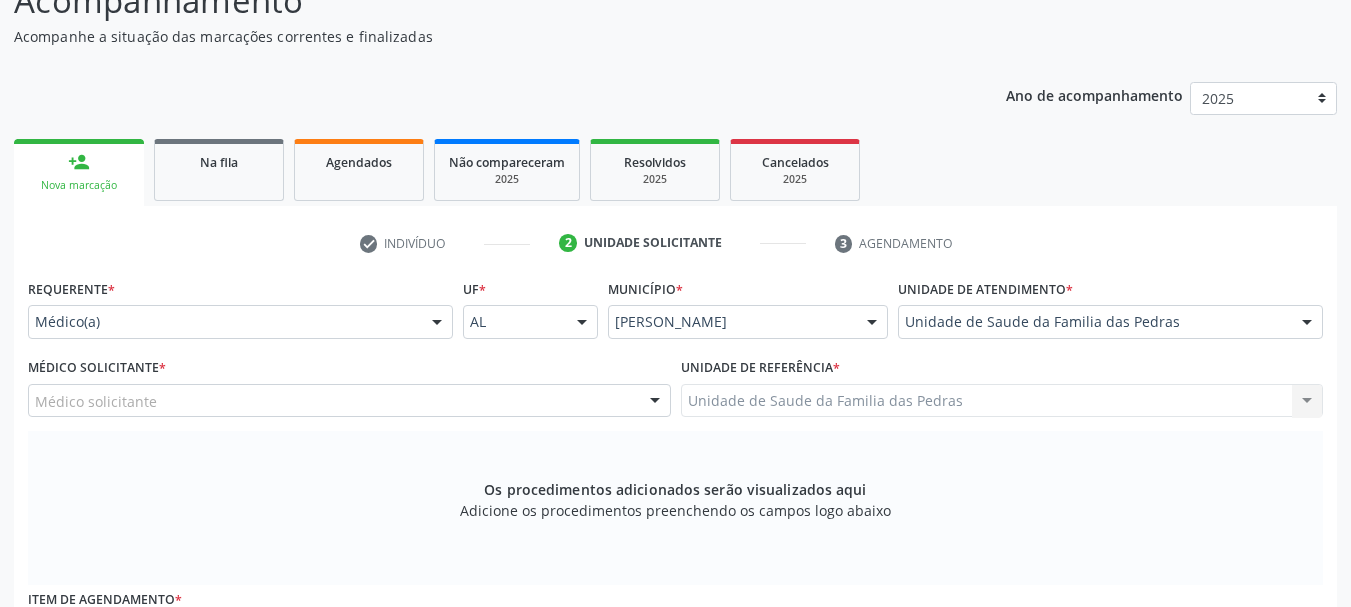 click on "Médico solicitante" at bounding box center (349, 401) 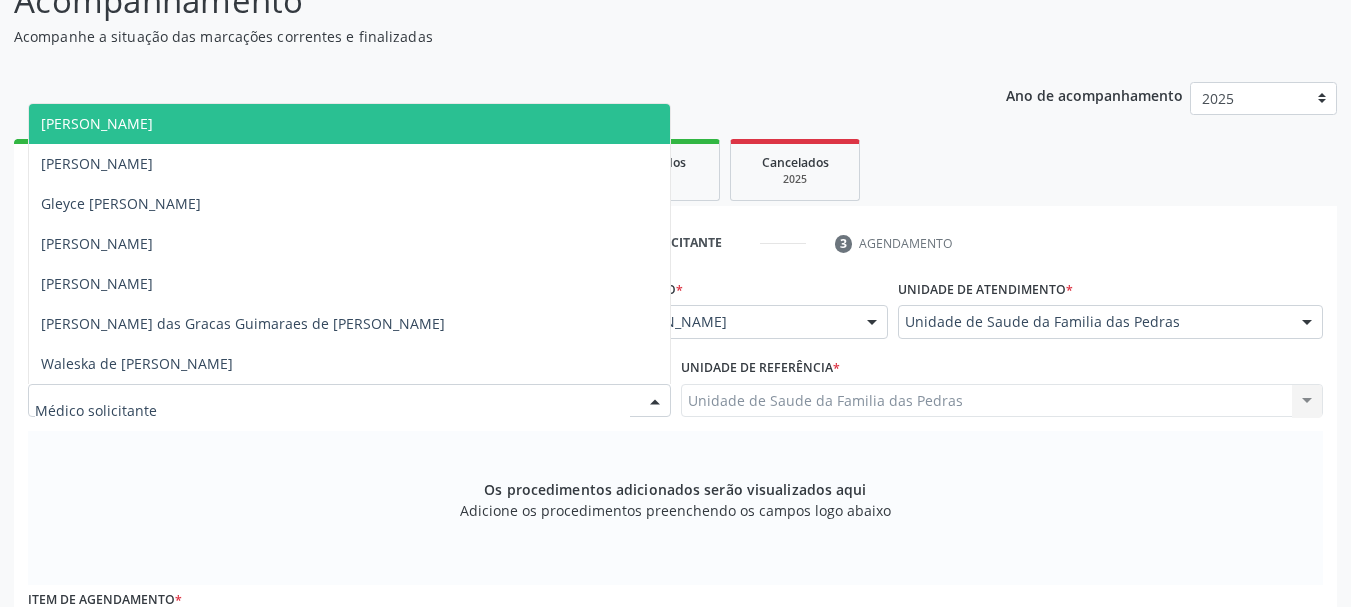 click on "[PERSON_NAME]" at bounding box center (349, 124) 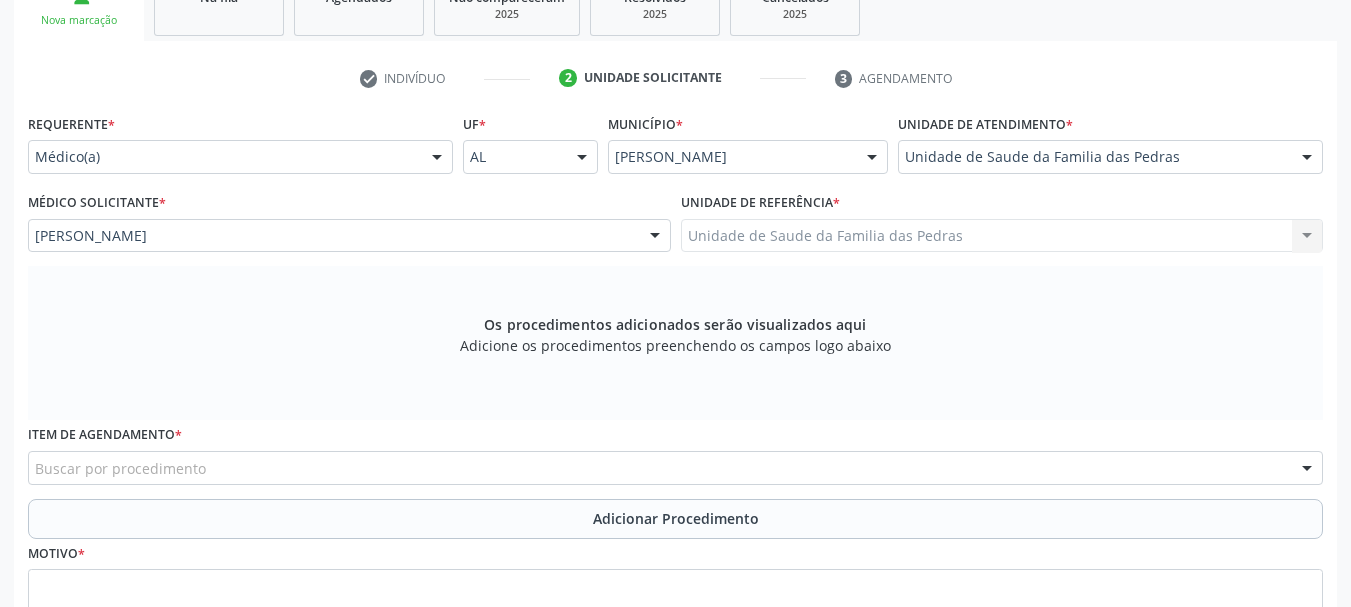 scroll, scrollTop: 388, scrollLeft: 0, axis: vertical 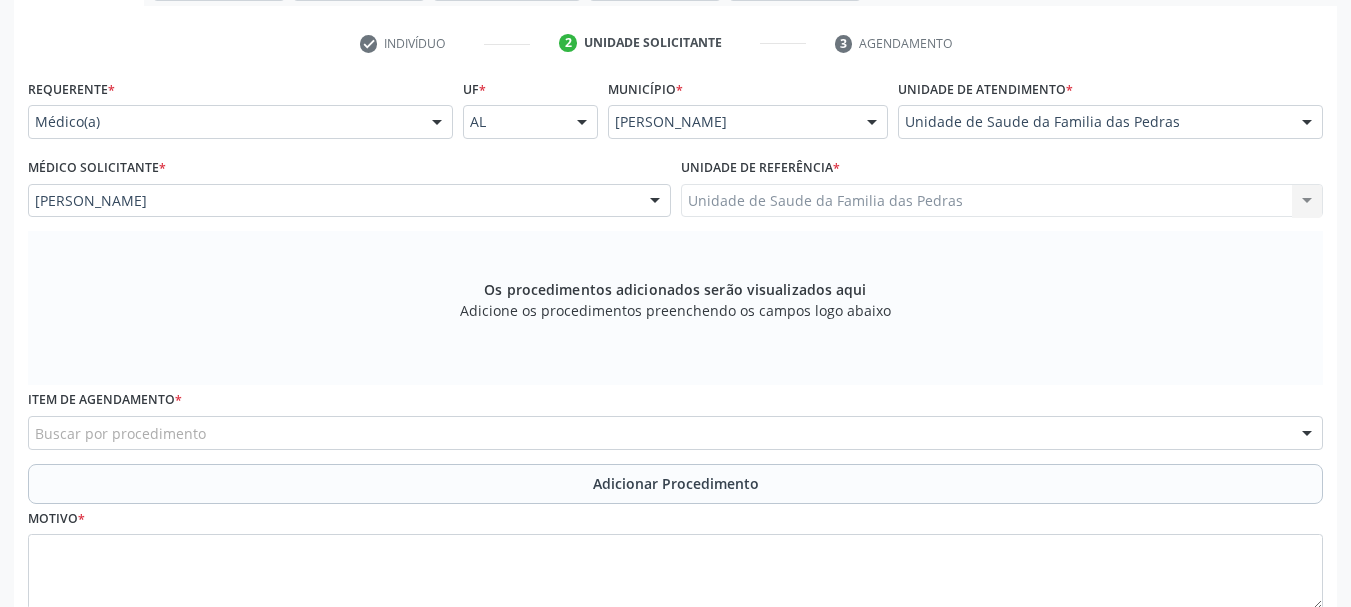 click on "Buscar por procedimento" at bounding box center [675, 433] 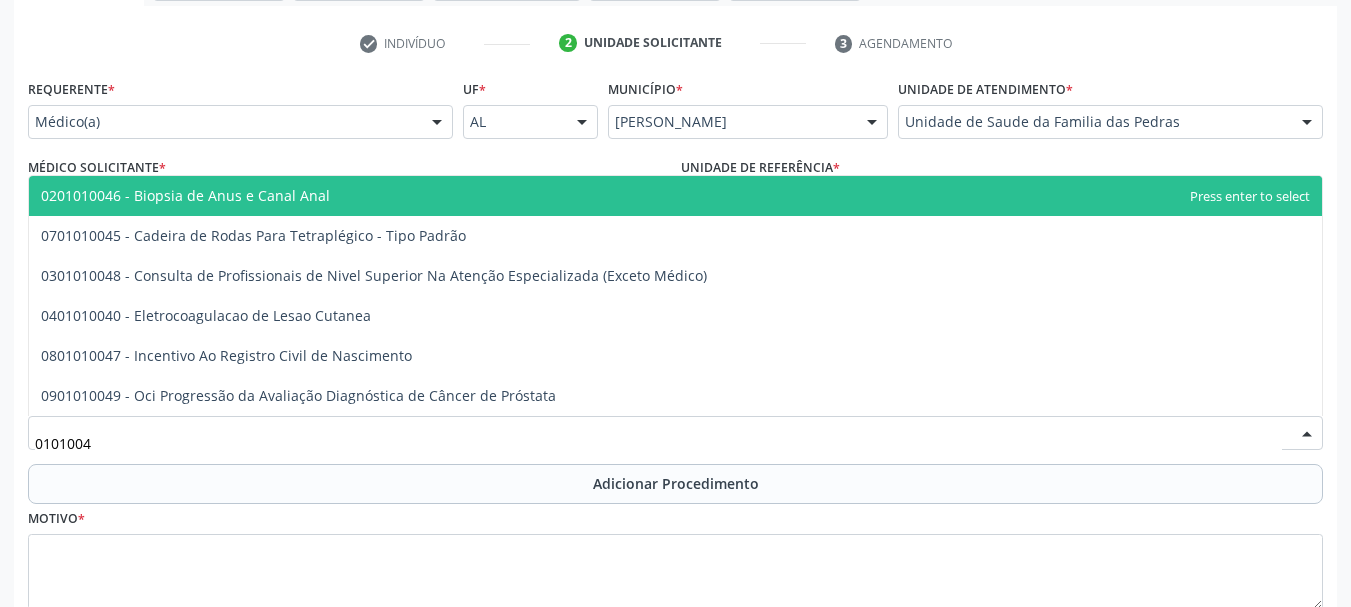 type on "01010048" 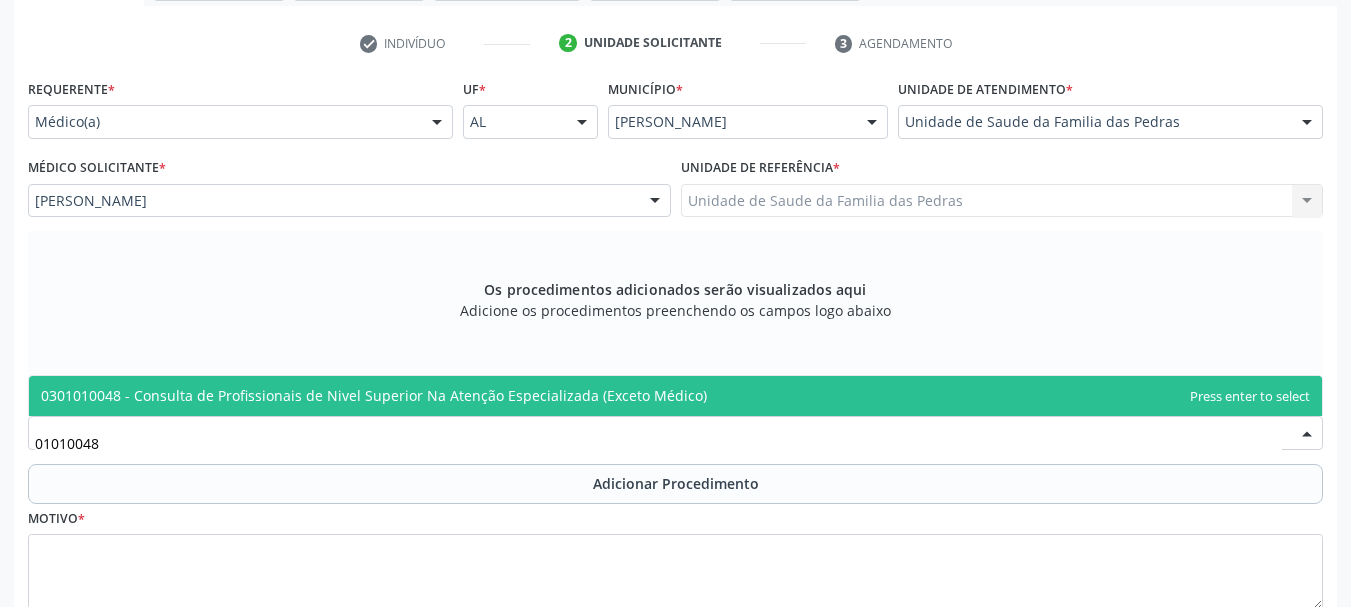 click on "0301010048 - Consulta de Profissionais de Nivel Superior Na Atenção Especializada (Exceto Médico)" at bounding box center (675, 396) 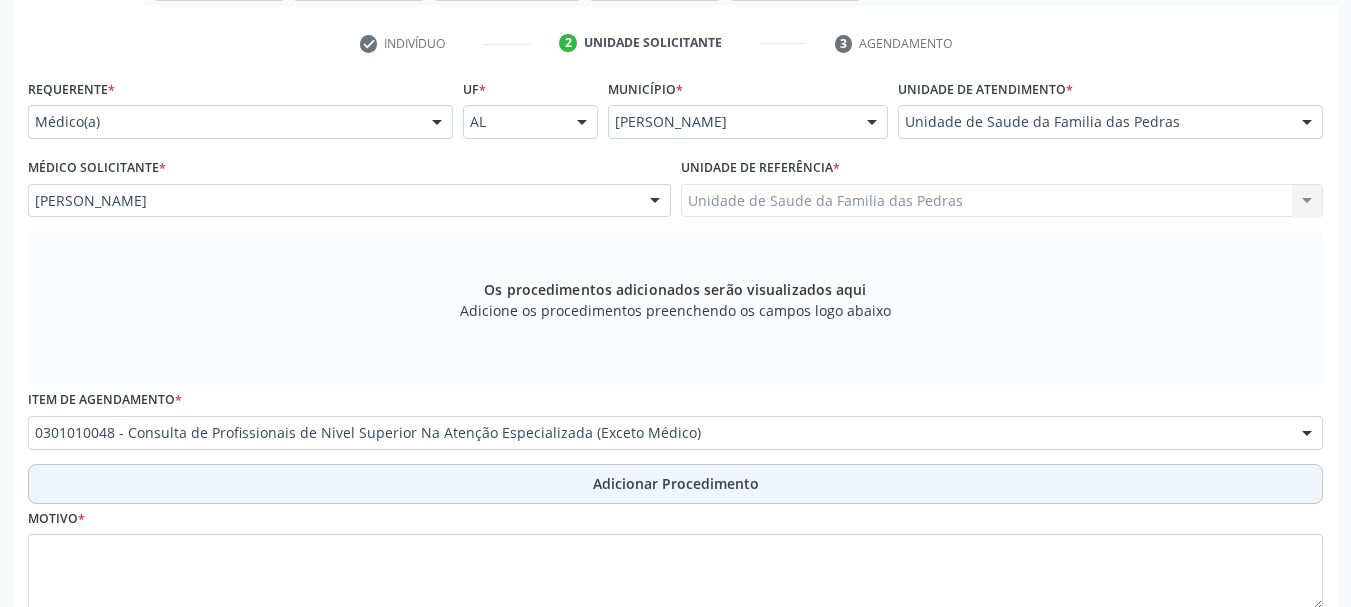 click on "Adicionar Procedimento" at bounding box center (675, 484) 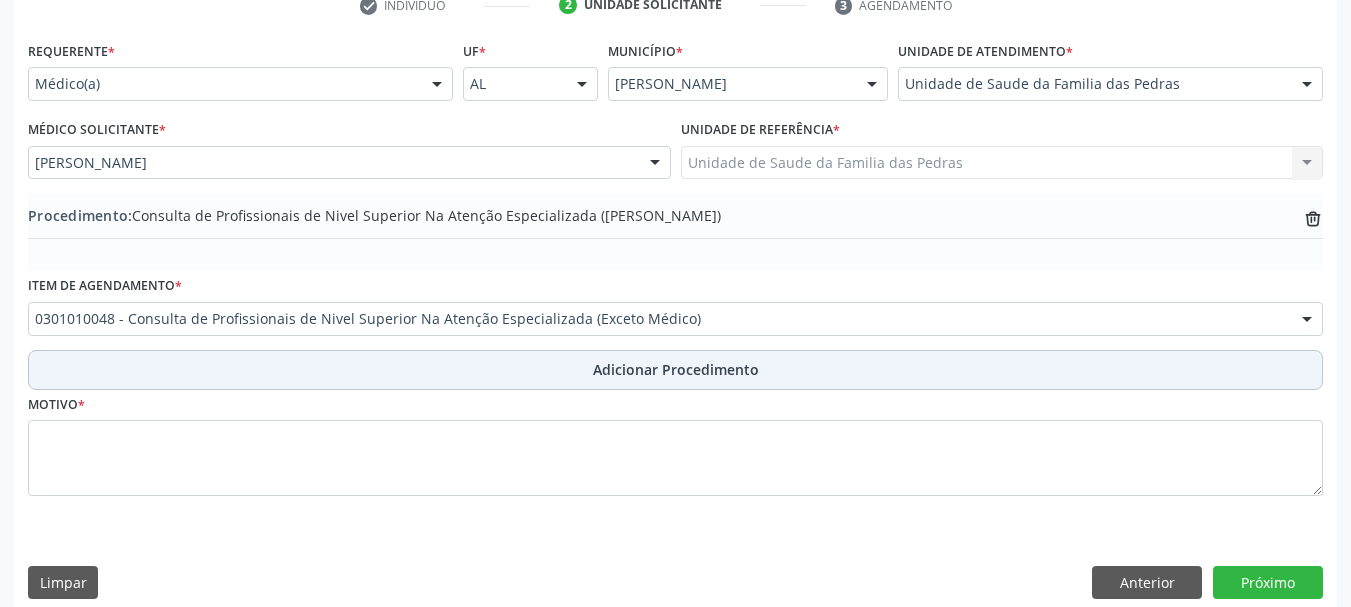 scroll, scrollTop: 446, scrollLeft: 0, axis: vertical 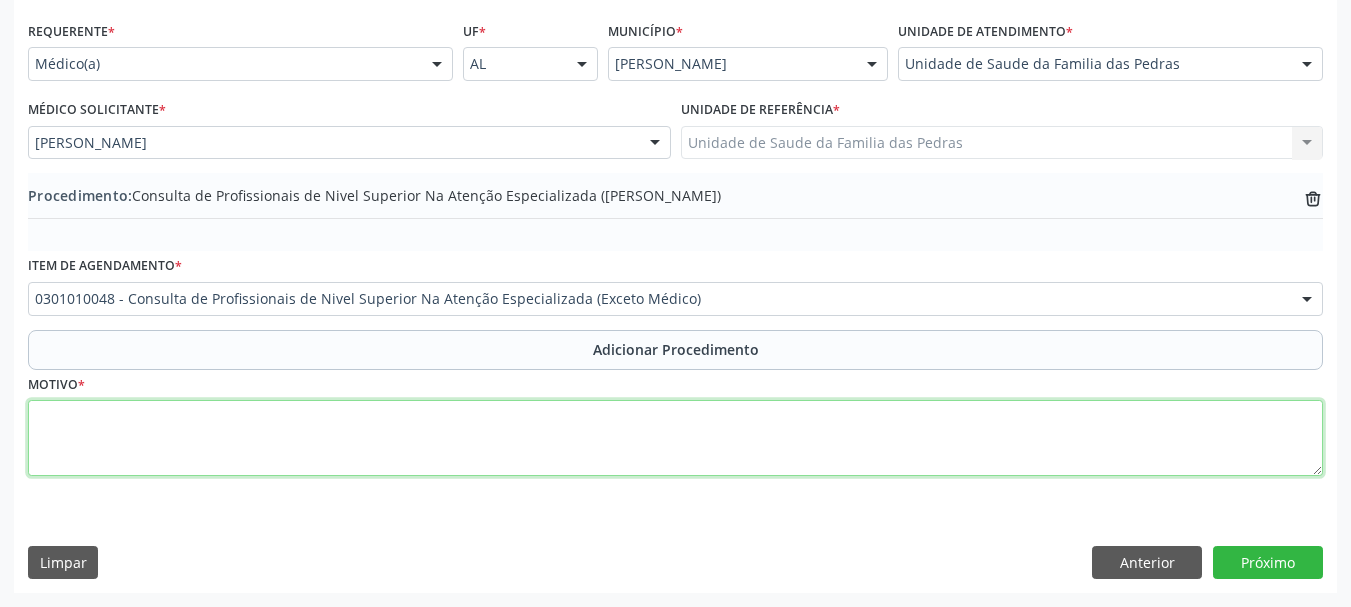 click at bounding box center [675, 438] 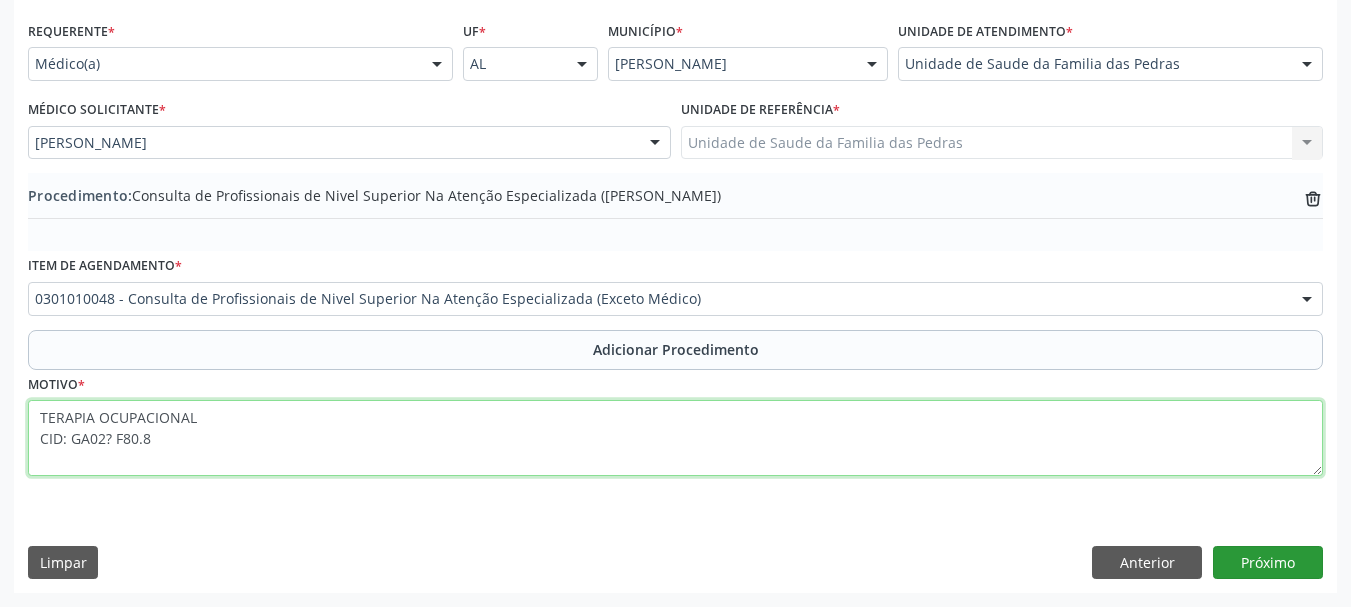 type on "TERAPIA OCUPACIONAL
CID: GA02? F80.8" 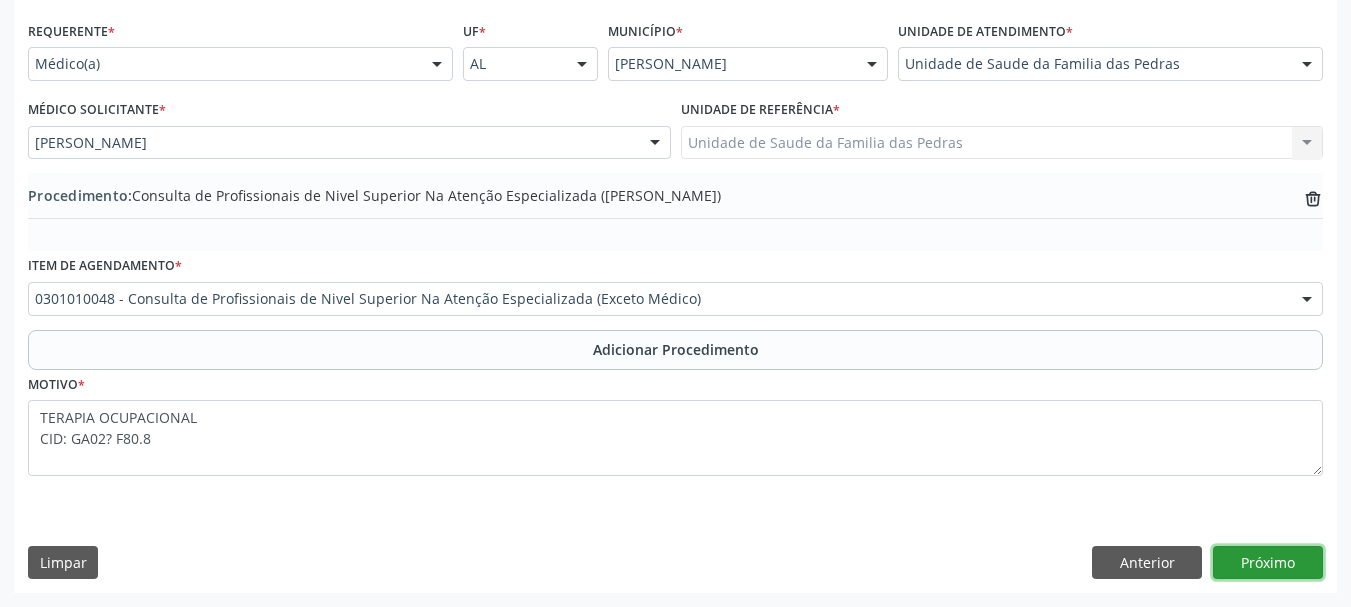 click on "Próximo" at bounding box center [1268, 563] 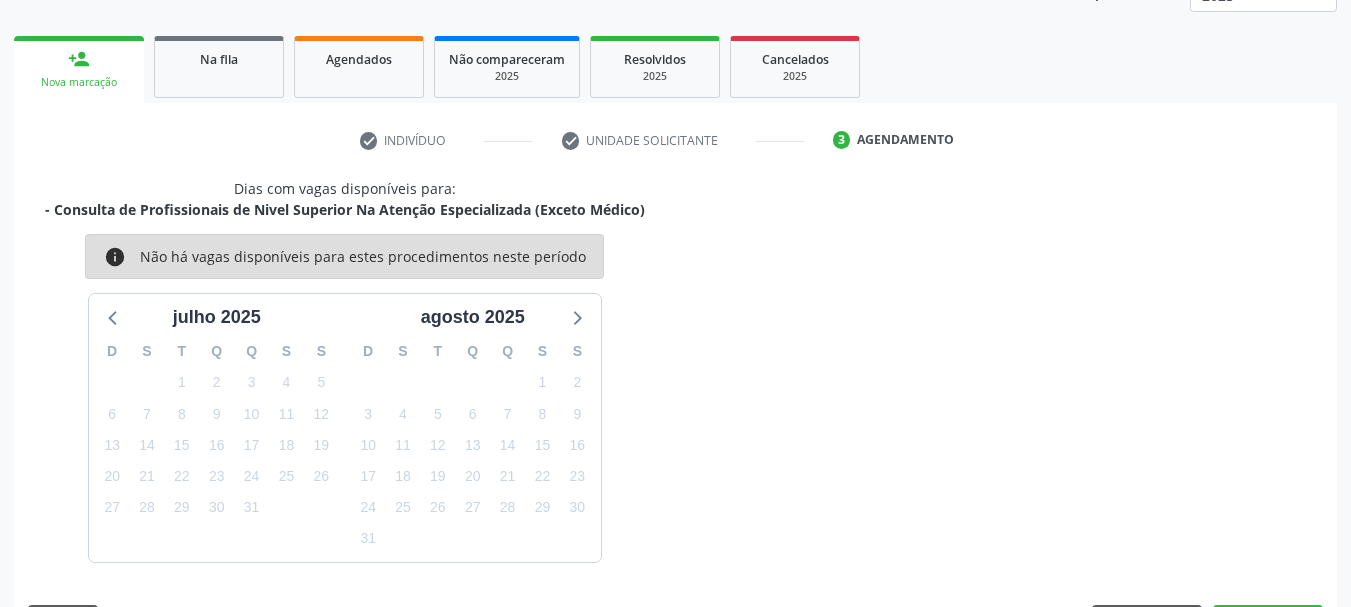scroll, scrollTop: 350, scrollLeft: 0, axis: vertical 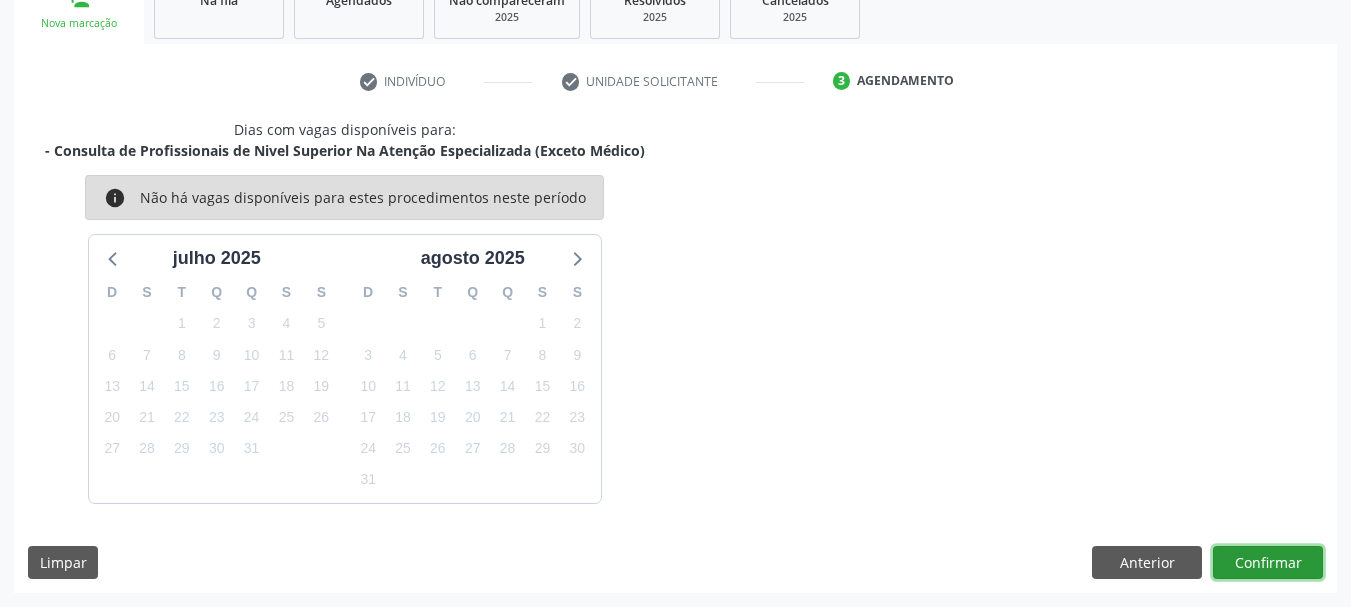 click on "Confirmar" at bounding box center (1268, 563) 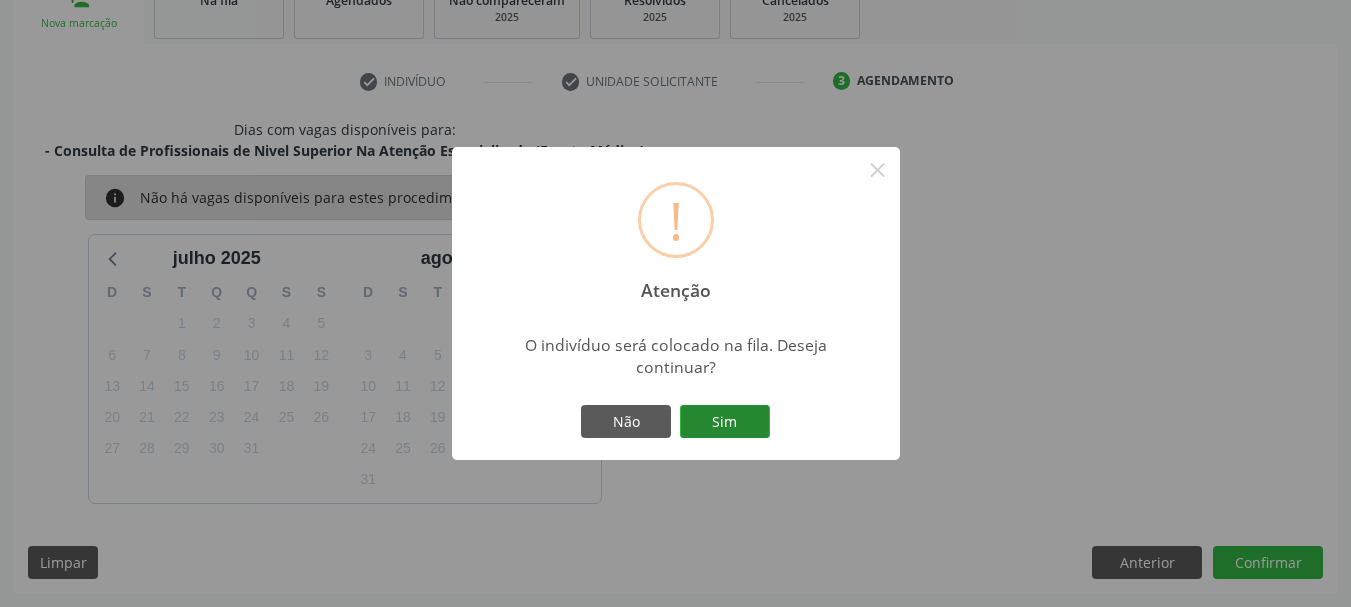 click on "Sim" at bounding box center (725, 422) 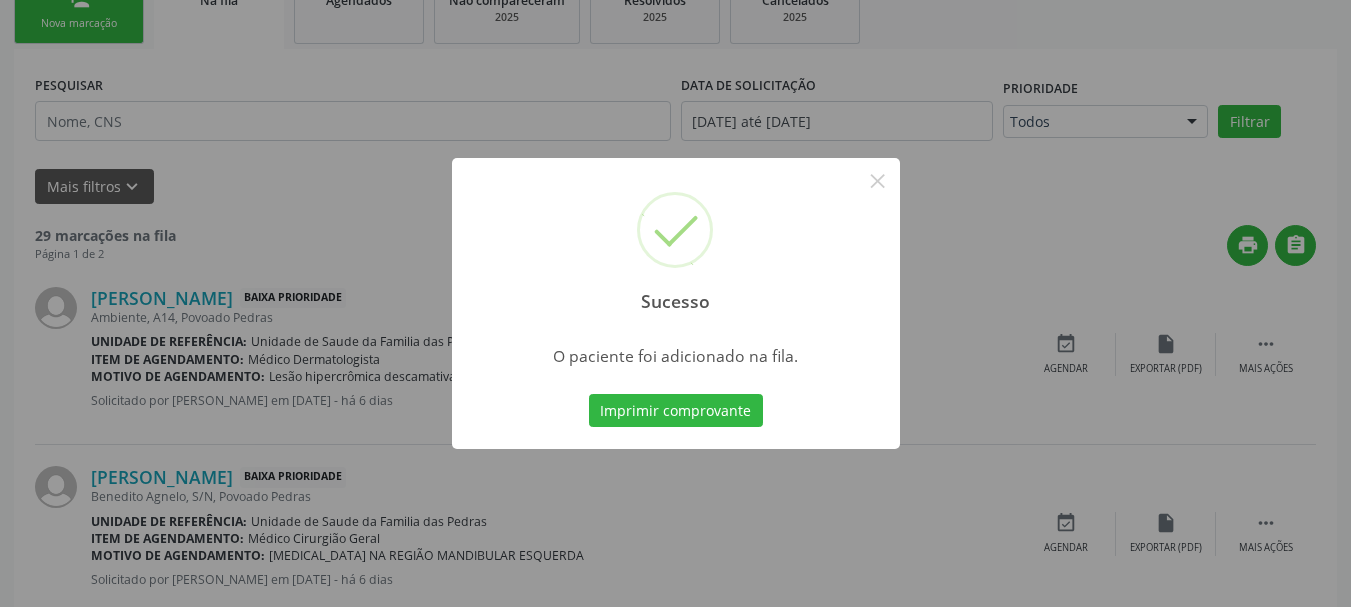 scroll, scrollTop: 88, scrollLeft: 0, axis: vertical 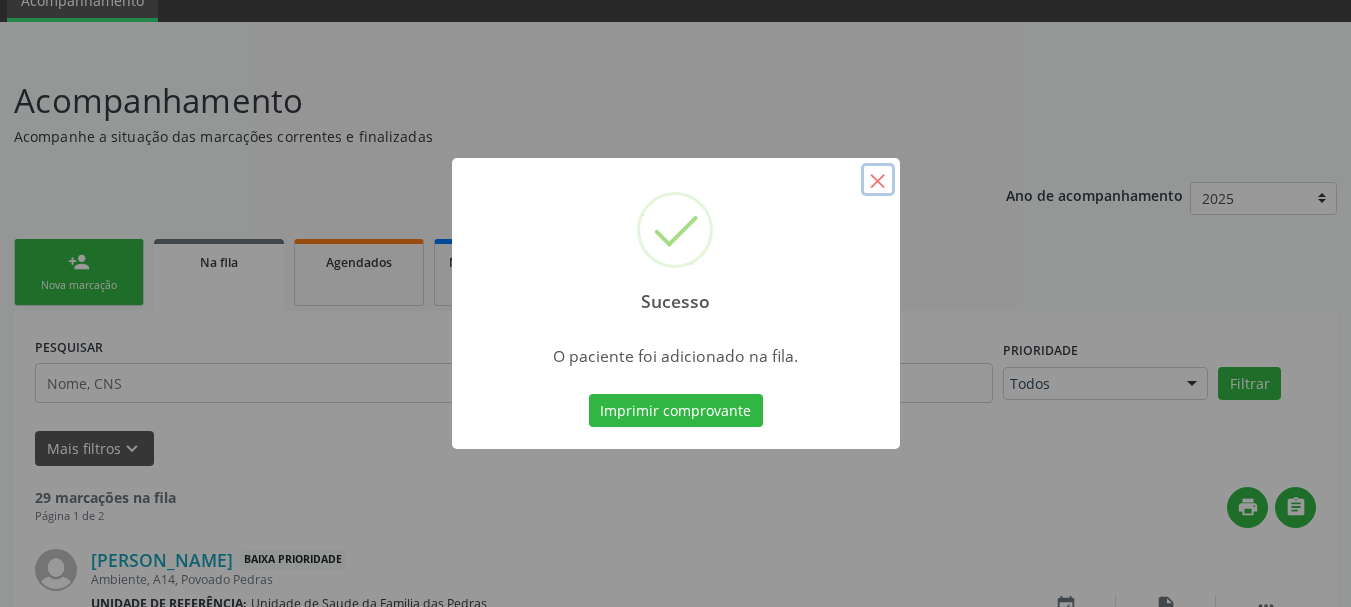 click on "×" at bounding box center (878, 180) 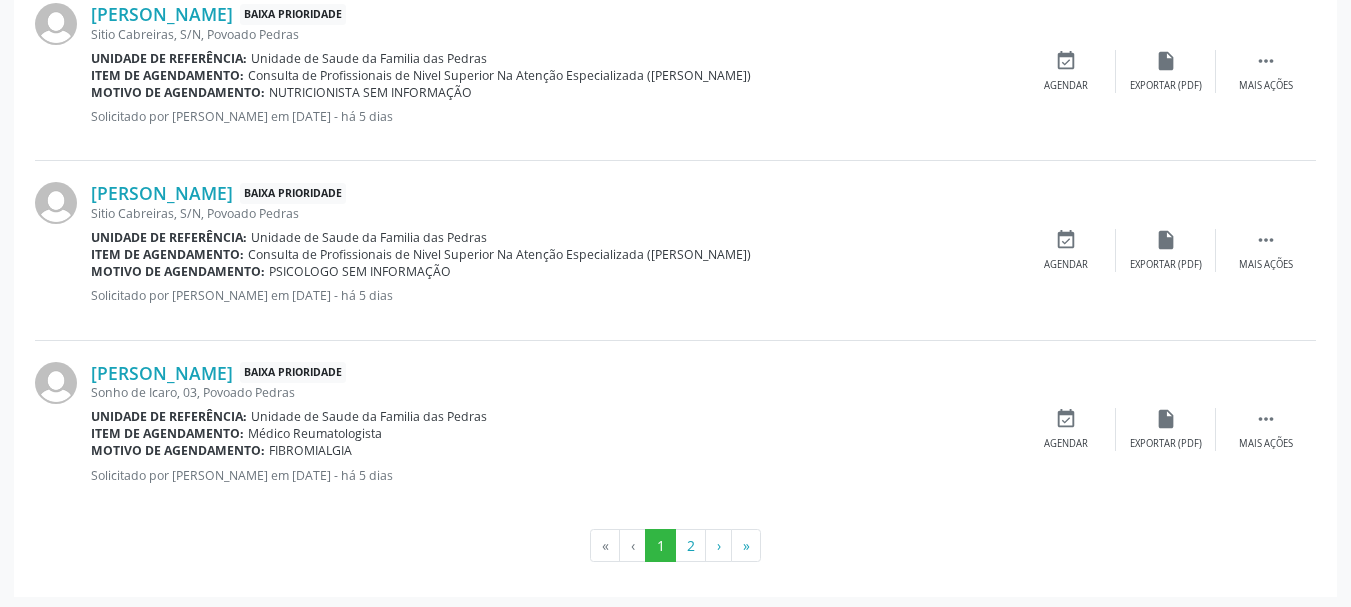 scroll, scrollTop: 2805, scrollLeft: 0, axis: vertical 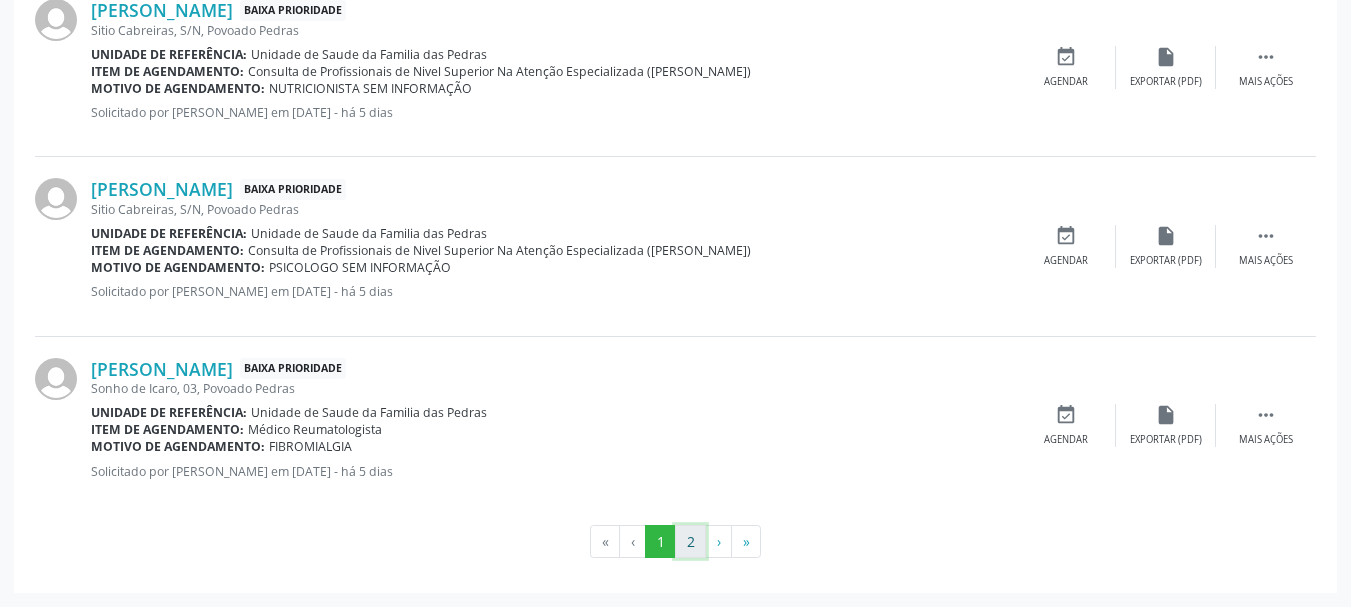 click on "2" at bounding box center [690, 542] 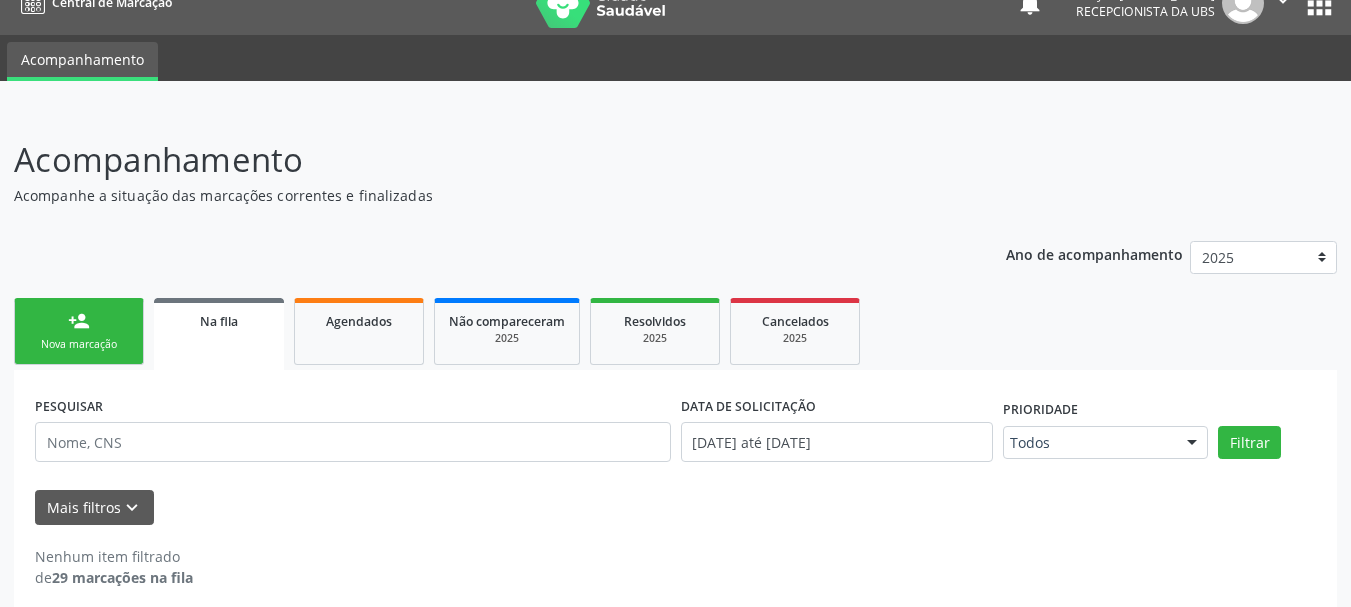 scroll, scrollTop: 45, scrollLeft: 0, axis: vertical 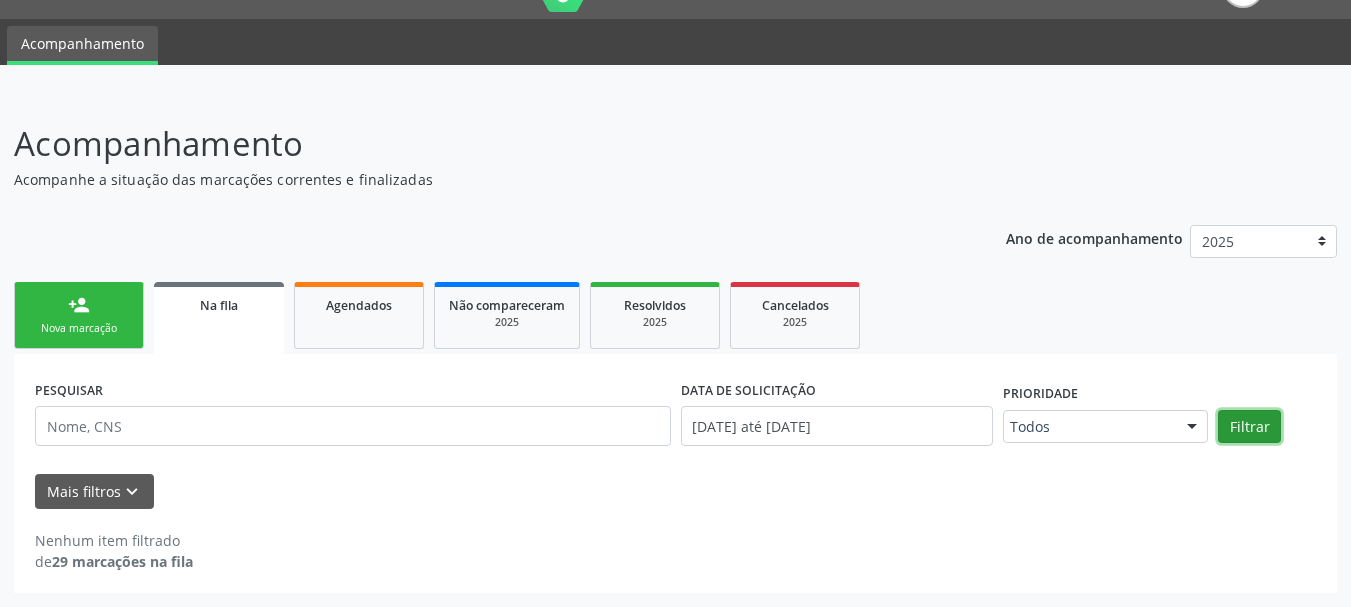 click on "Filtrar" at bounding box center (1249, 427) 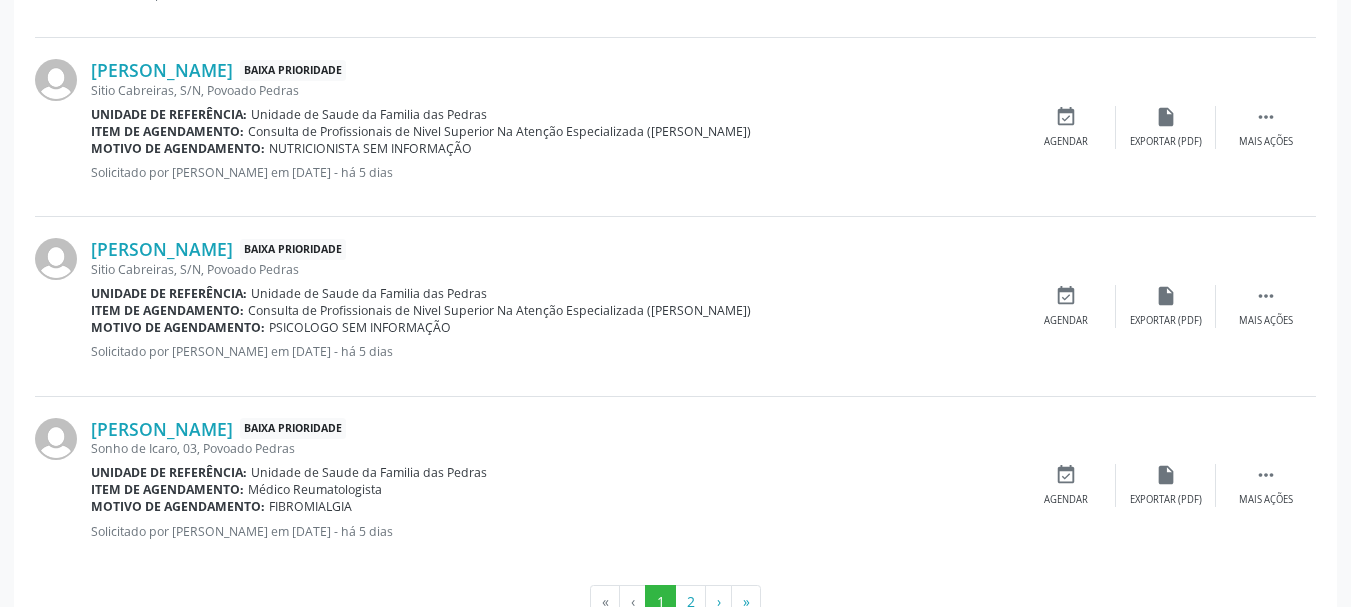 scroll, scrollTop: 2805, scrollLeft: 0, axis: vertical 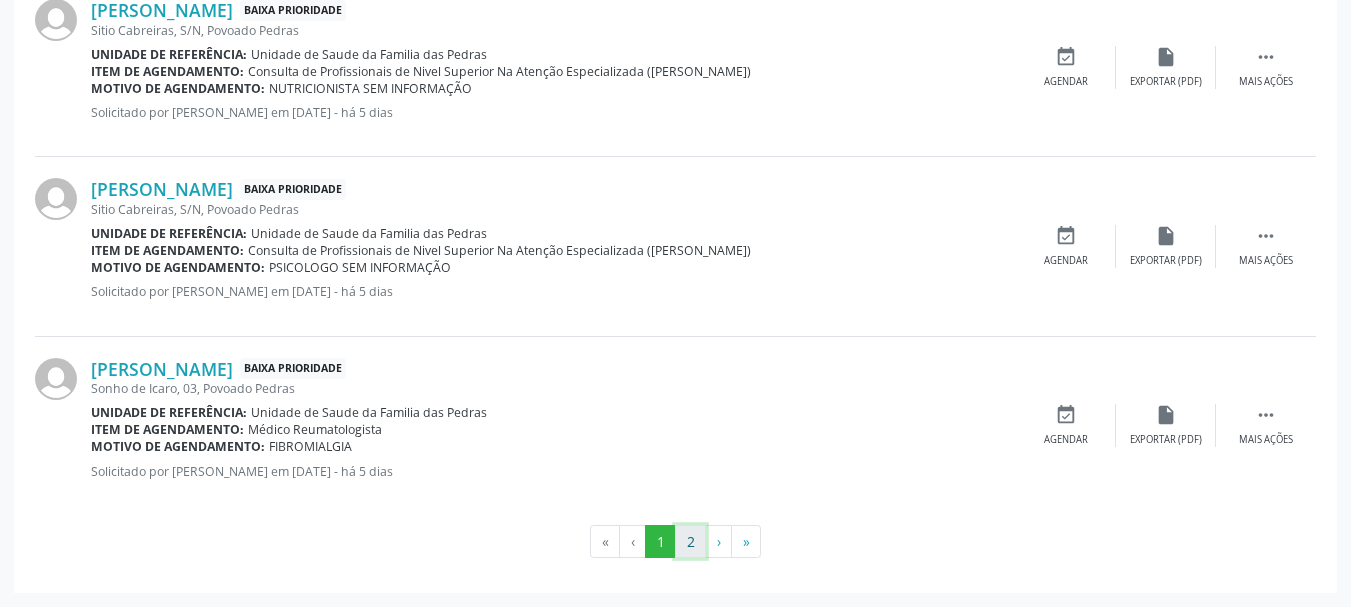 click on "2" at bounding box center [690, 542] 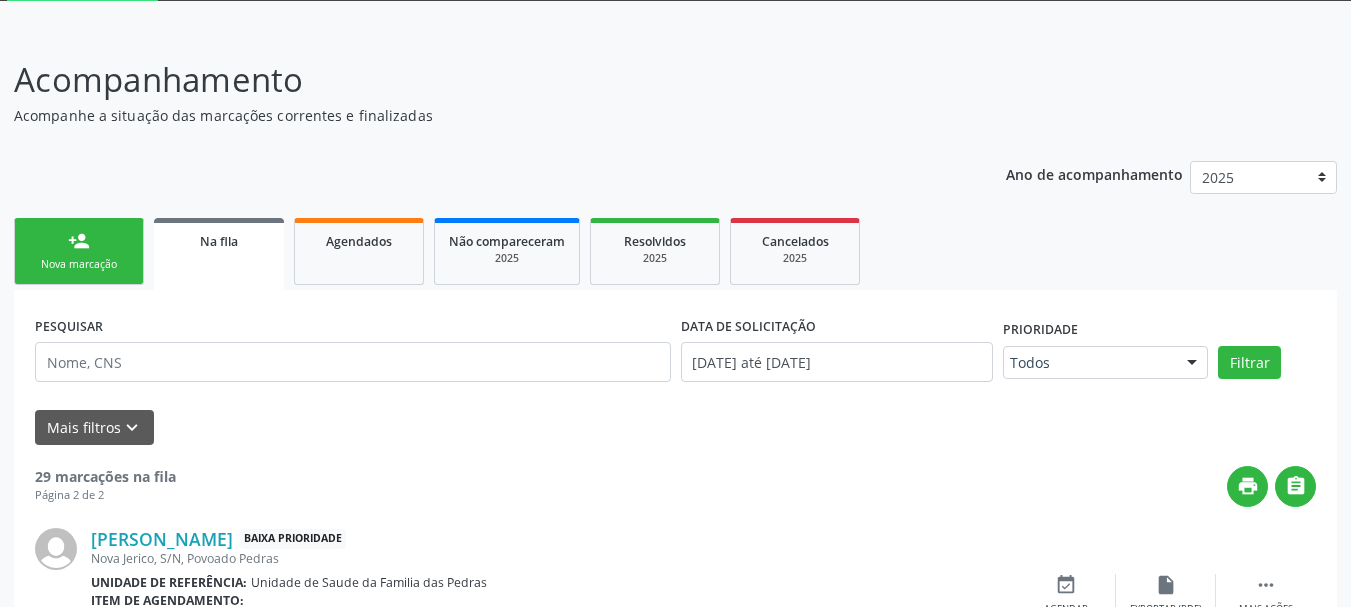 scroll, scrollTop: 2609, scrollLeft: 0, axis: vertical 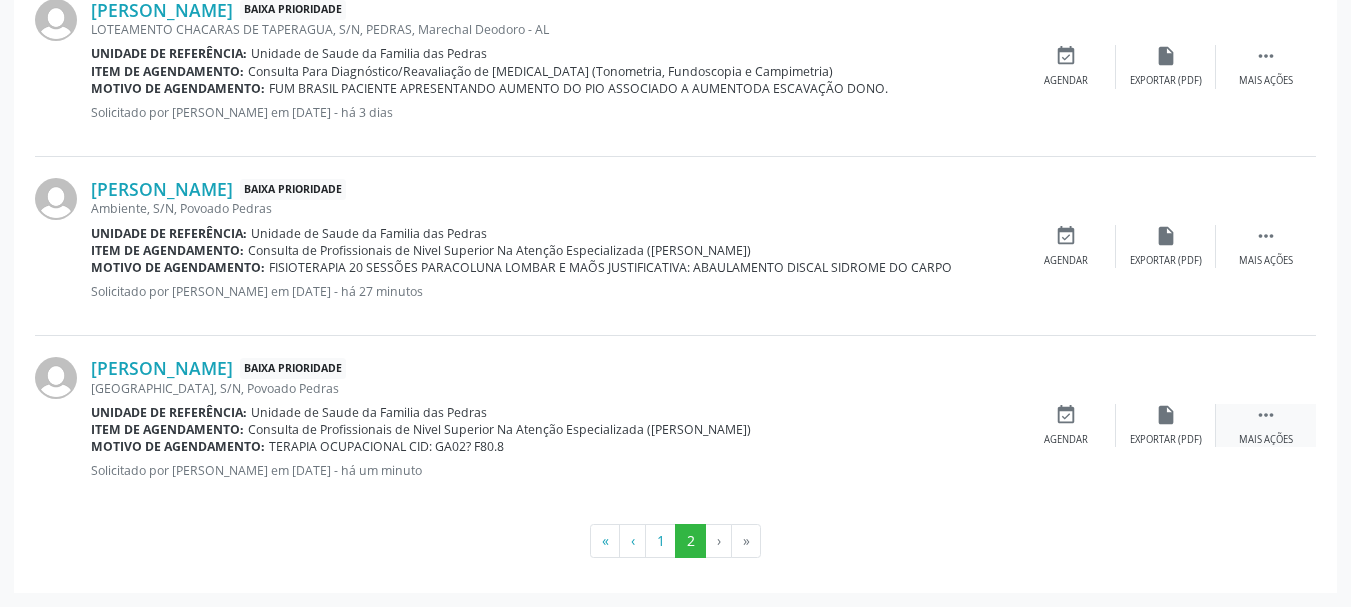 click on "
Mais ações" at bounding box center (1266, 425) 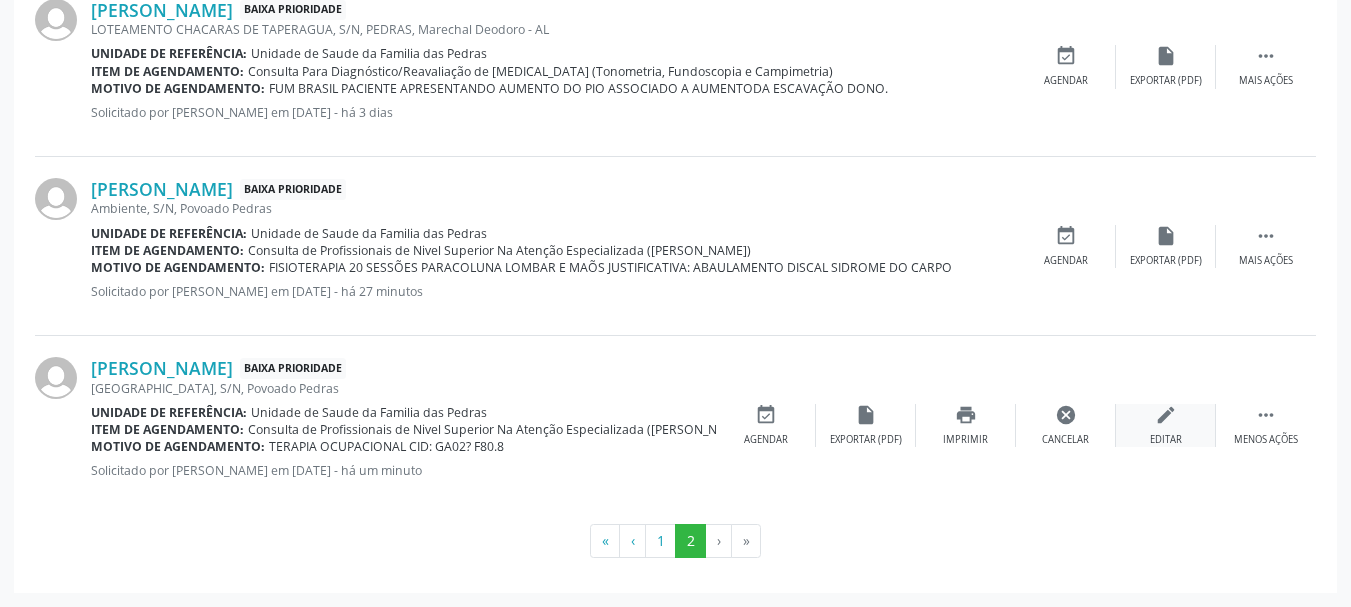click on "edit
Editar" at bounding box center (1166, 425) 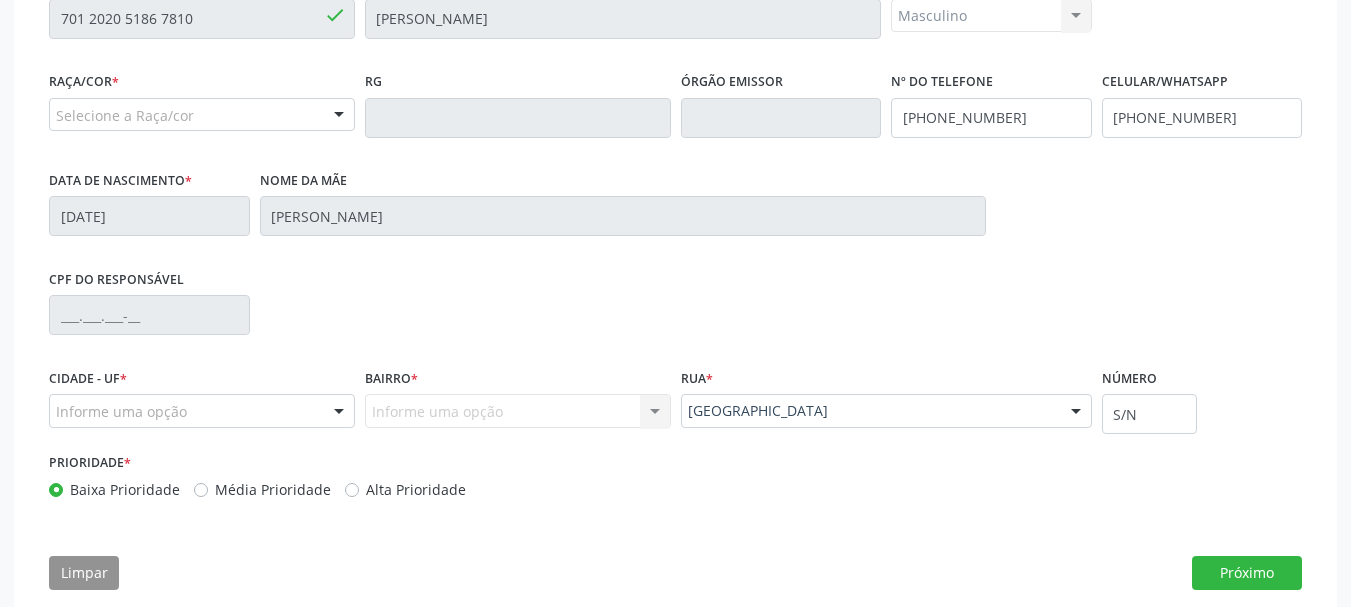 scroll, scrollTop: 532, scrollLeft: 0, axis: vertical 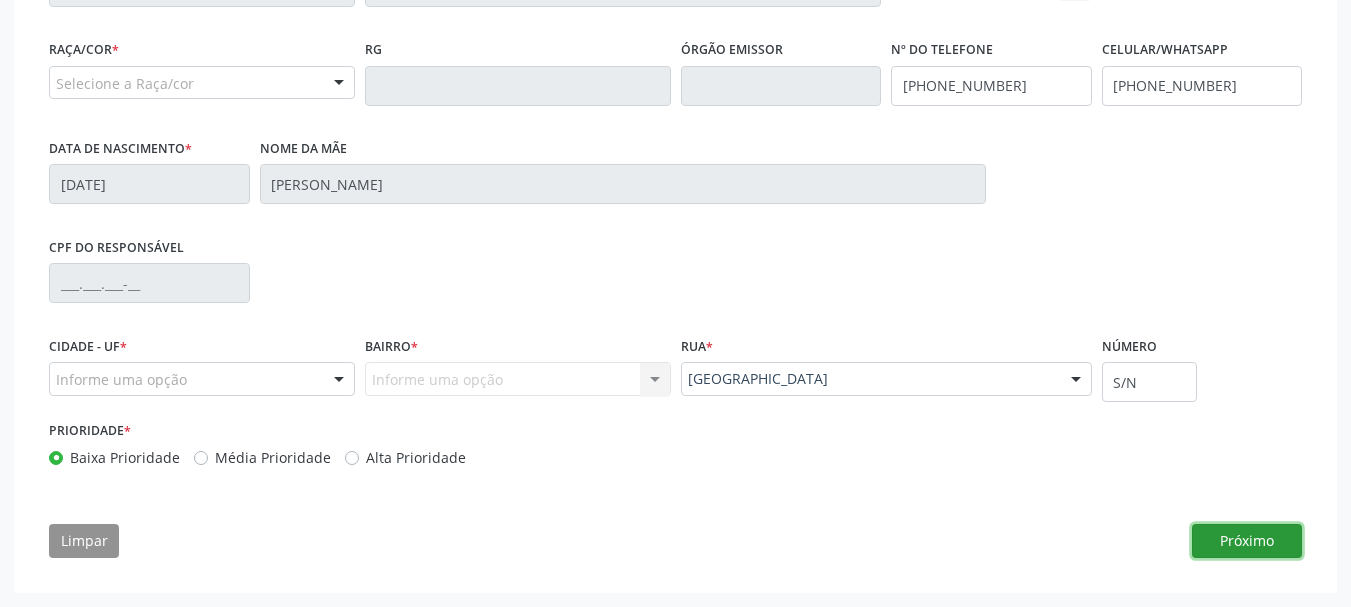 click on "Próximo" at bounding box center [1247, 541] 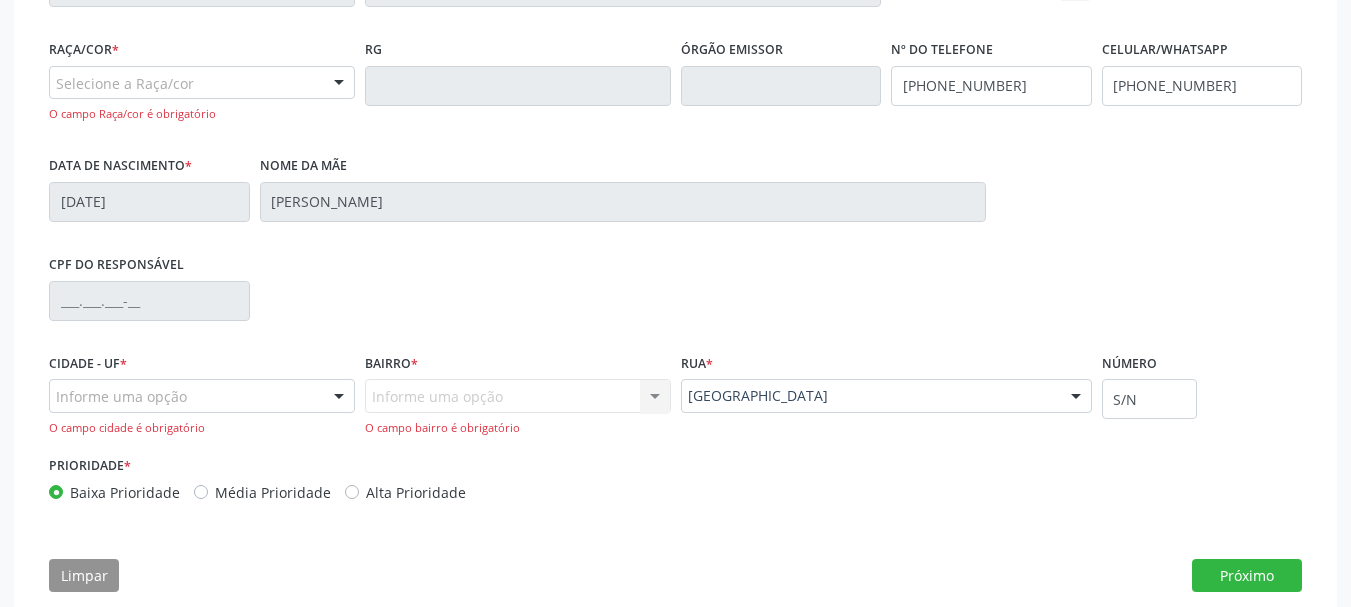 click at bounding box center (339, 397) 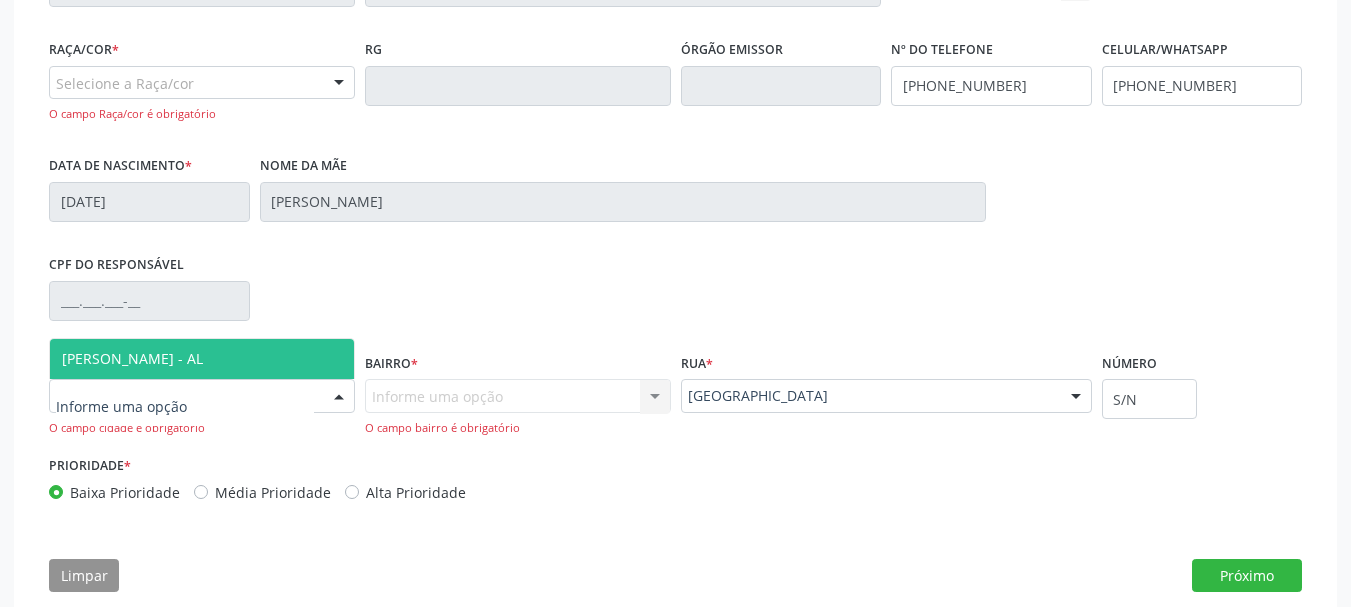 click on "[PERSON_NAME] - AL" at bounding box center (202, 359) 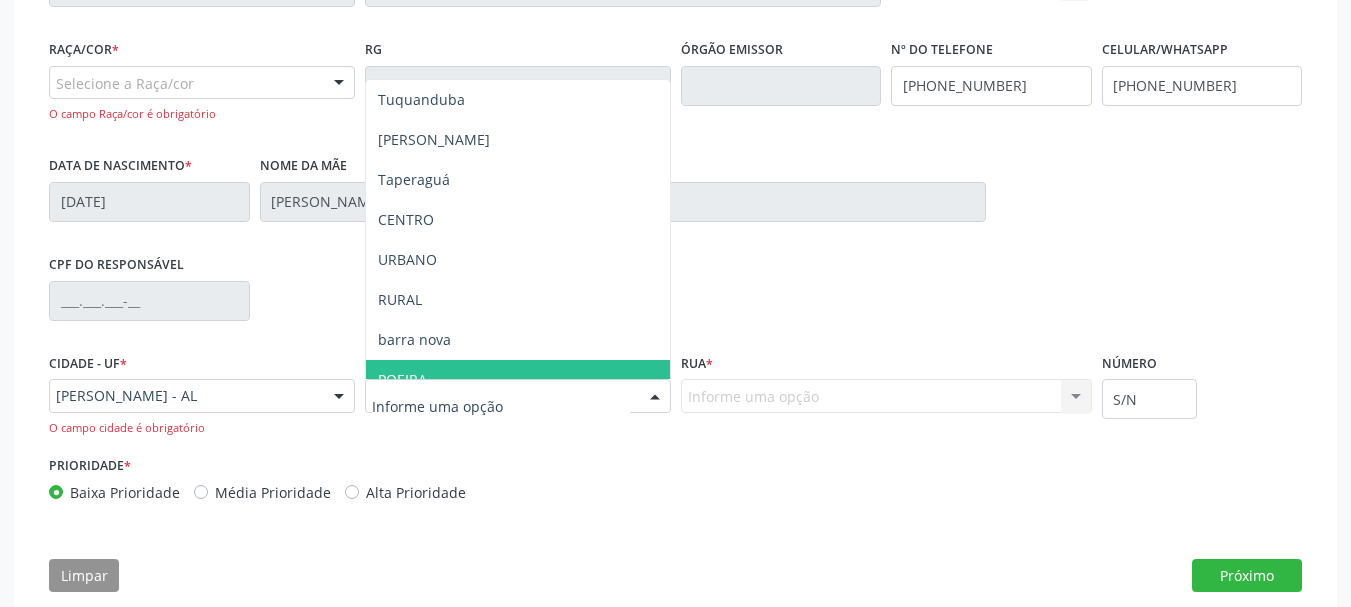 scroll, scrollTop: 100, scrollLeft: 0, axis: vertical 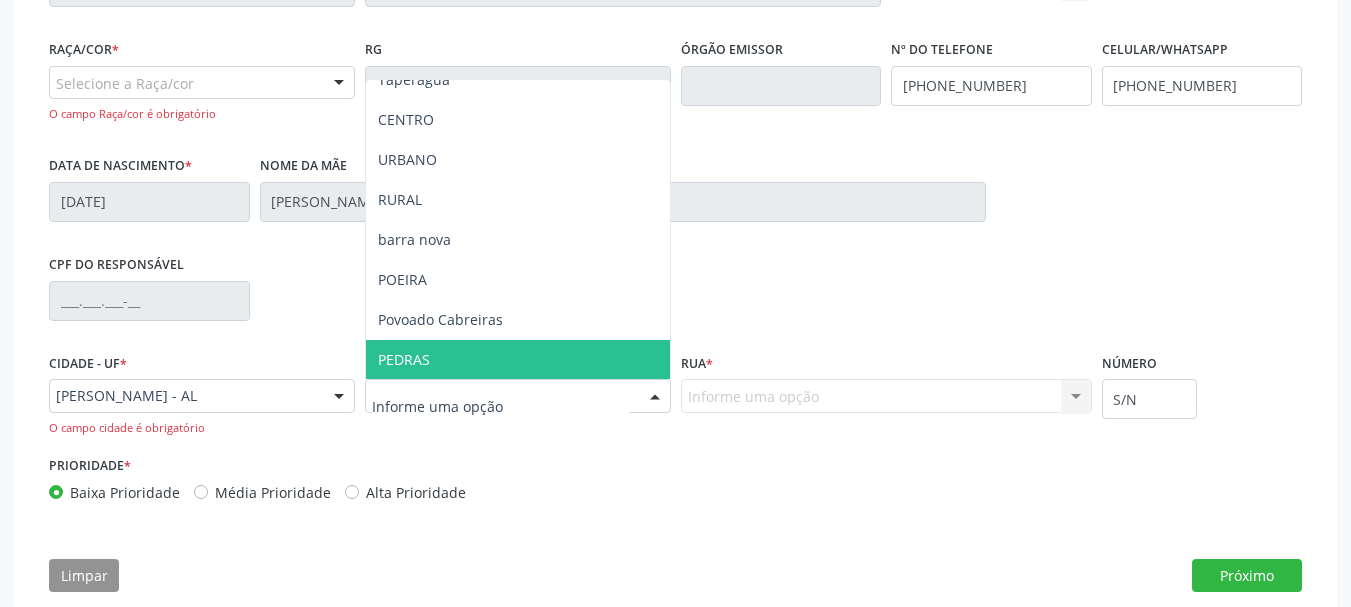 click on "PEDRAS" at bounding box center (404, 359) 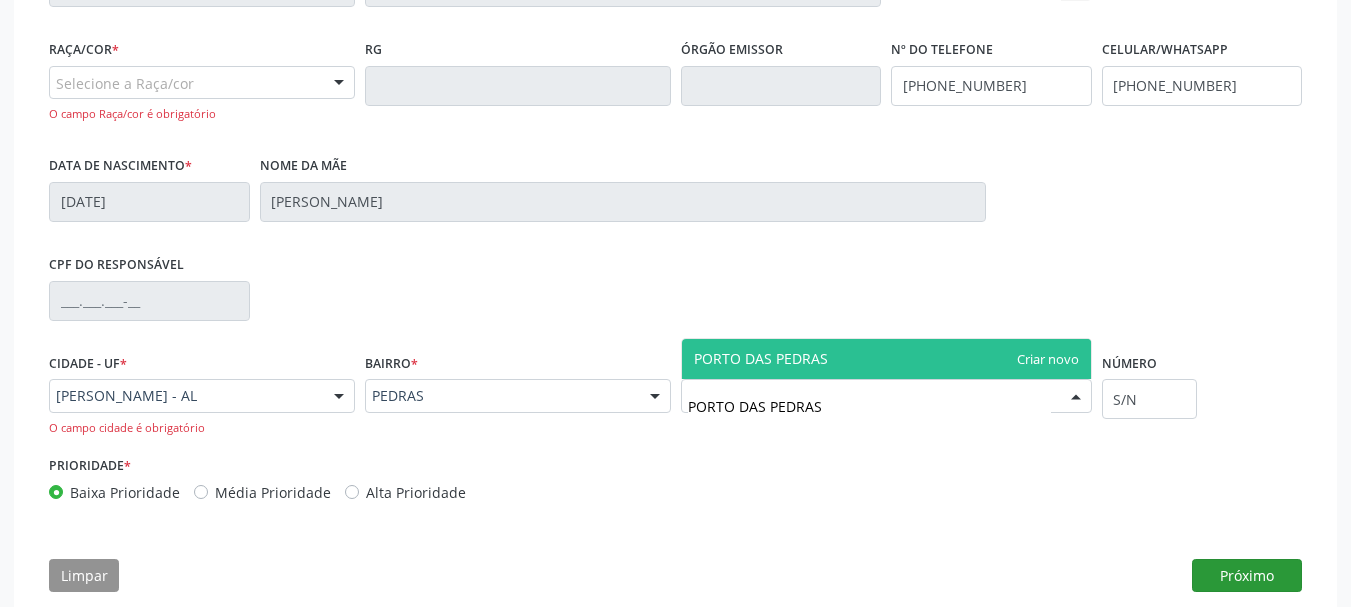 type on "PORTO DAS PEDRAS" 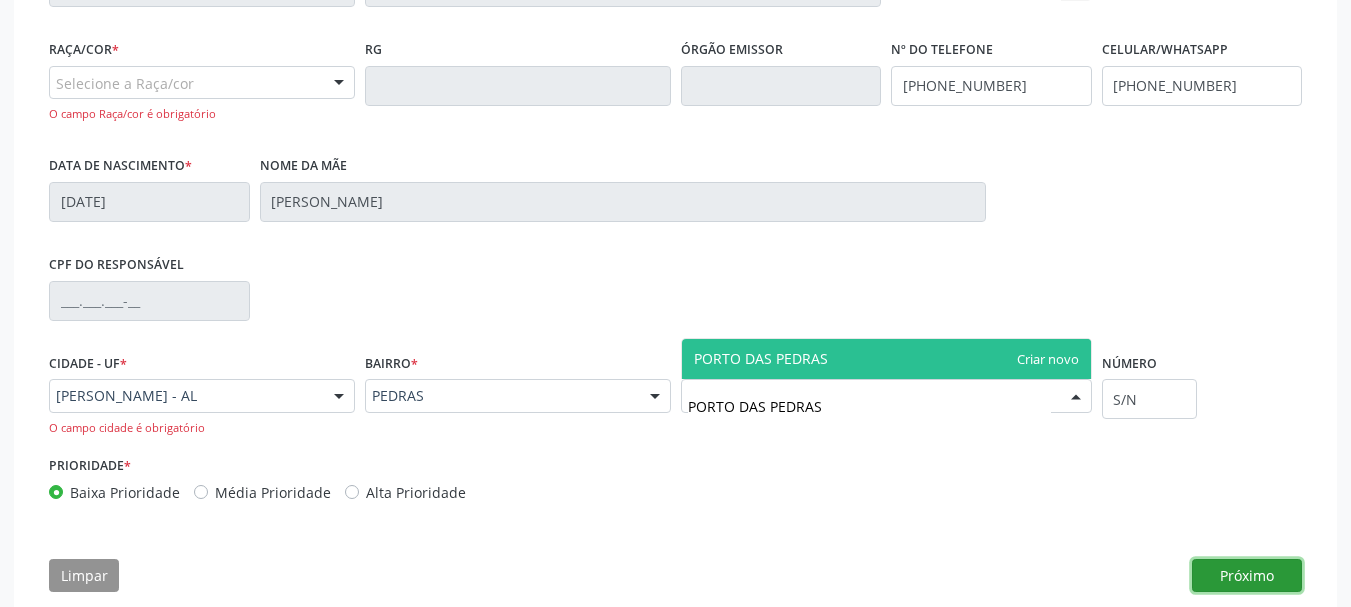 type 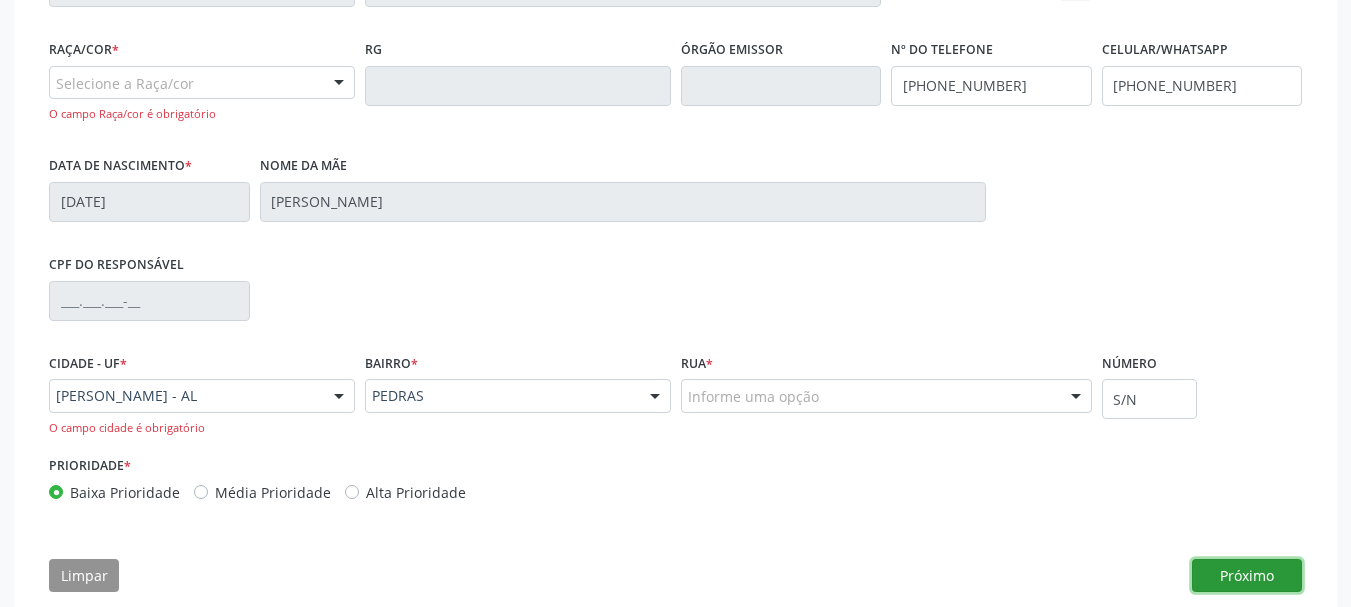 click on "Próximo" at bounding box center [1247, 576] 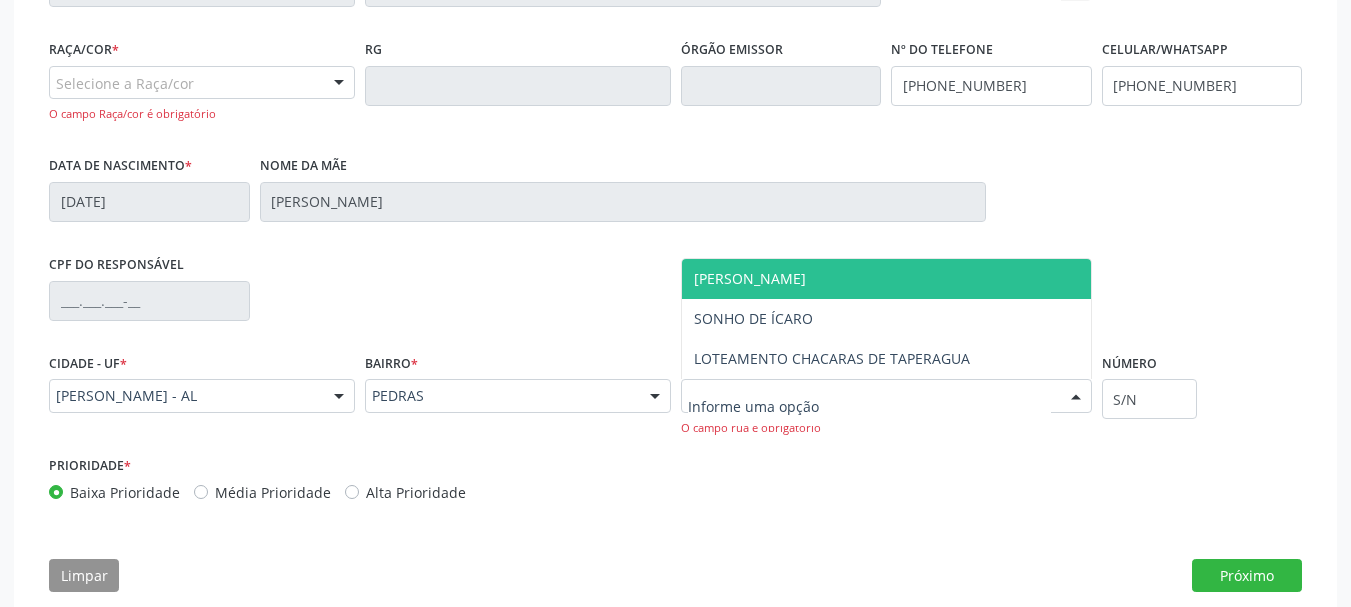 click at bounding box center (339, 84) 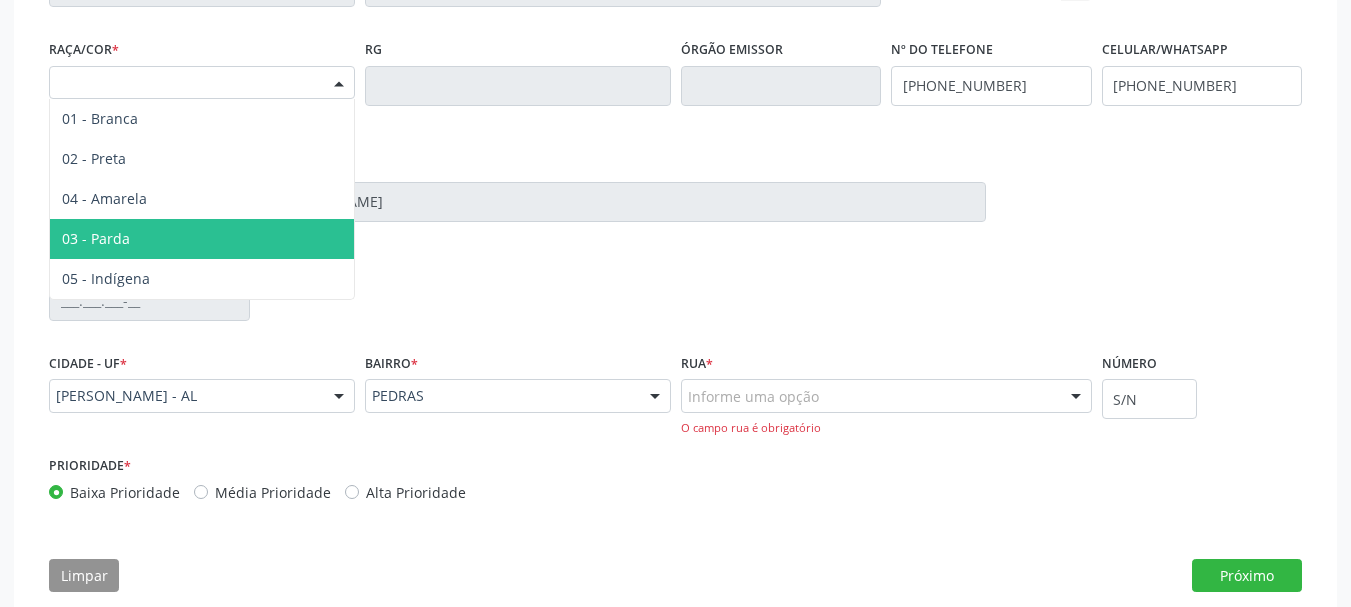 click on "03 - Parda" at bounding box center [202, 239] 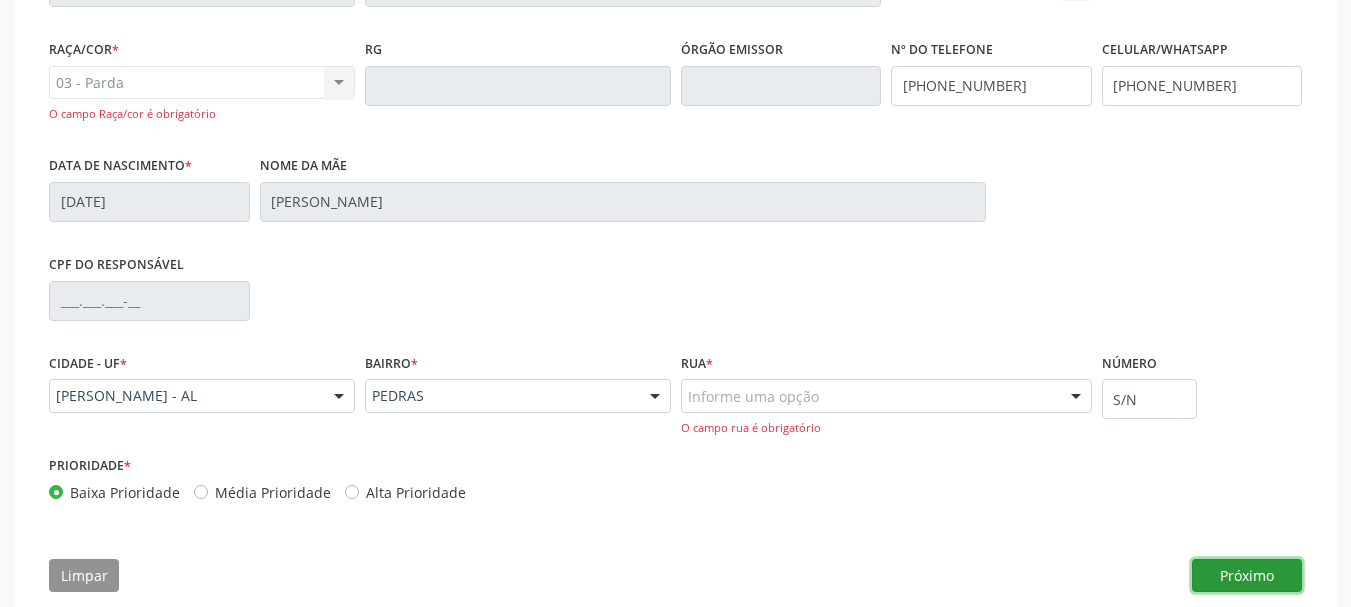 click on "Próximo" at bounding box center [1247, 576] 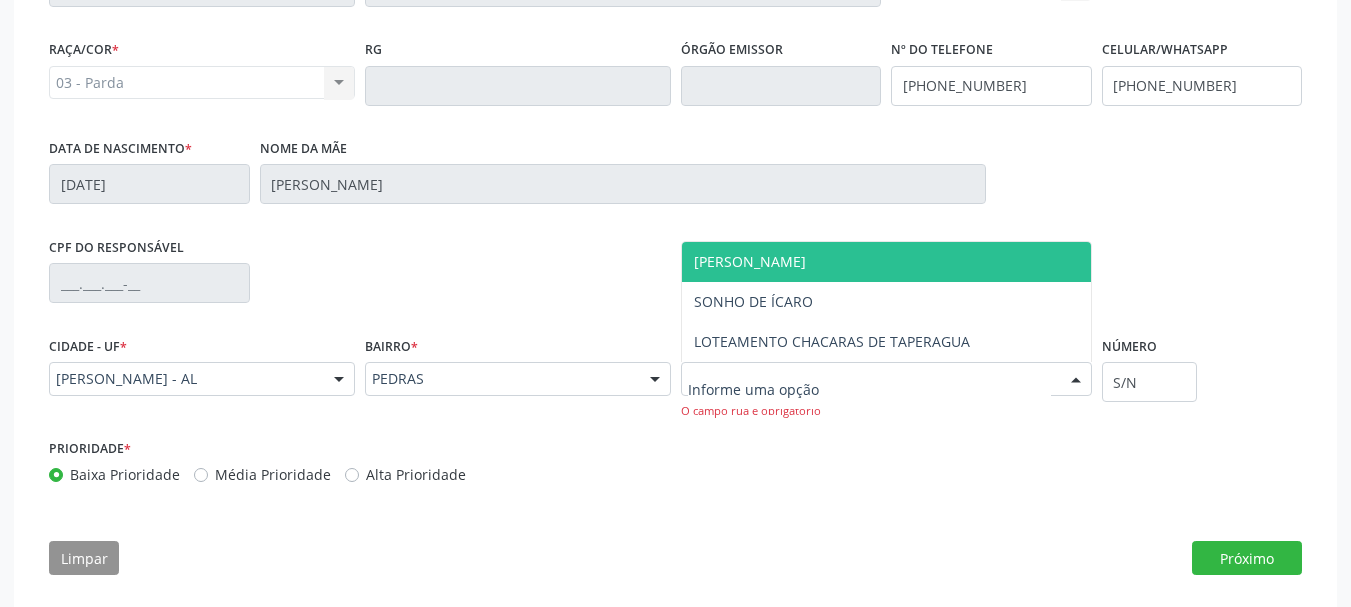 click at bounding box center (886, 379) 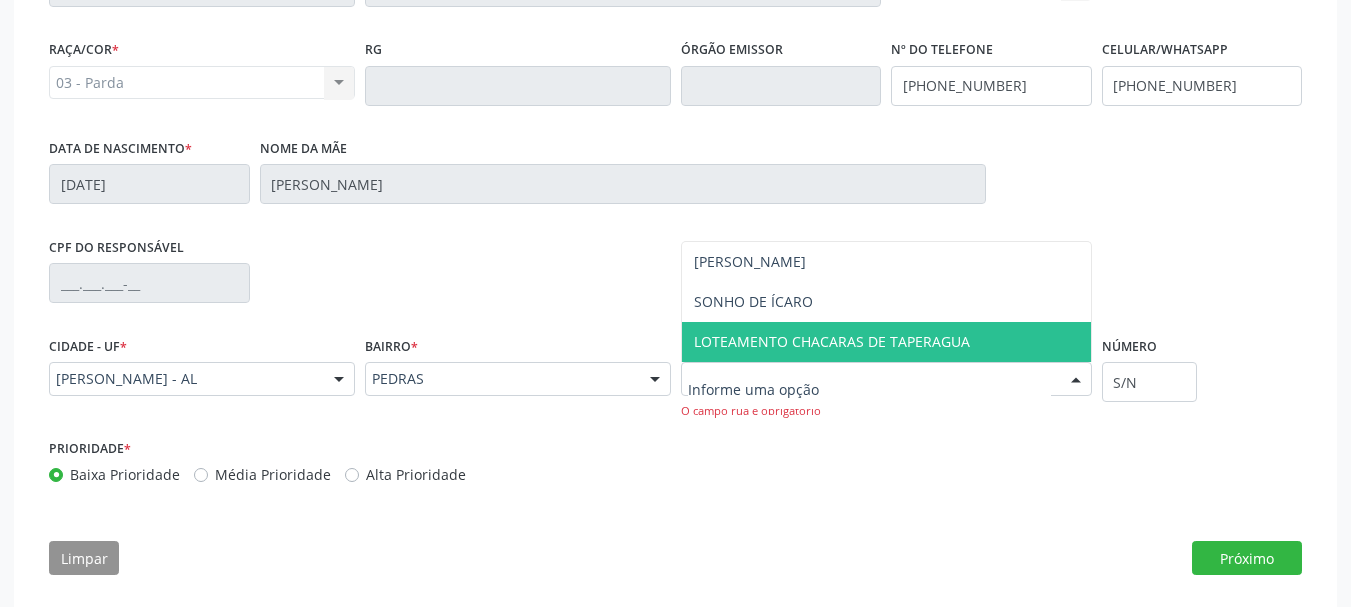 click on "LOTEAMENTO CHACARAS DE TAPERAGUA" at bounding box center (832, 341) 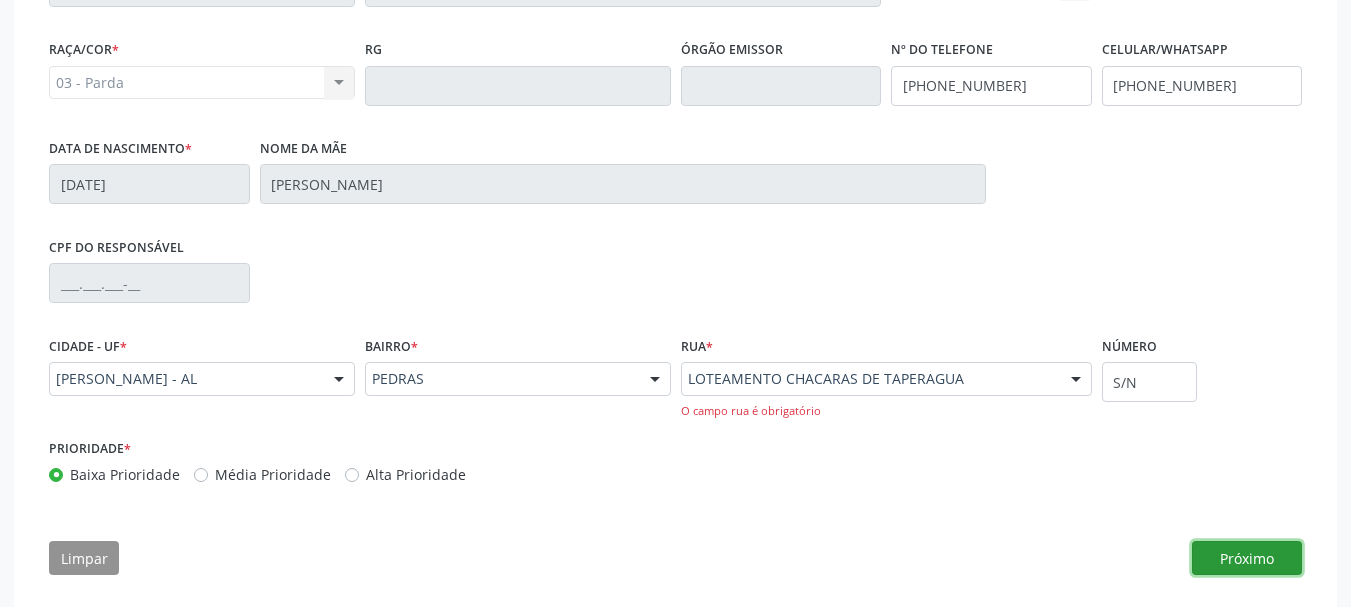 click on "Próximo" at bounding box center [1247, 558] 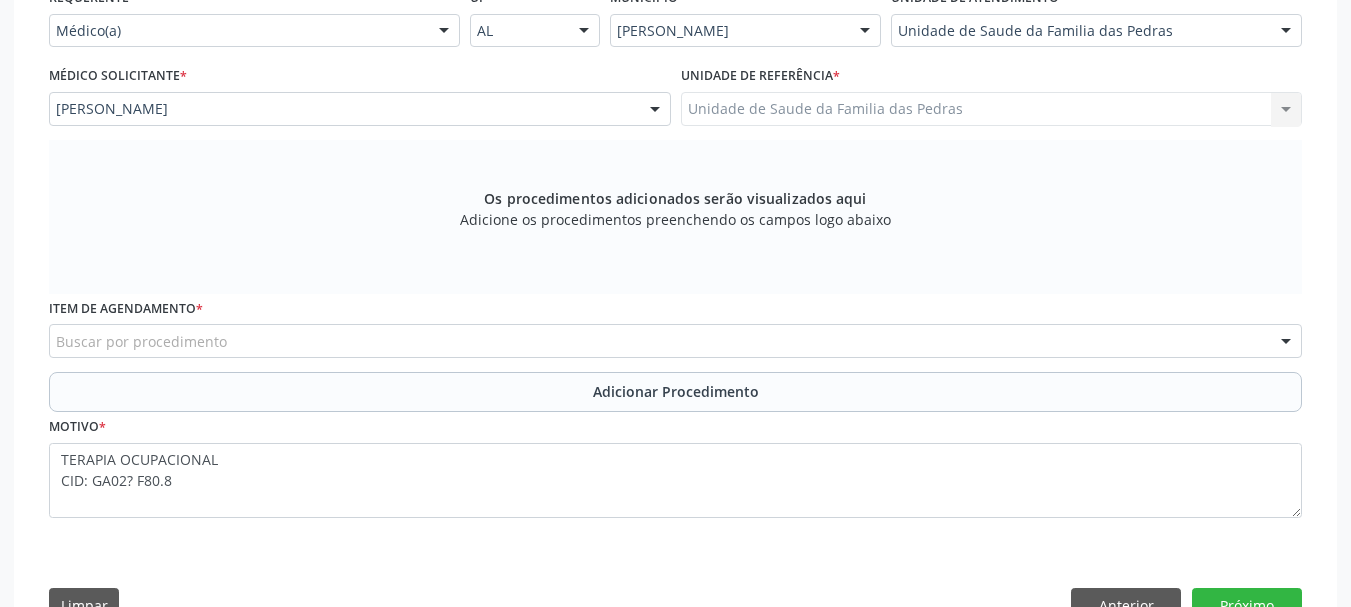 scroll, scrollTop: 532, scrollLeft: 0, axis: vertical 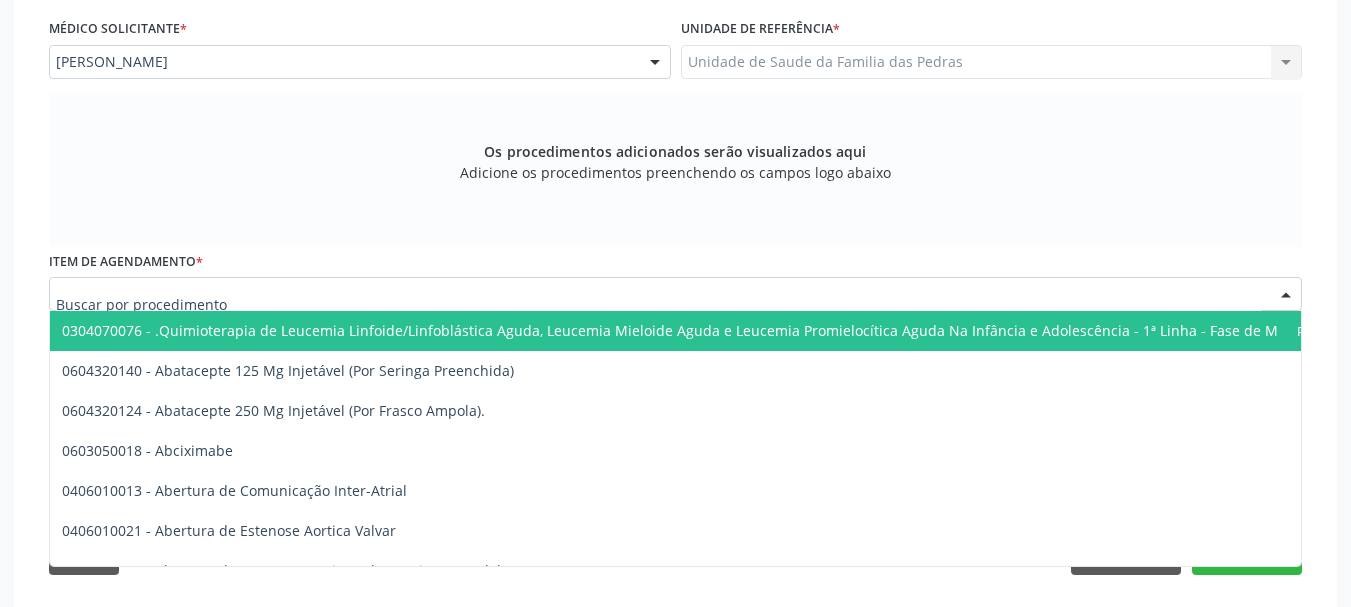 click at bounding box center (675, 294) 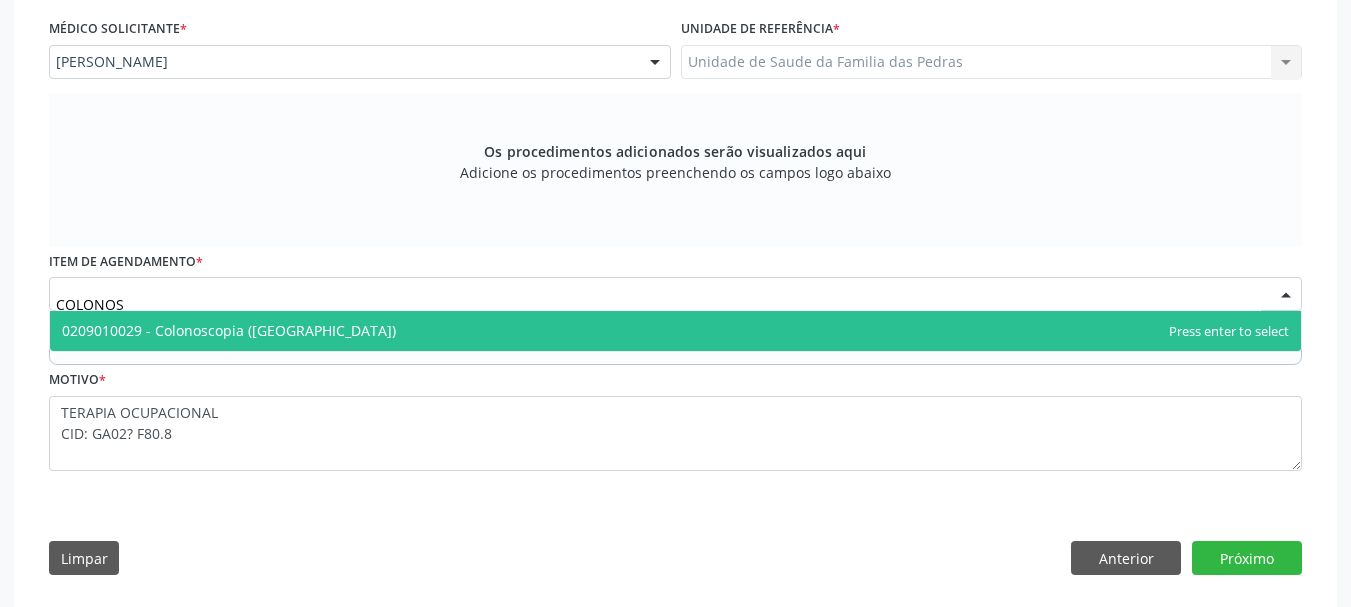 type on "COLONOSC" 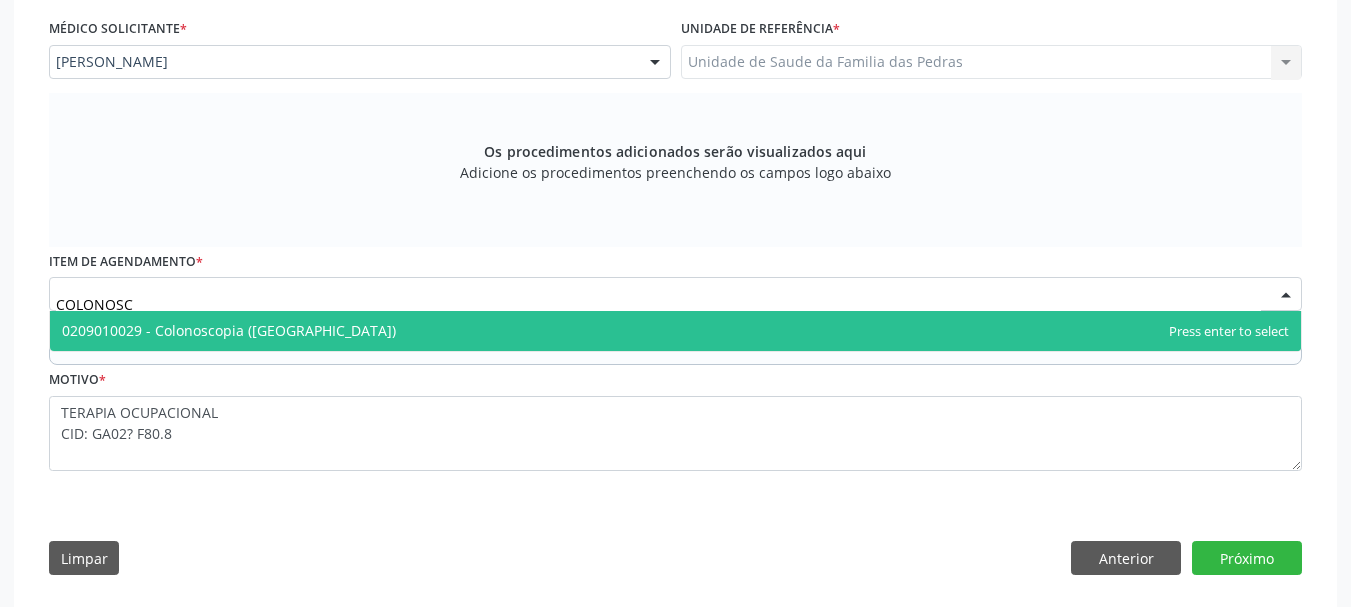 click on "0209010029 - Colonoscopia ([GEOGRAPHIC_DATA])" at bounding box center (675, 331) 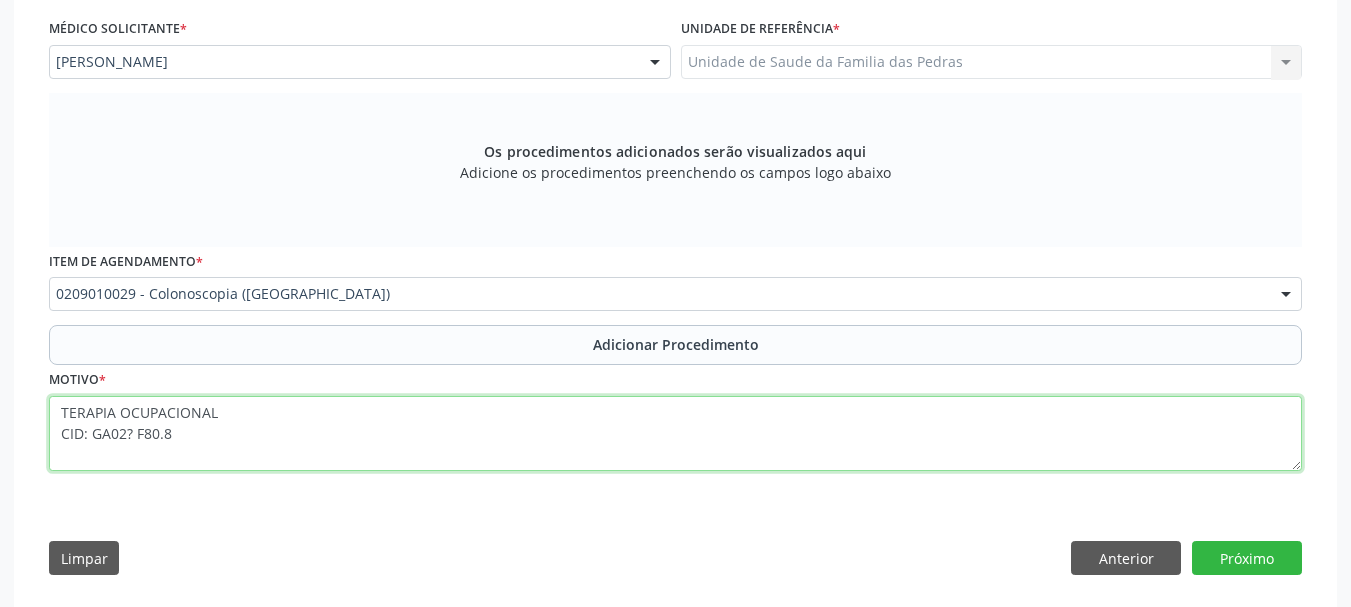 click on "TERAPIA OCUPACIONAL
CID: GA02? F80.8" at bounding box center (675, 434) 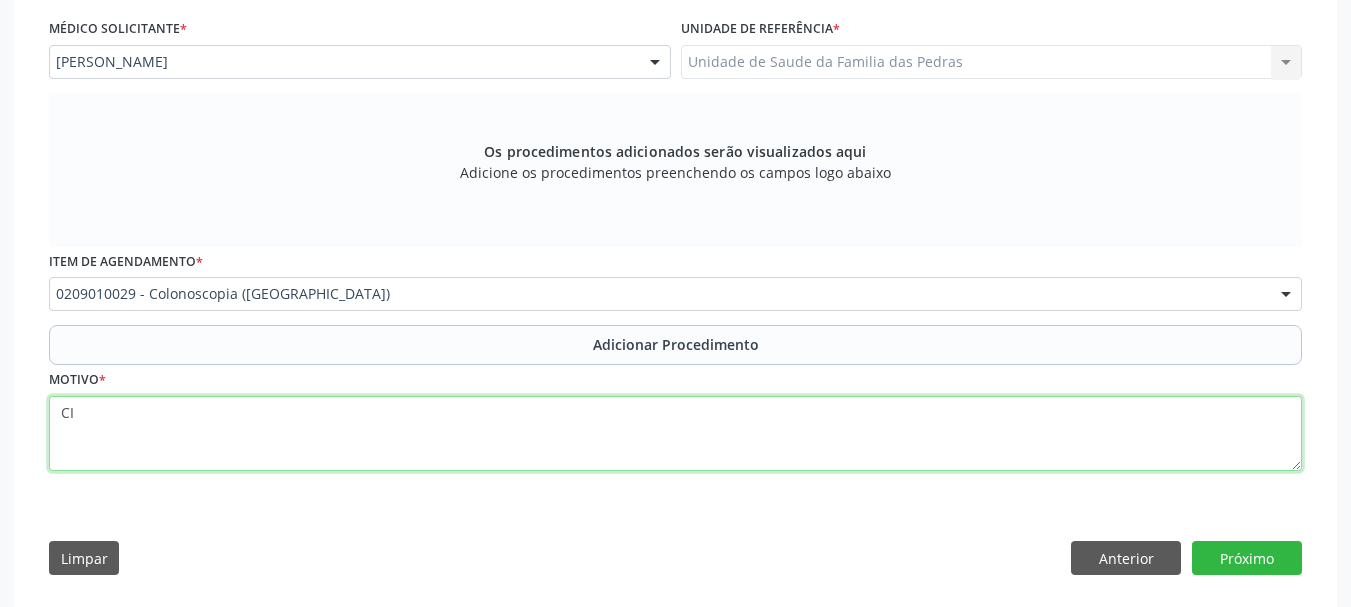 type on "C" 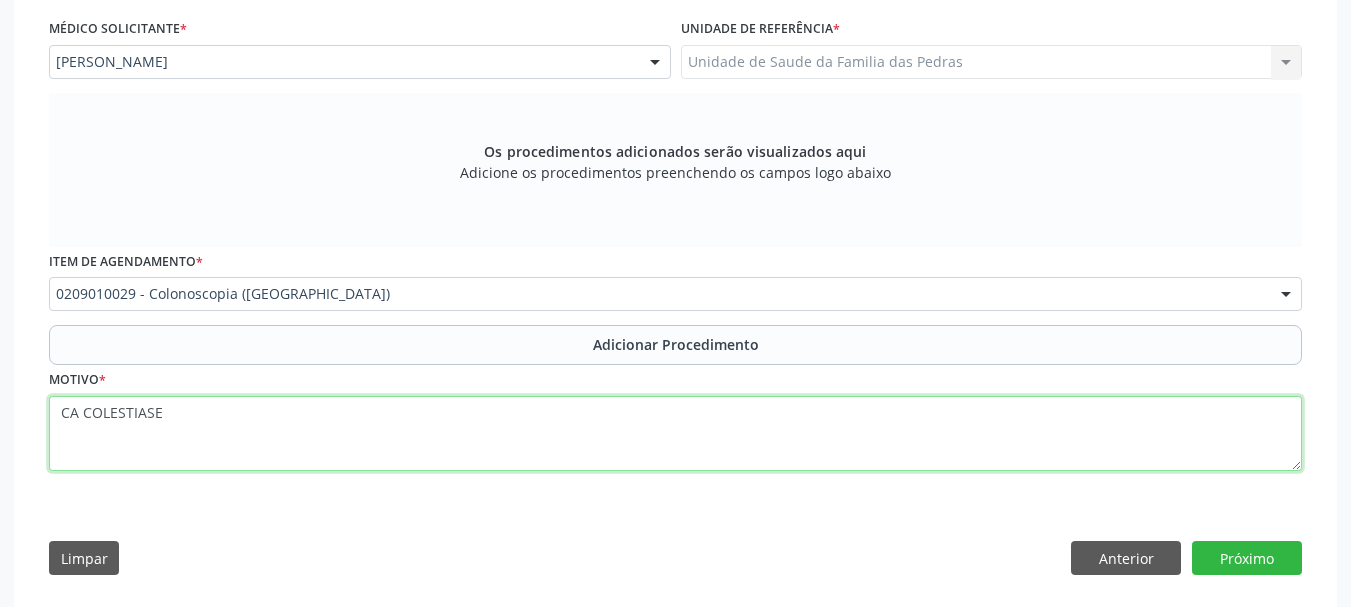 click on "CA COLESTIASE" at bounding box center (675, 434) 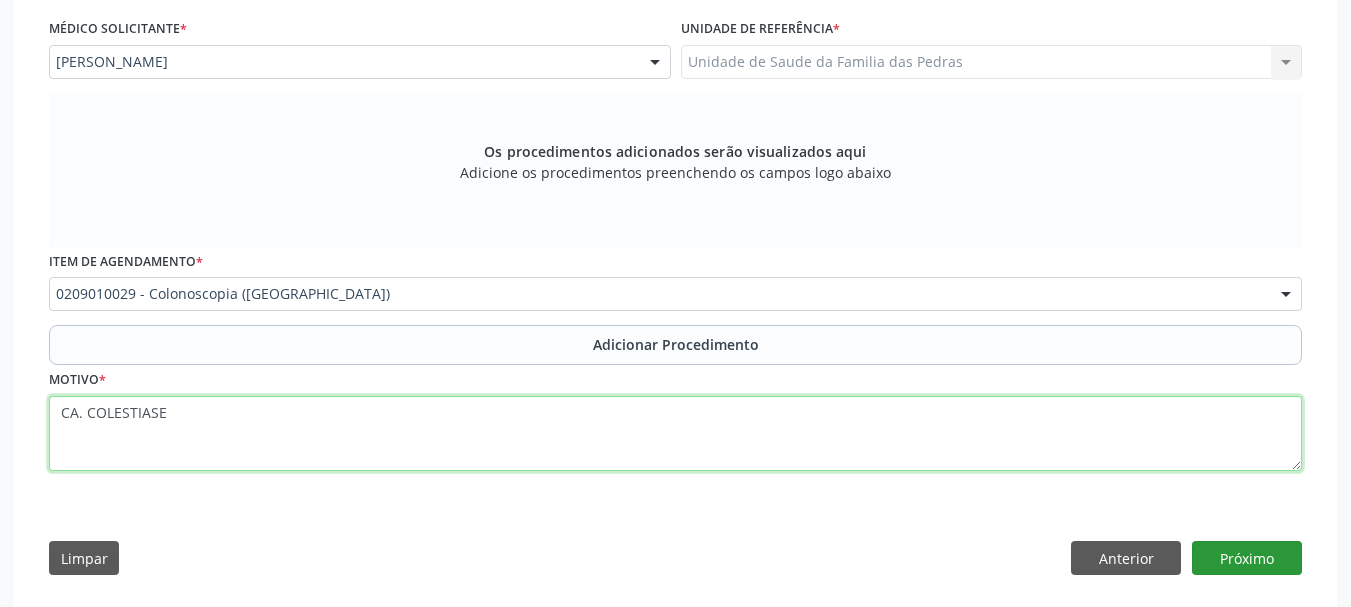 type on "CA. COLESTIASE" 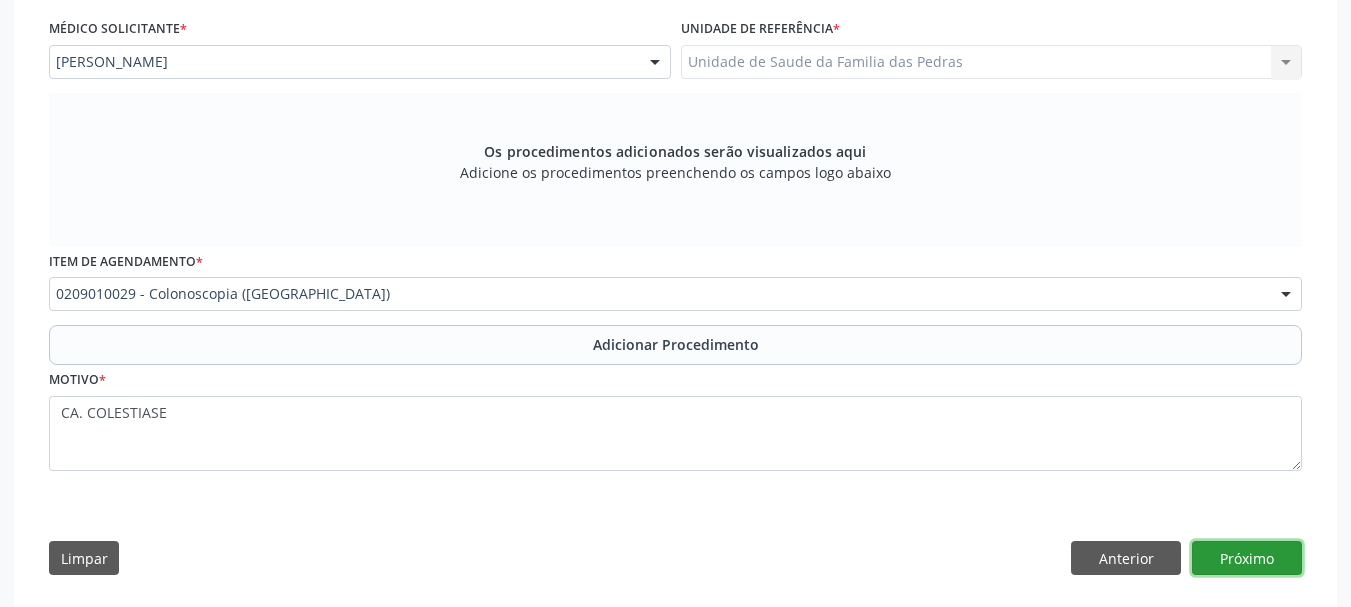 click on "Próximo" at bounding box center [1247, 558] 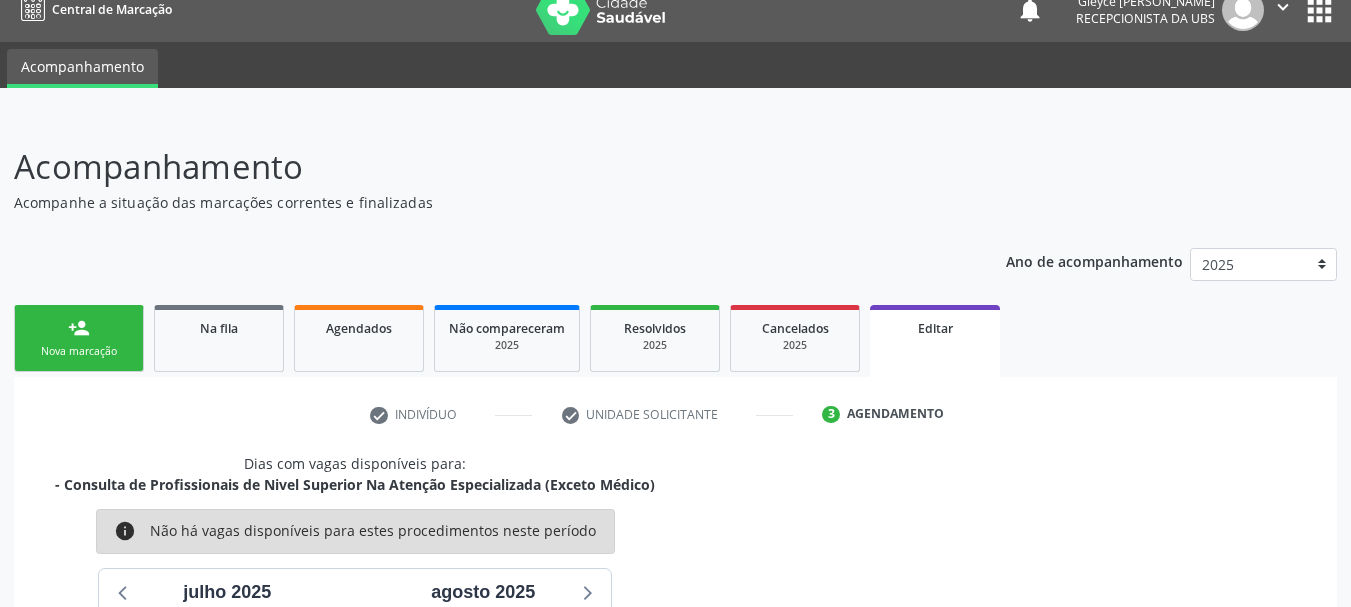 scroll, scrollTop: 0, scrollLeft: 0, axis: both 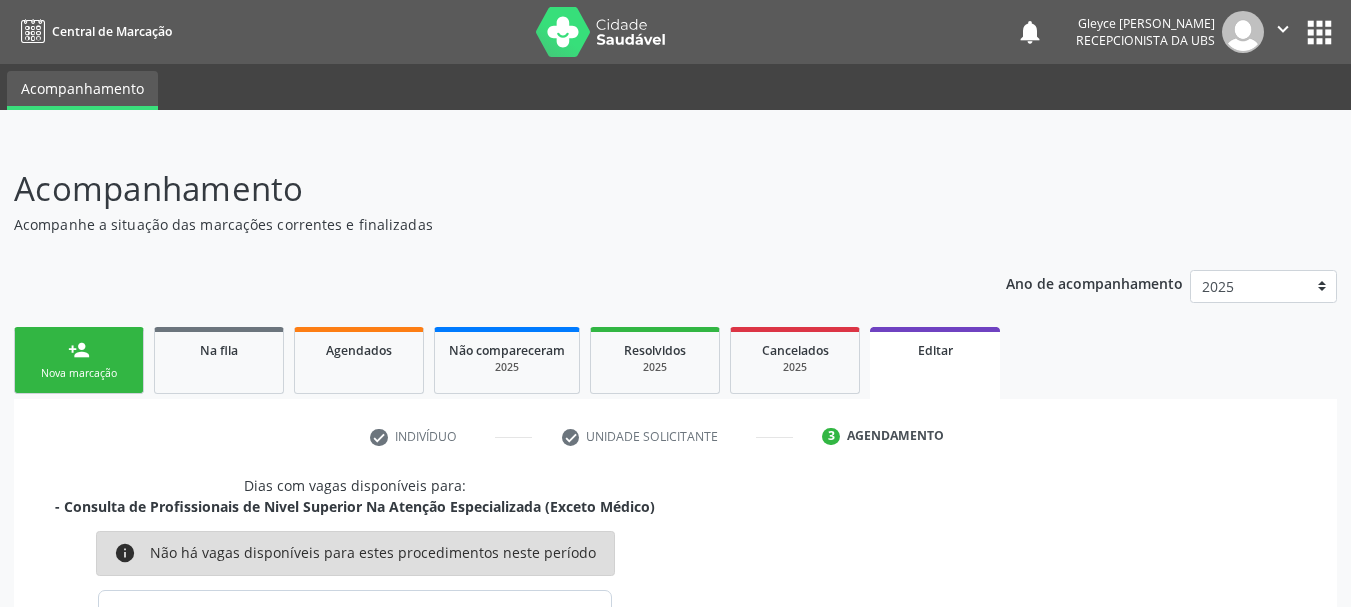 click on "Nova marcação" at bounding box center (79, 373) 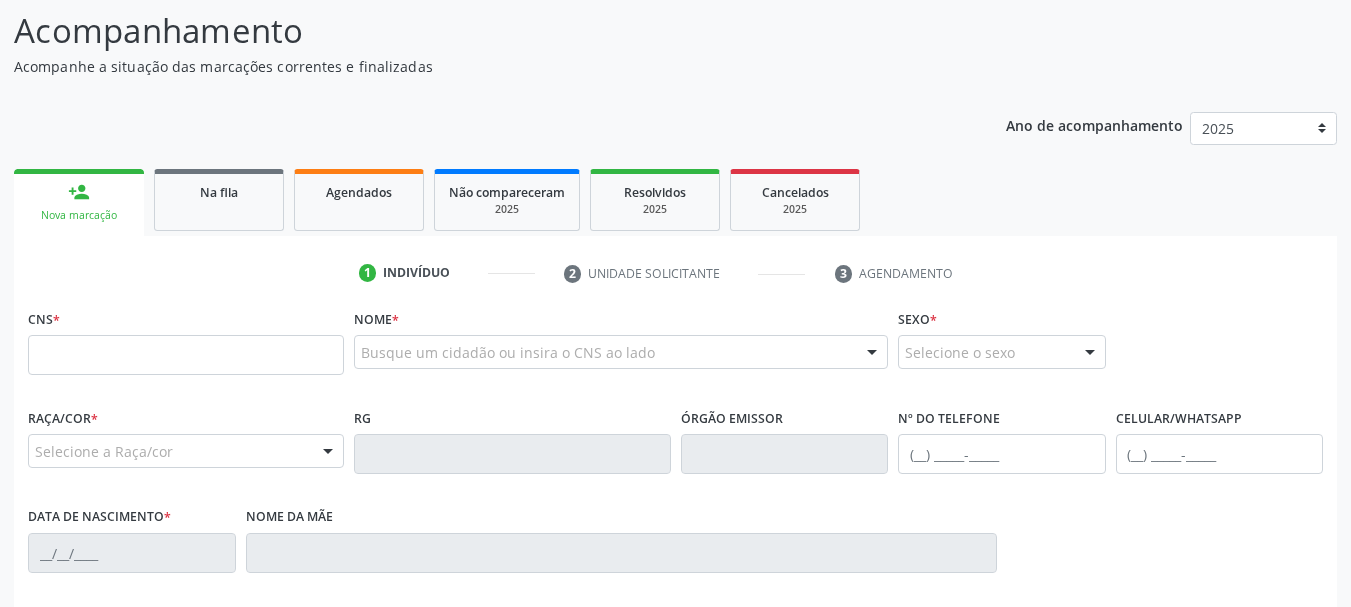 scroll, scrollTop: 200, scrollLeft: 0, axis: vertical 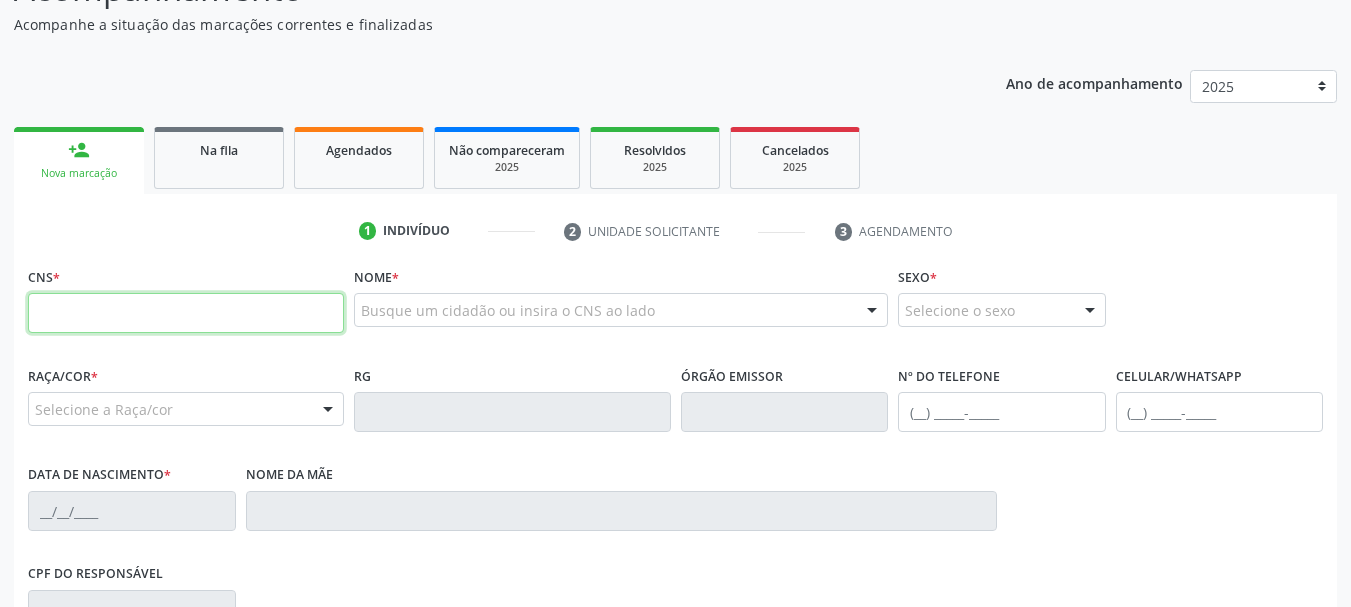 click at bounding box center (186, 313) 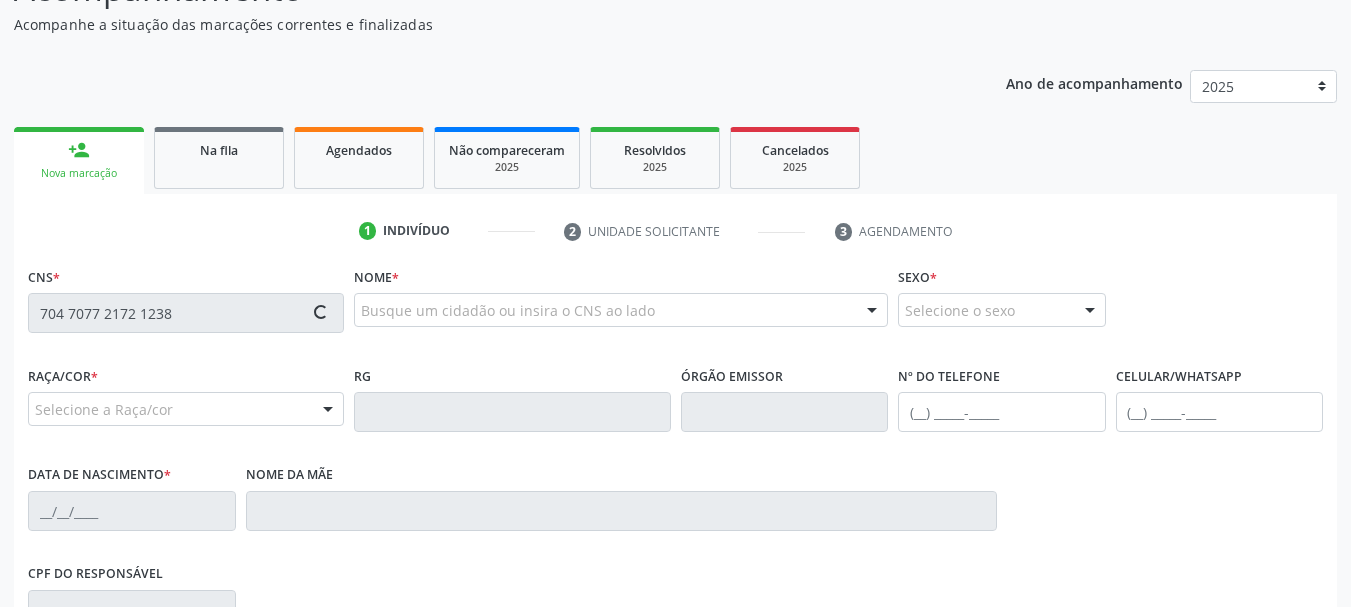type on "704 7077 2172 1238" 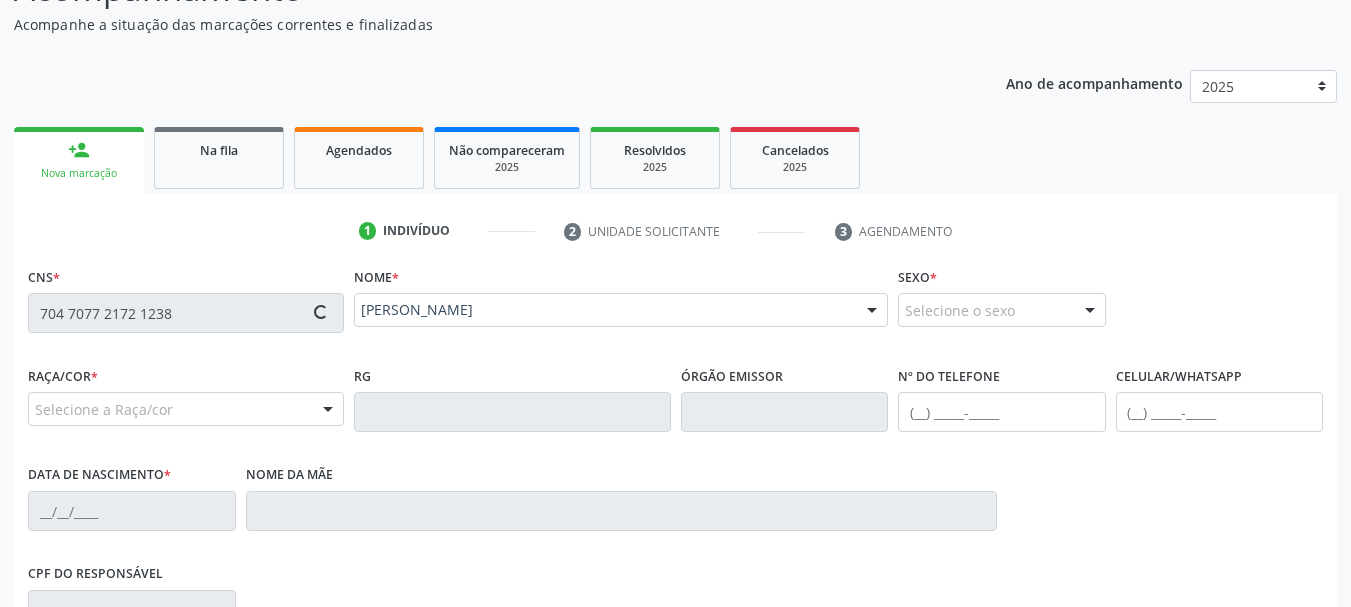 type on "[PHONE_NUMBER]" 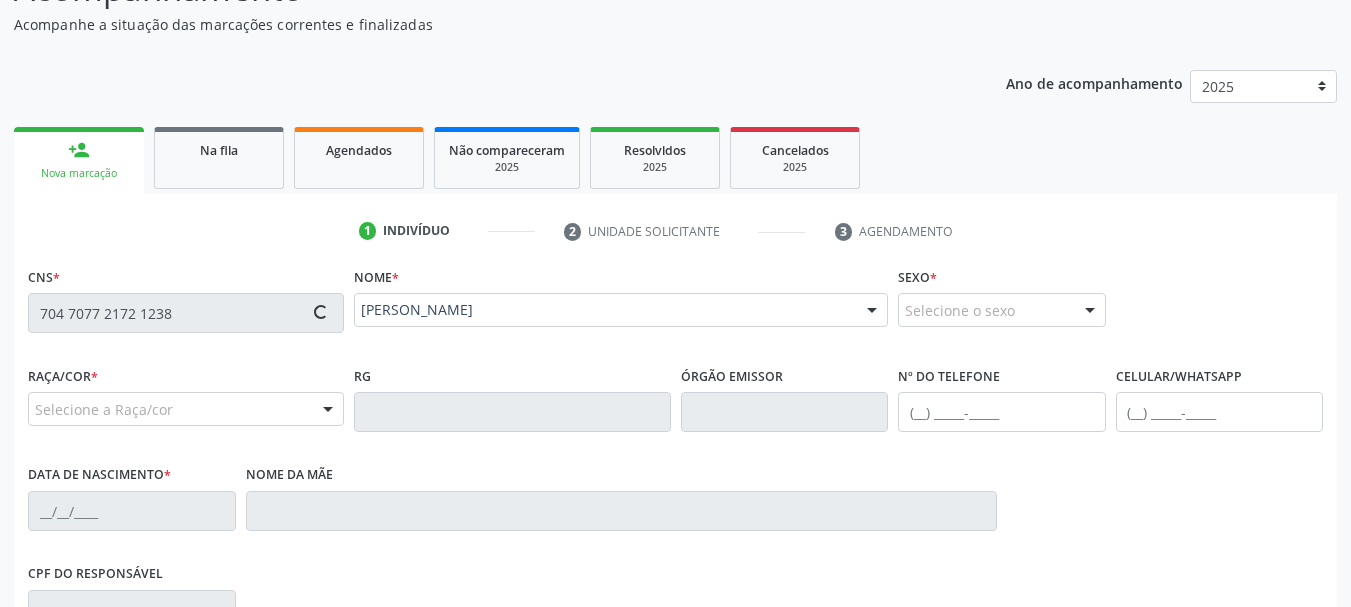 type on "[DATE]" 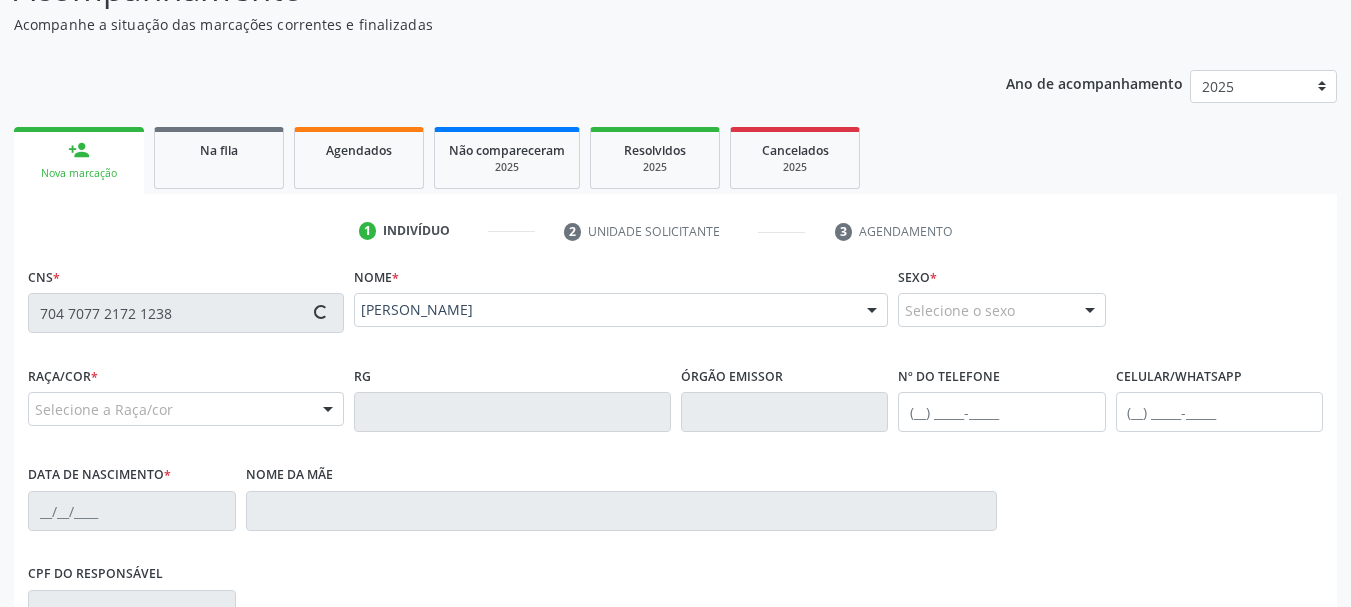 type on "[PERSON_NAME]" 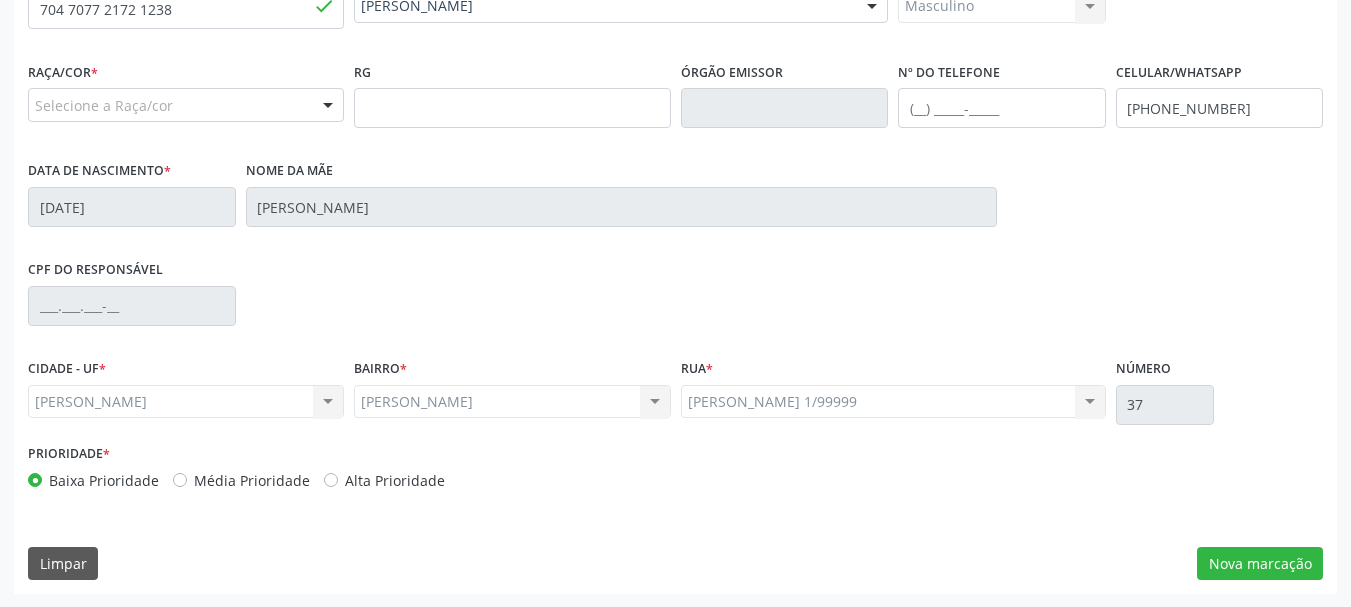 scroll, scrollTop: 505, scrollLeft: 0, axis: vertical 